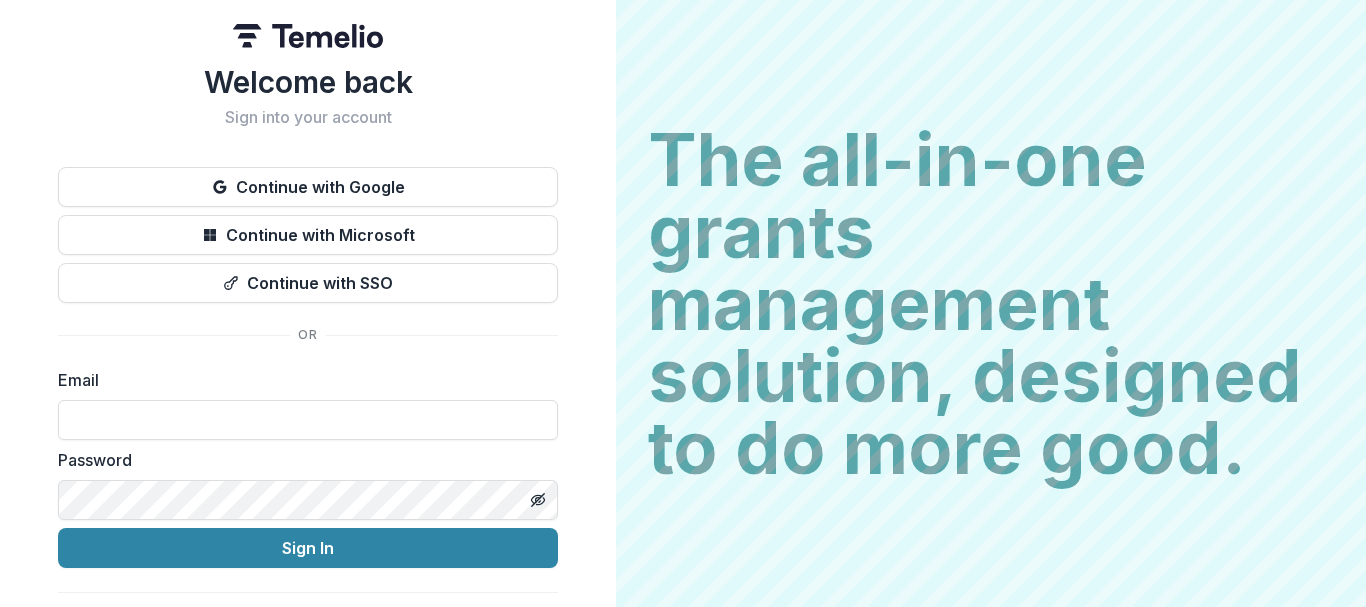scroll, scrollTop: 0, scrollLeft: 0, axis: both 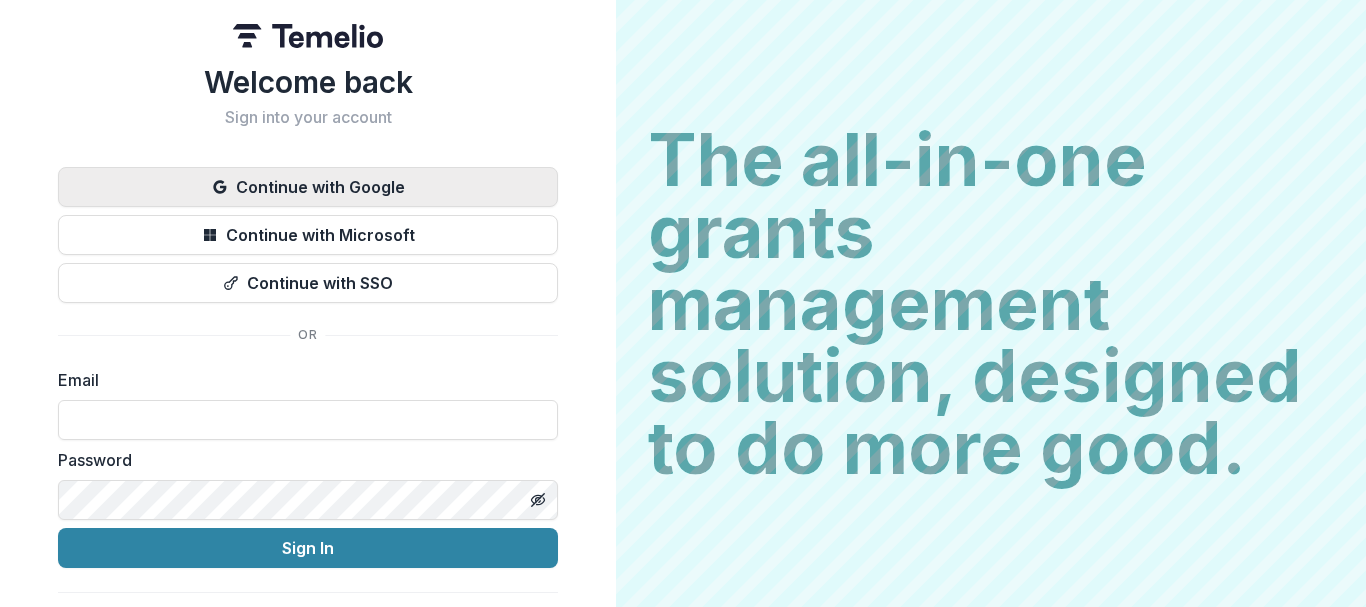 click on "Continue with Google" at bounding box center (308, 187) 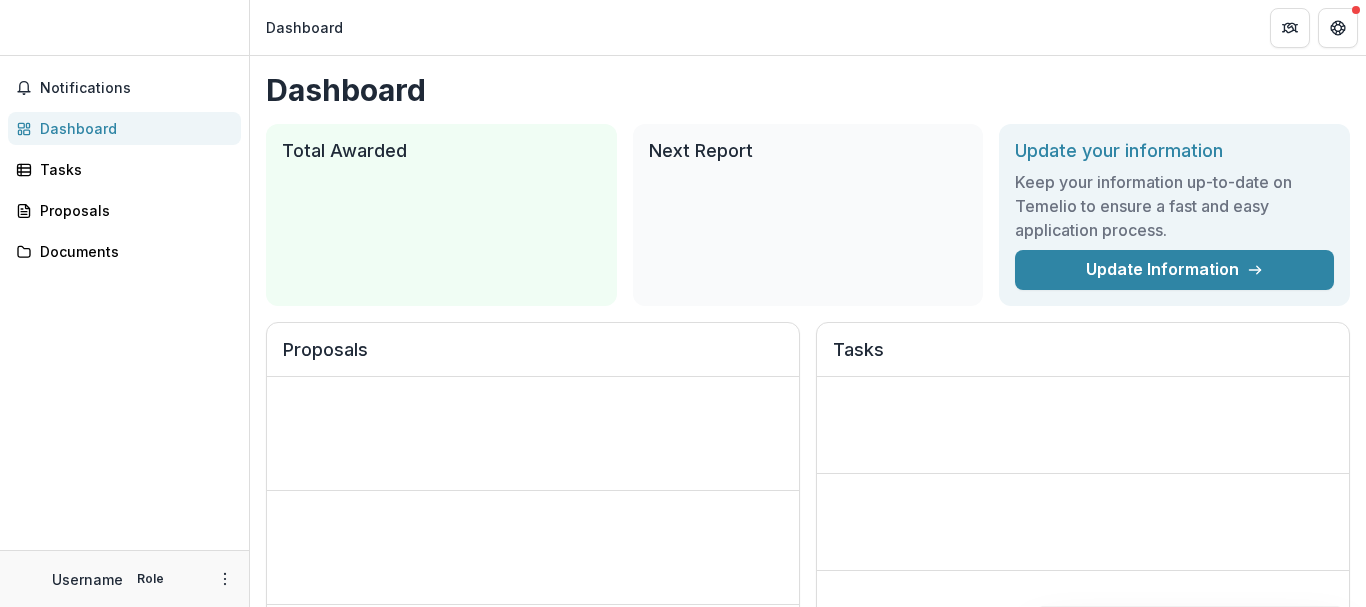 scroll, scrollTop: 0, scrollLeft: 0, axis: both 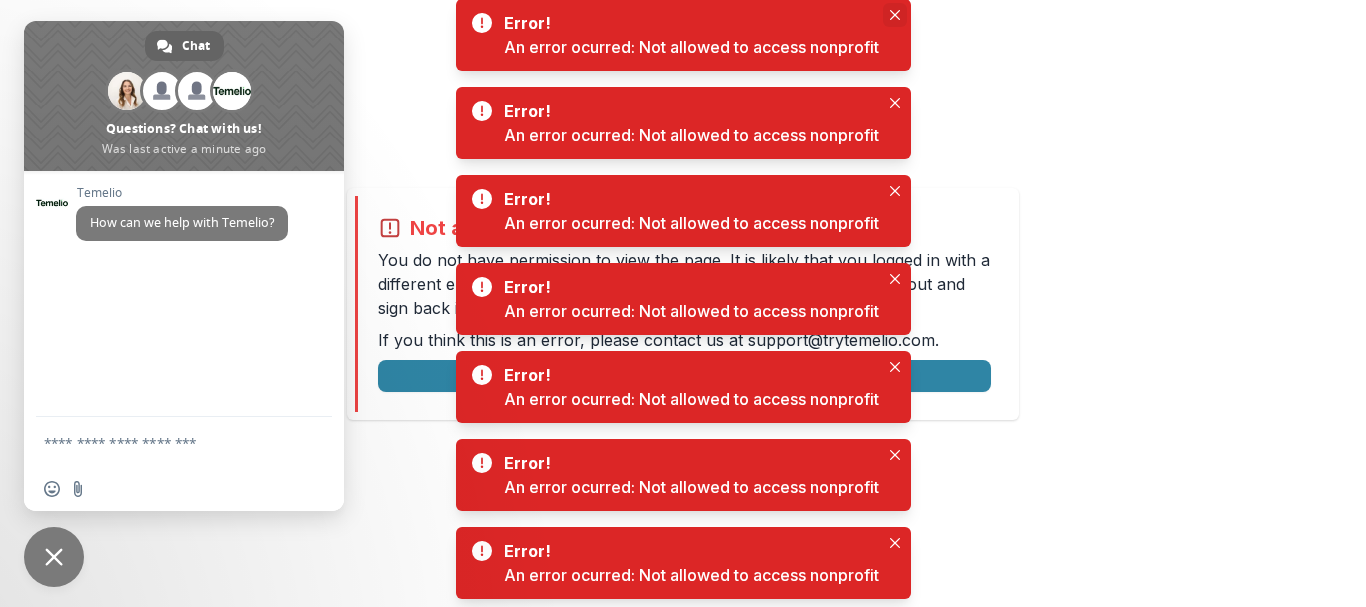 click 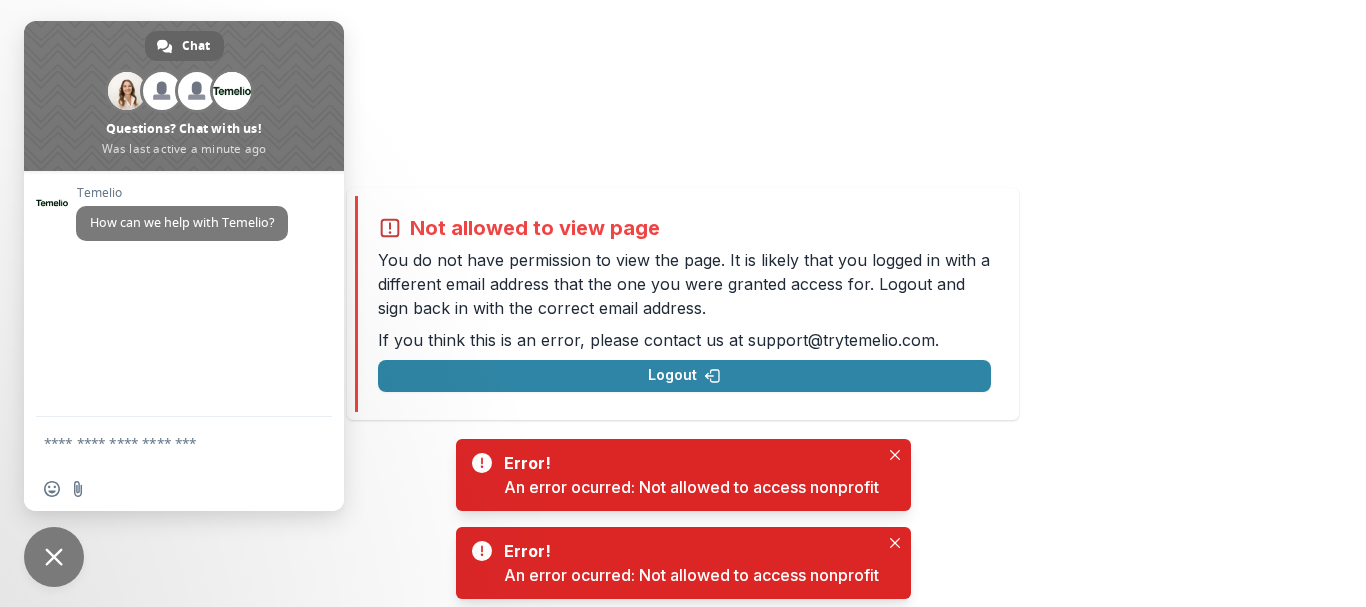 click at bounding box center [54, 557] 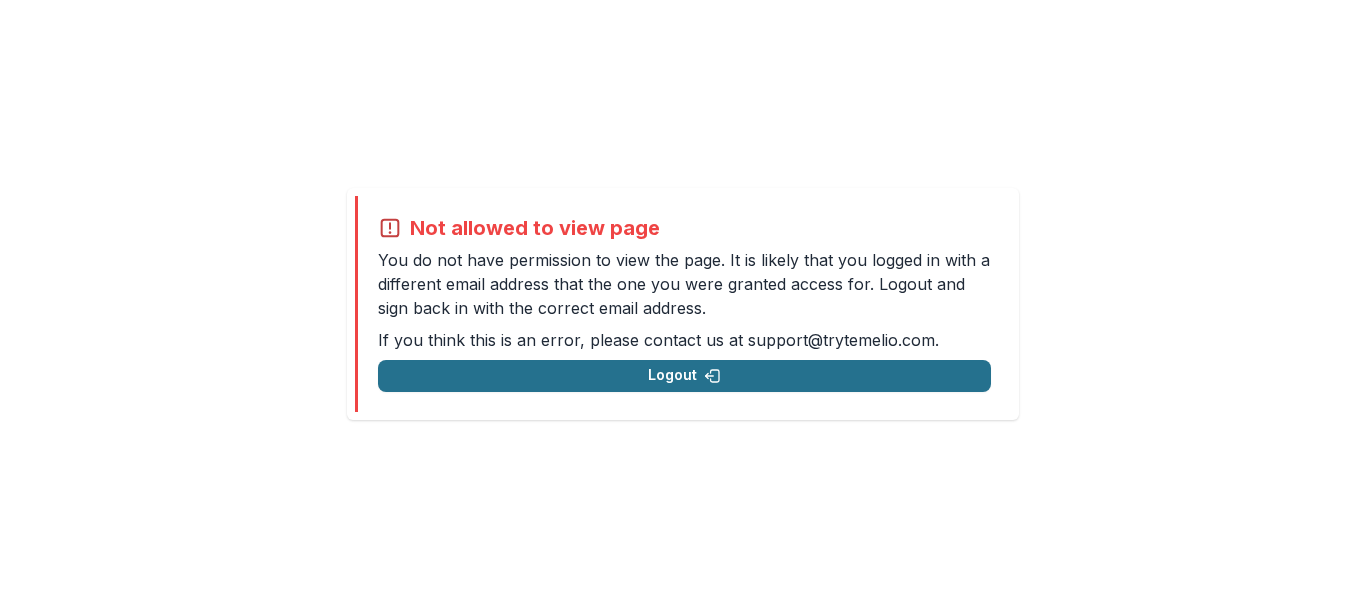 click on "Logout" at bounding box center [684, 376] 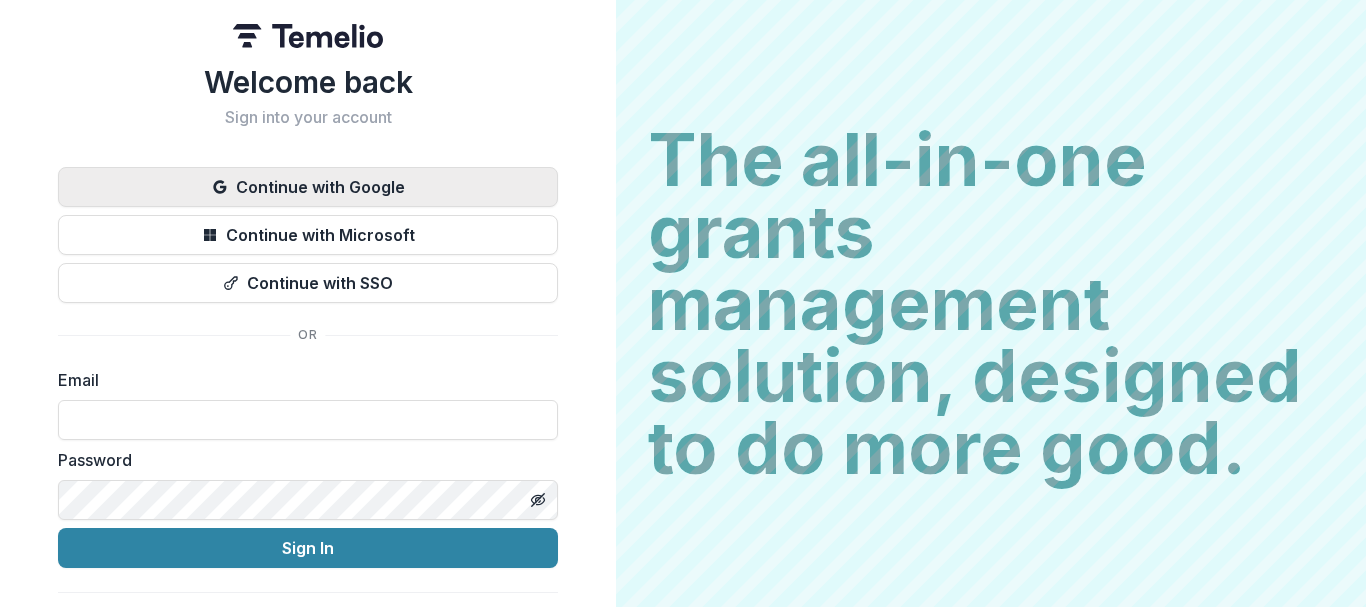 click on "Continue with Google" at bounding box center (308, 187) 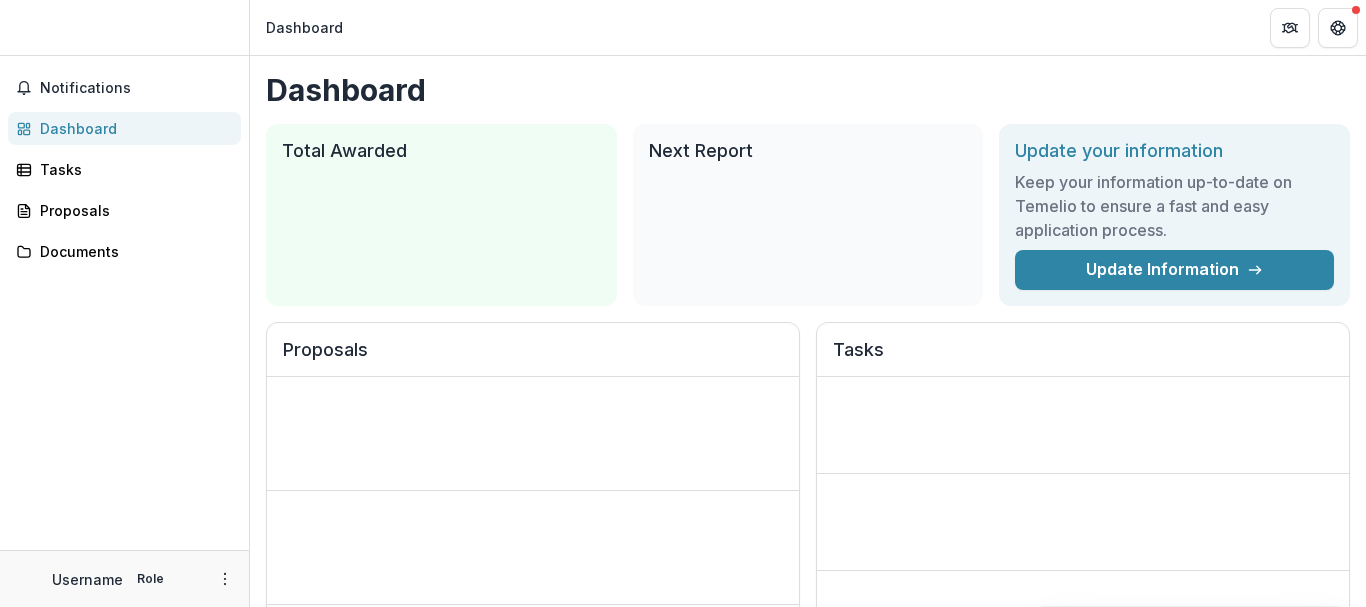 scroll, scrollTop: 0, scrollLeft: 0, axis: both 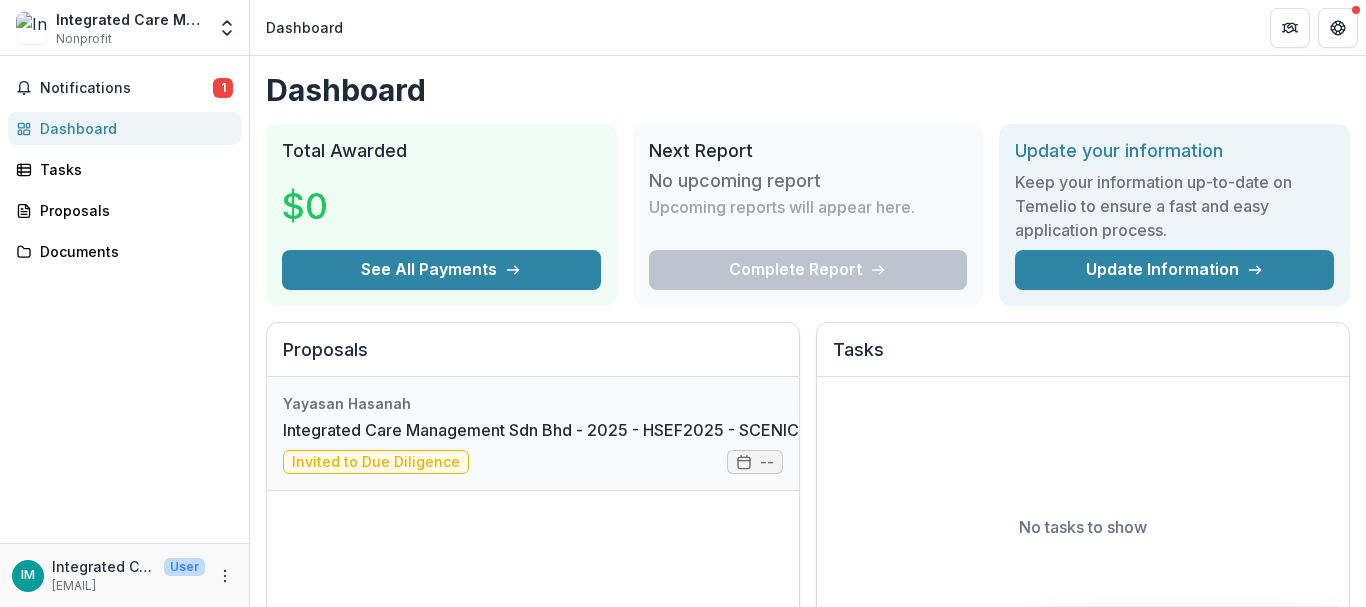click on "Integrated Care Management Sdn Bhd - 2025 - HSEF2025 - SCENIC" at bounding box center [541, 430] 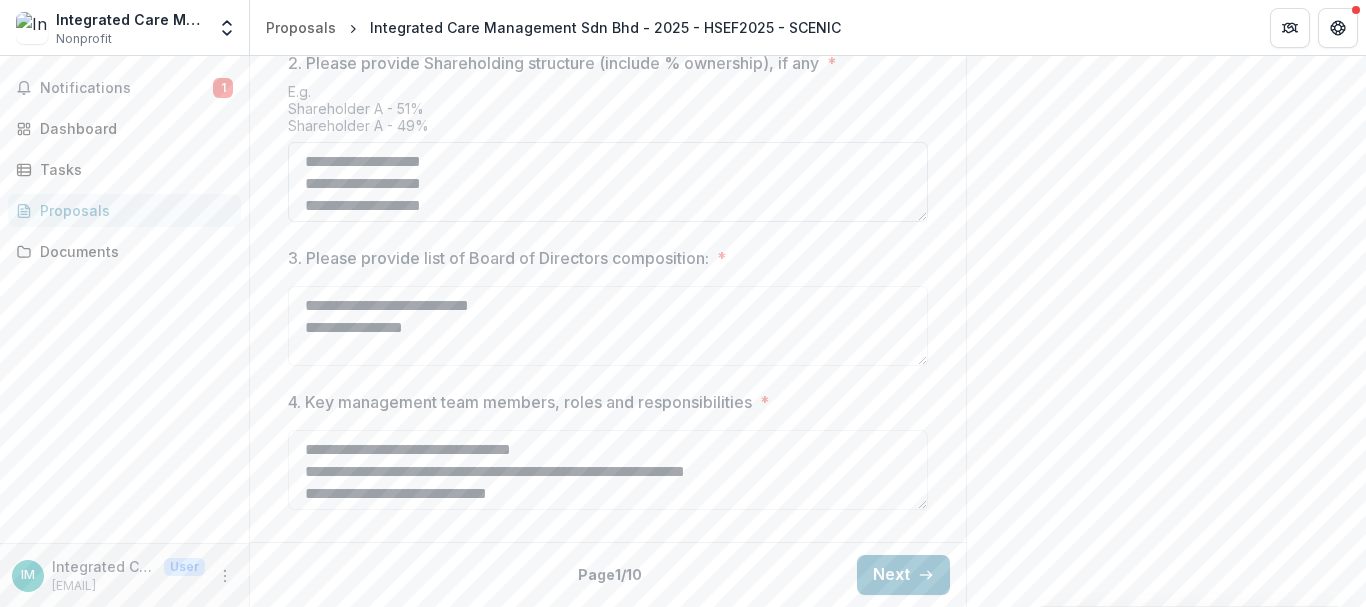scroll, scrollTop: 984, scrollLeft: 0, axis: vertical 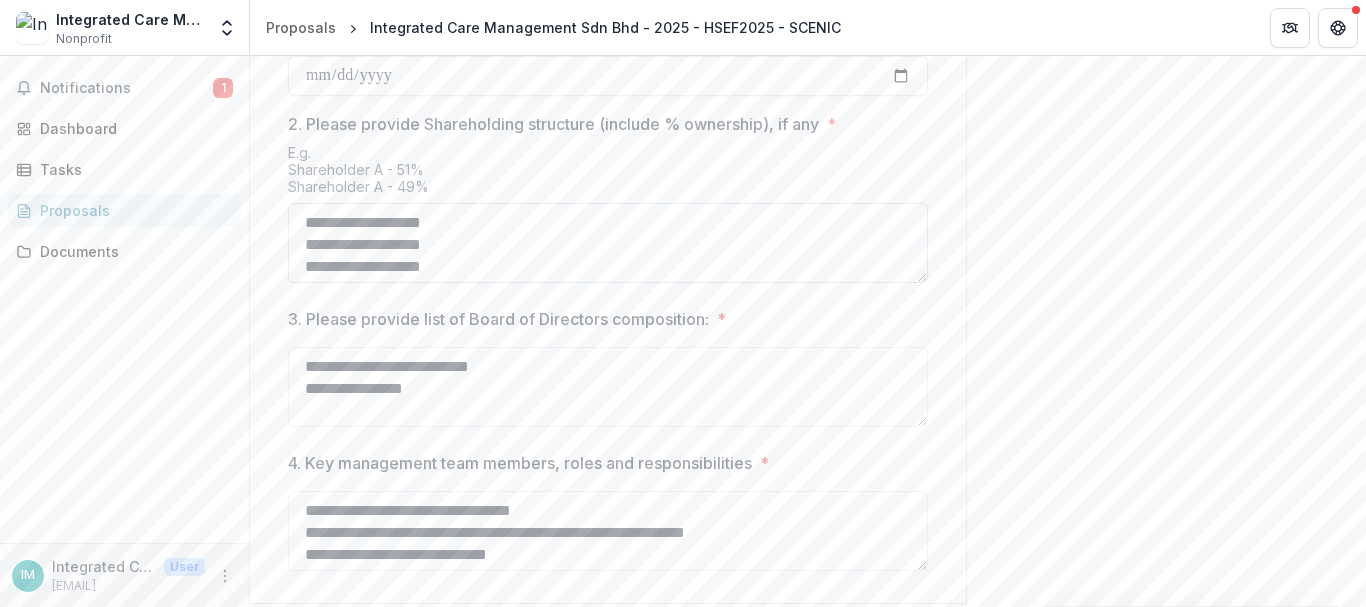 drag, startPoint x: 405, startPoint y: 263, endPoint x: 290, endPoint y: 254, distance: 115.35164 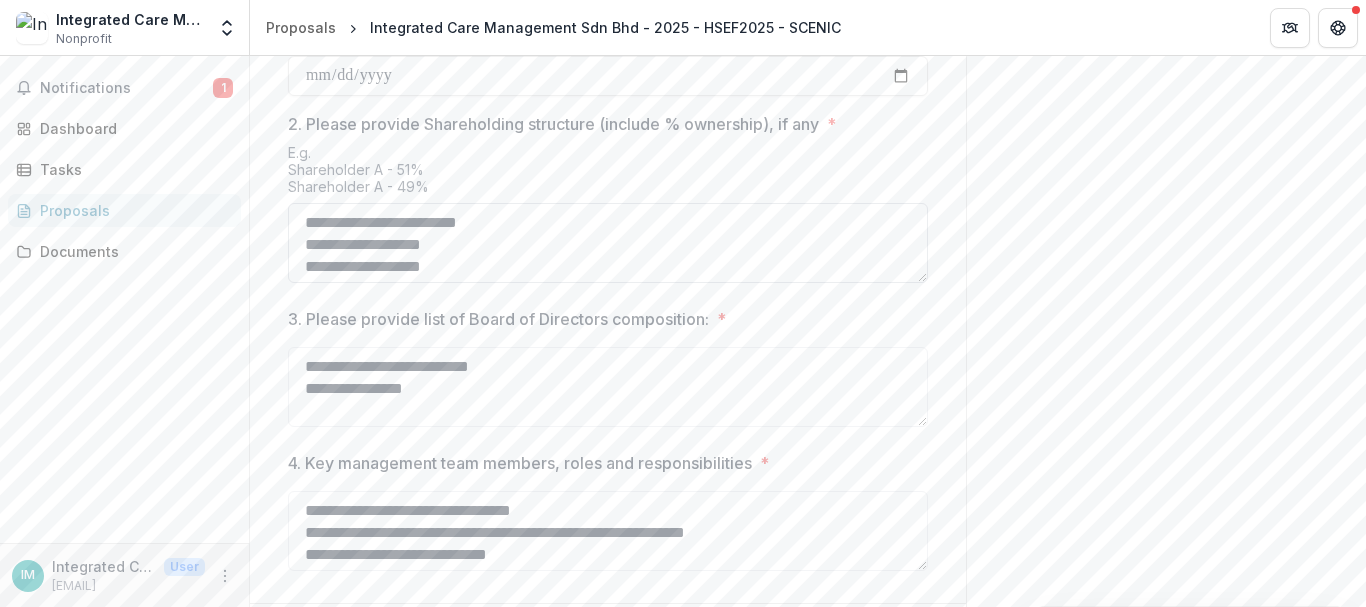 drag, startPoint x: 412, startPoint y: 281, endPoint x: 303, endPoint y: 280, distance: 109.004585 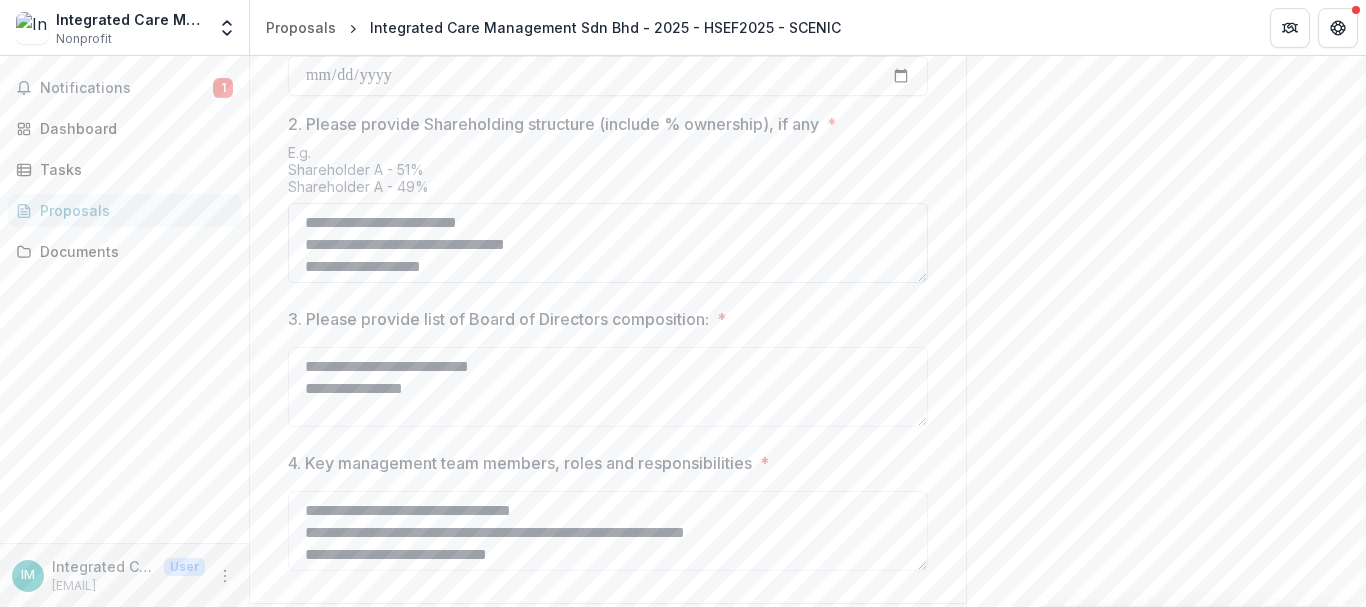 scroll, scrollTop: 4, scrollLeft: 0, axis: vertical 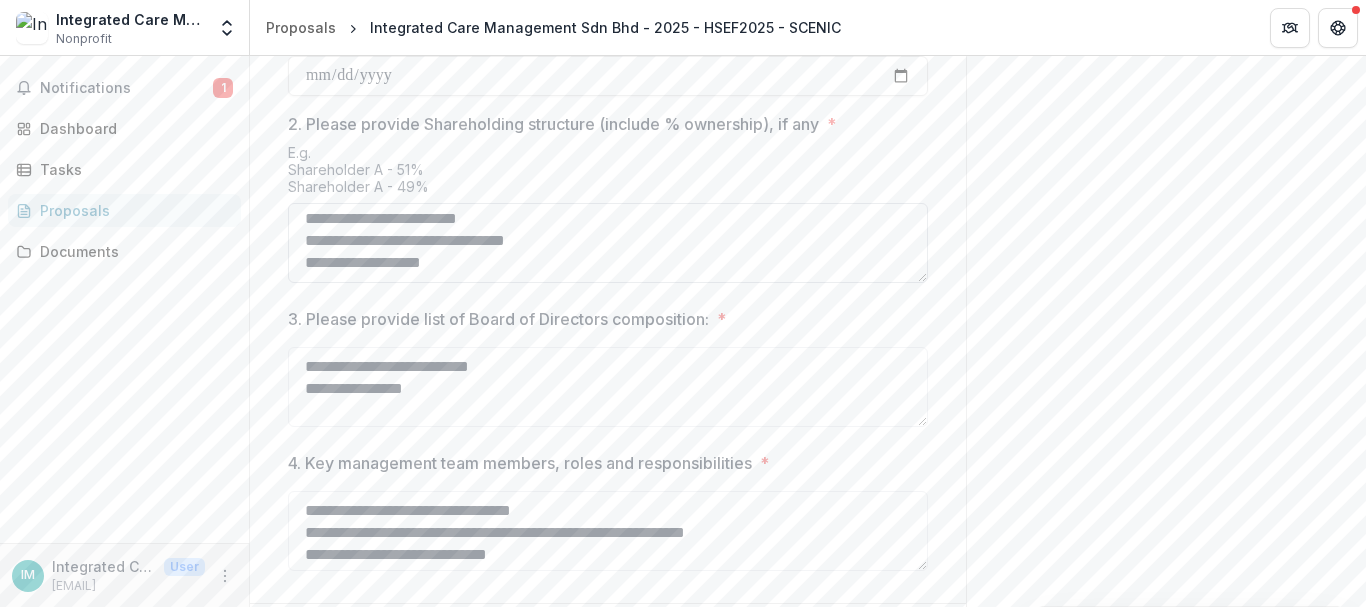 drag, startPoint x: 410, startPoint y: 303, endPoint x: 294, endPoint y: 305, distance: 116.01724 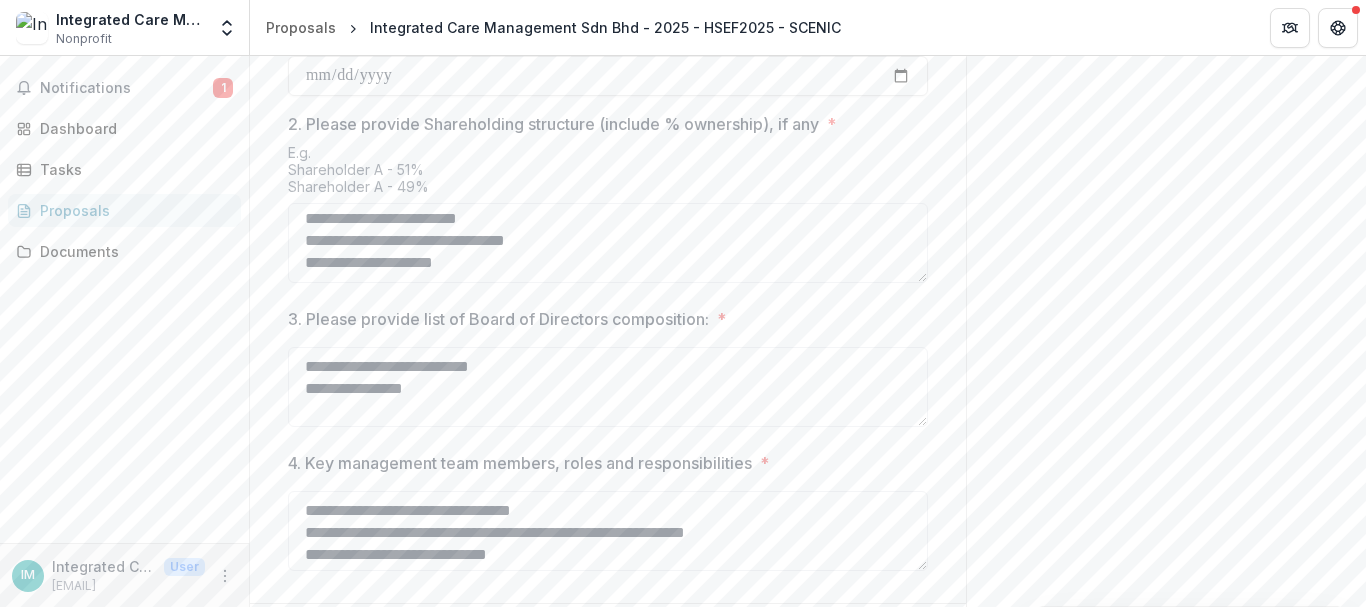 scroll, scrollTop: 1084, scrollLeft: 0, axis: vertical 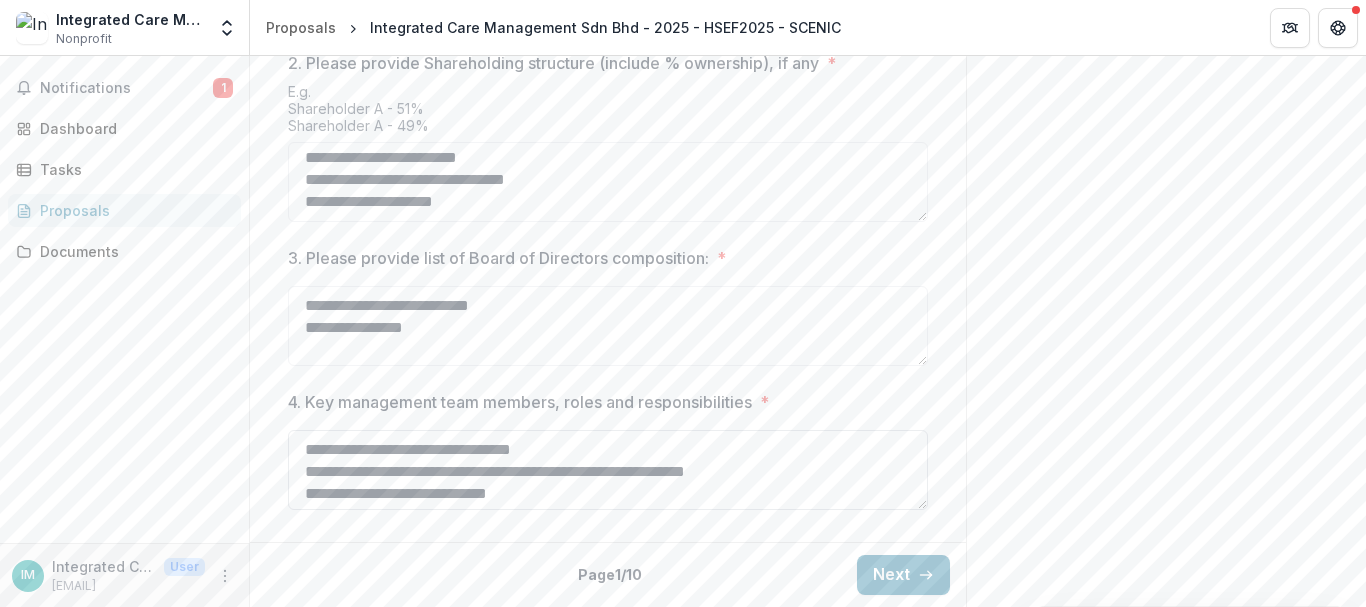 type on "**********" 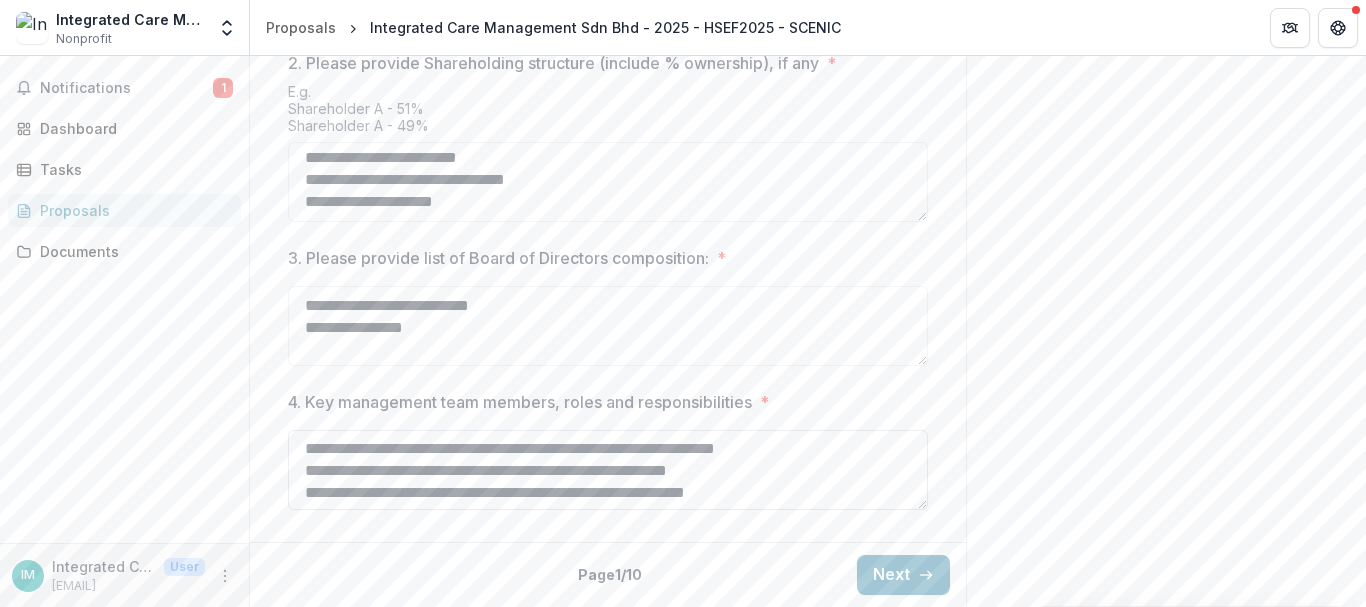 scroll, scrollTop: 148, scrollLeft: 0, axis: vertical 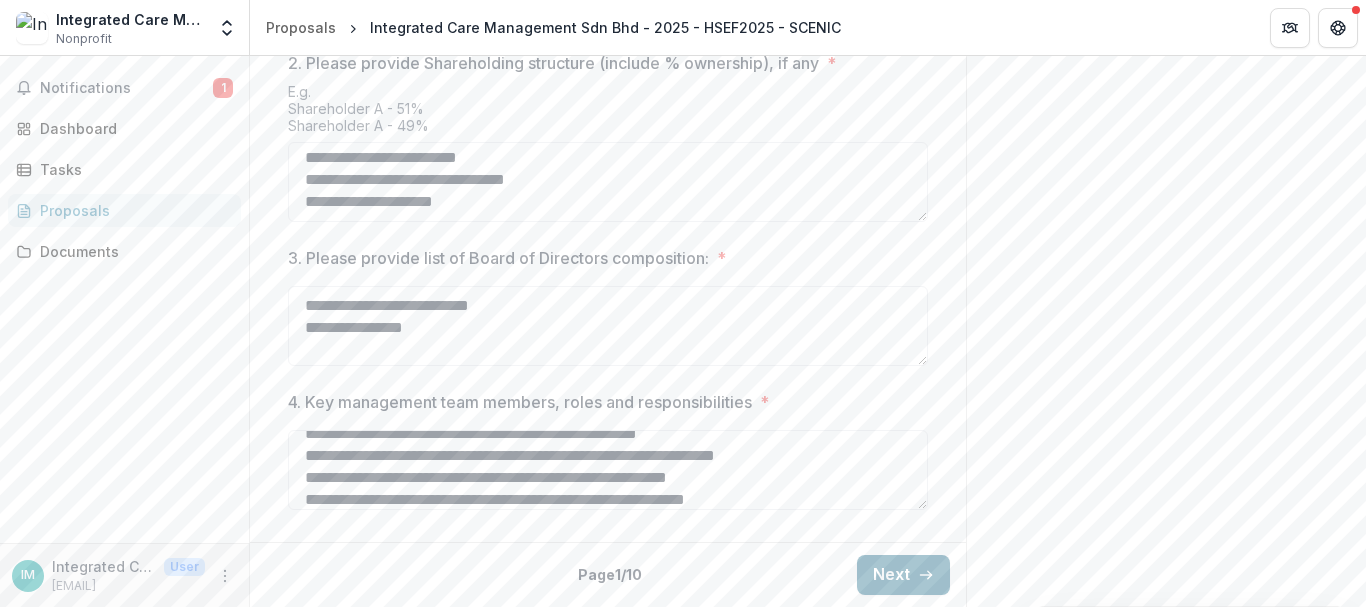 click on "Next" at bounding box center (903, 575) 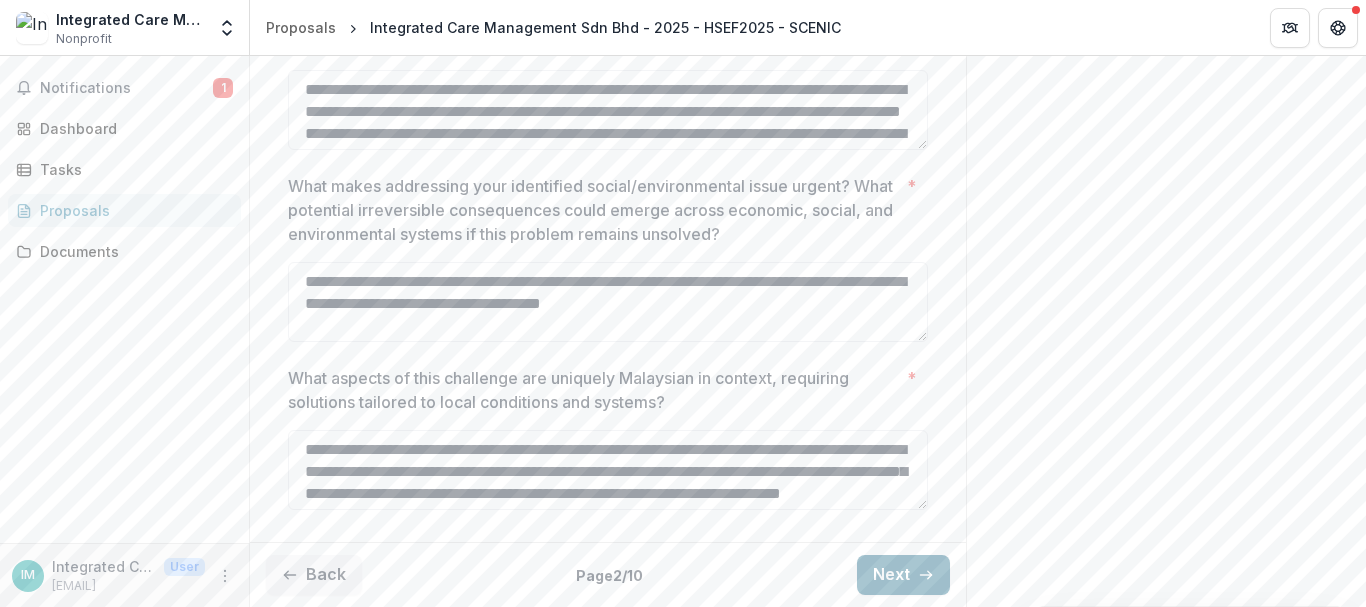 click on "Next" at bounding box center (903, 575) 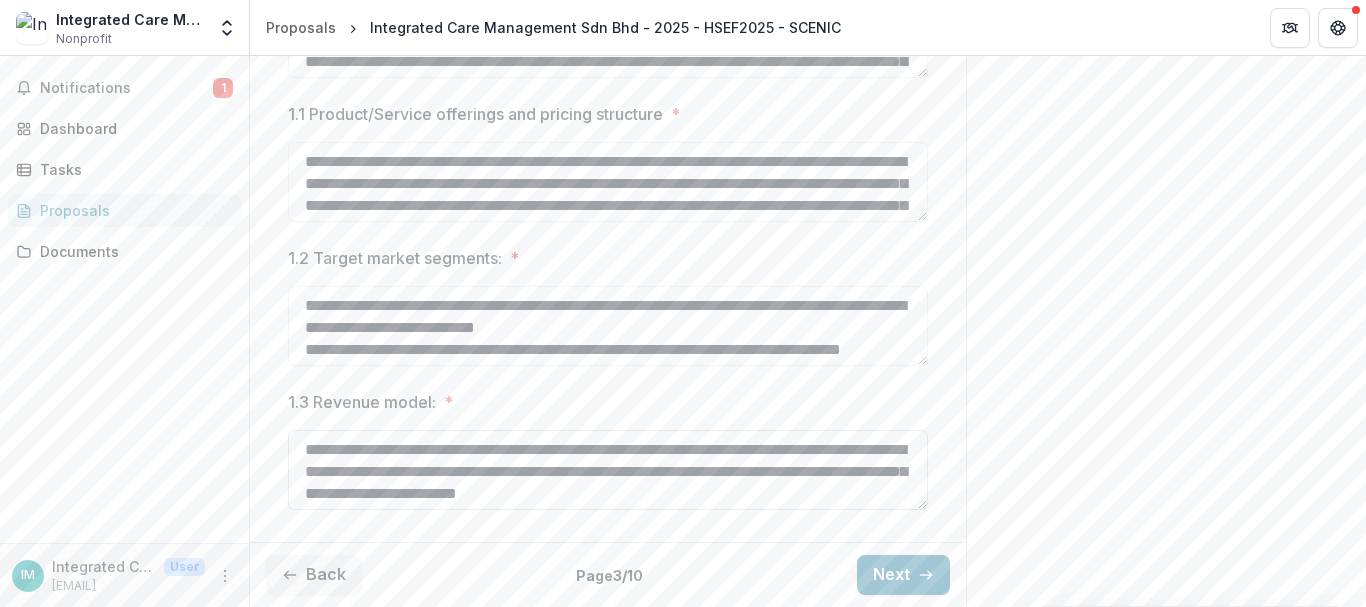scroll, scrollTop: 4, scrollLeft: 0, axis: vertical 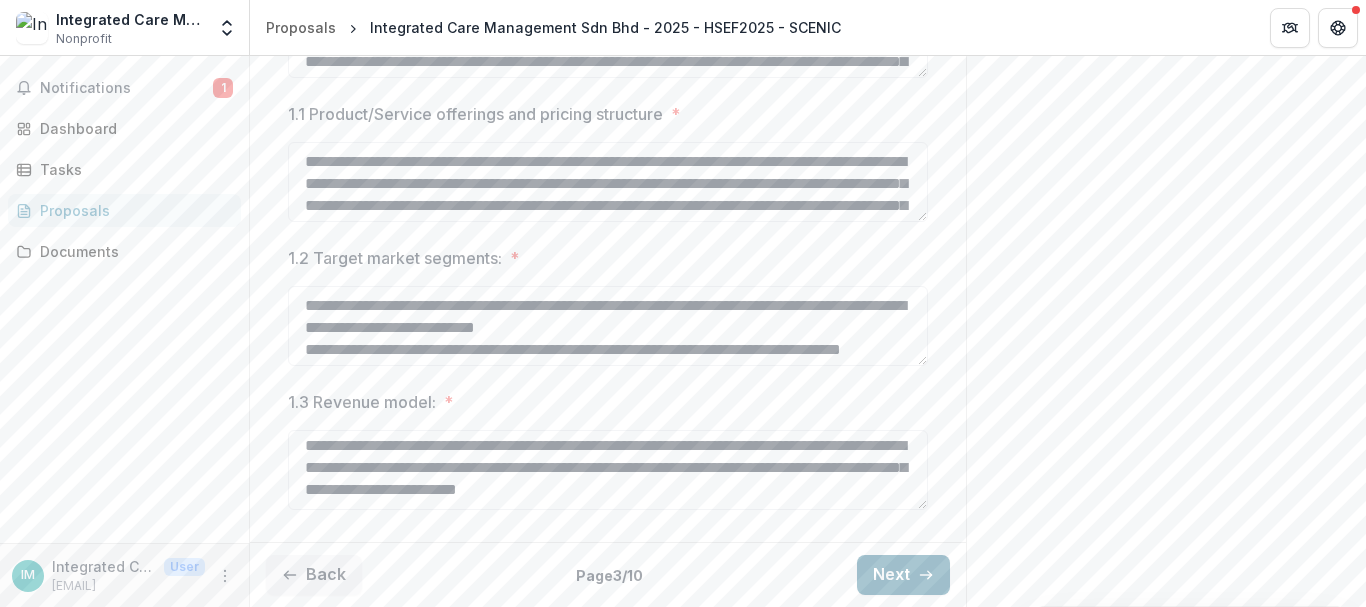 click on "Next" at bounding box center (903, 575) 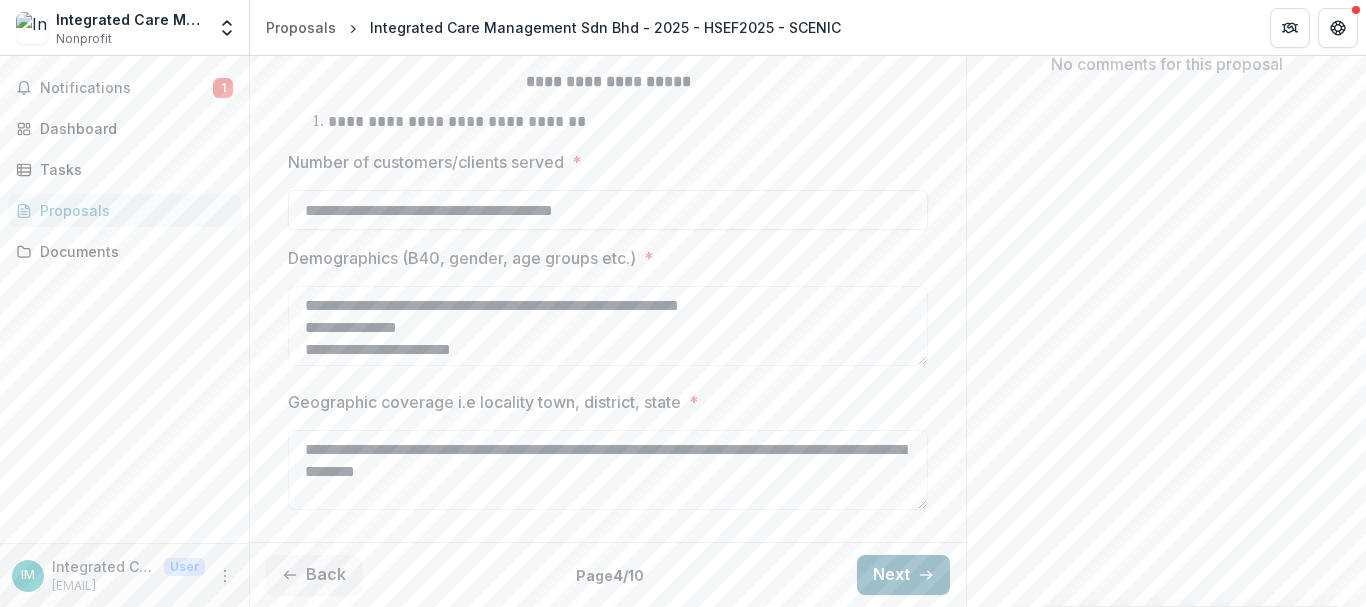 click on "Next" at bounding box center [903, 575] 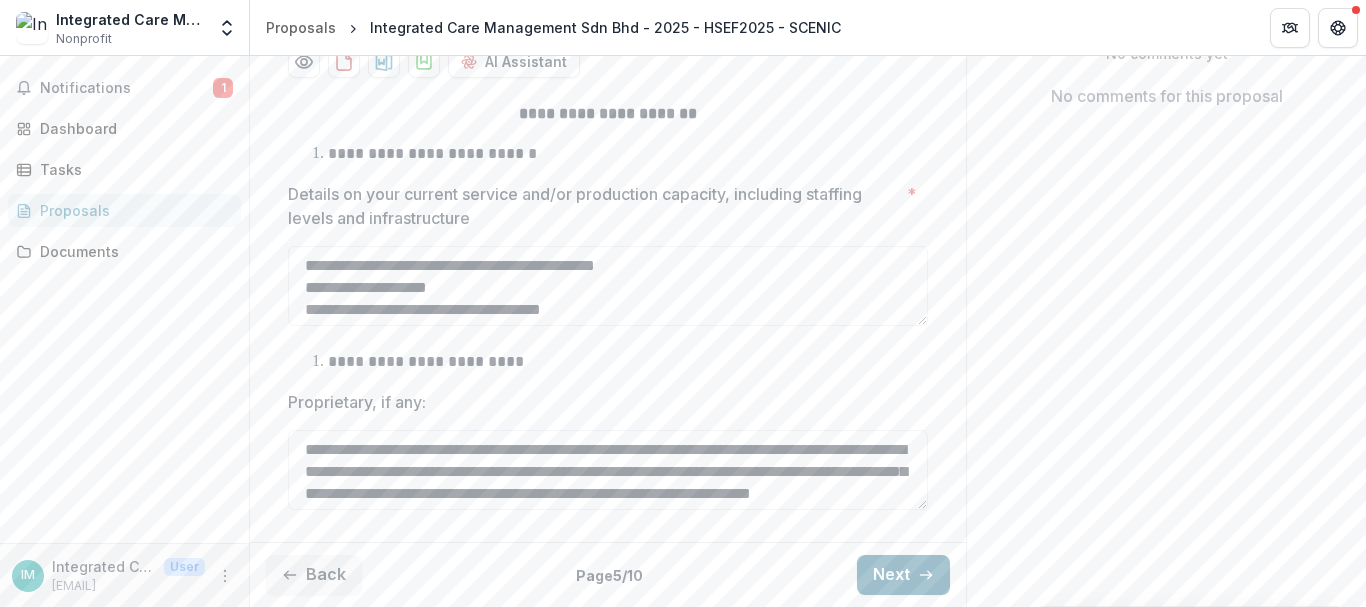 scroll, scrollTop: 444, scrollLeft: 0, axis: vertical 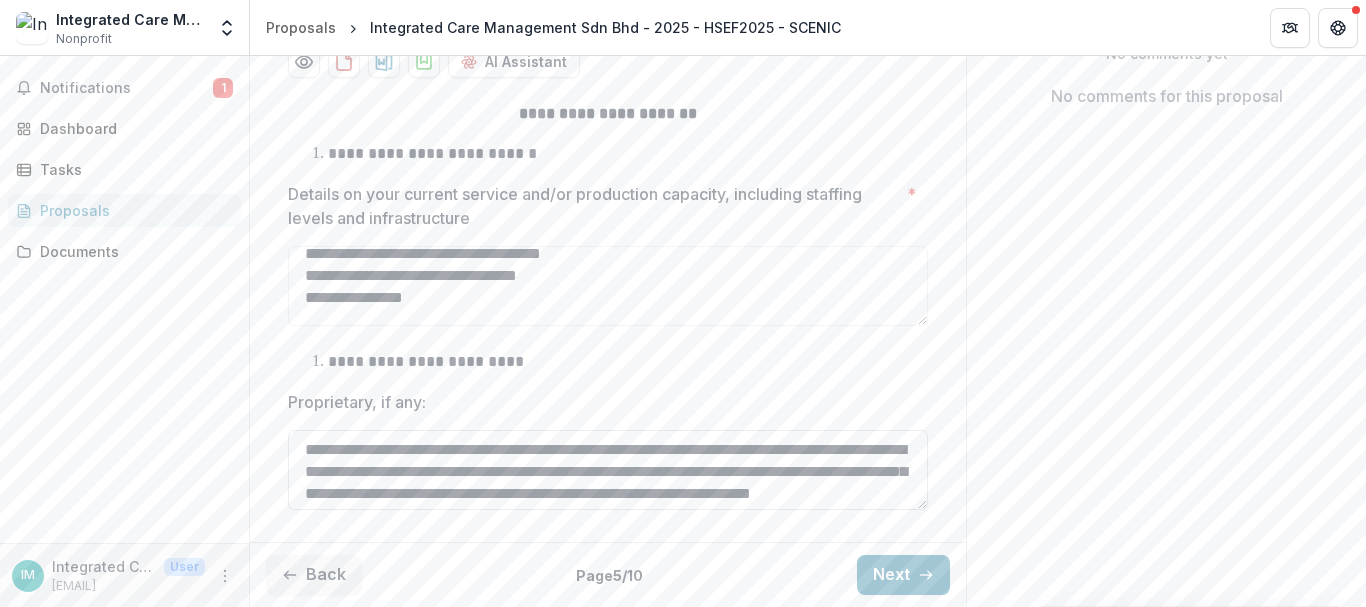 click on "**********" at bounding box center (608, 470) 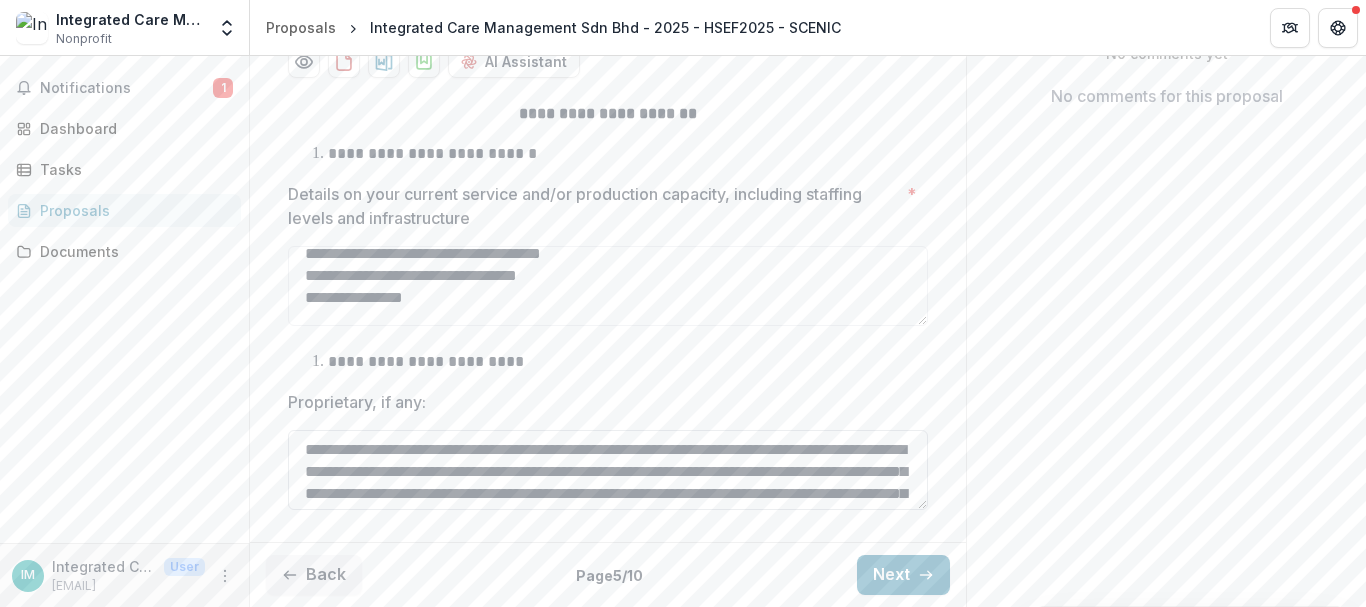 click on "**********" at bounding box center (608, 470) 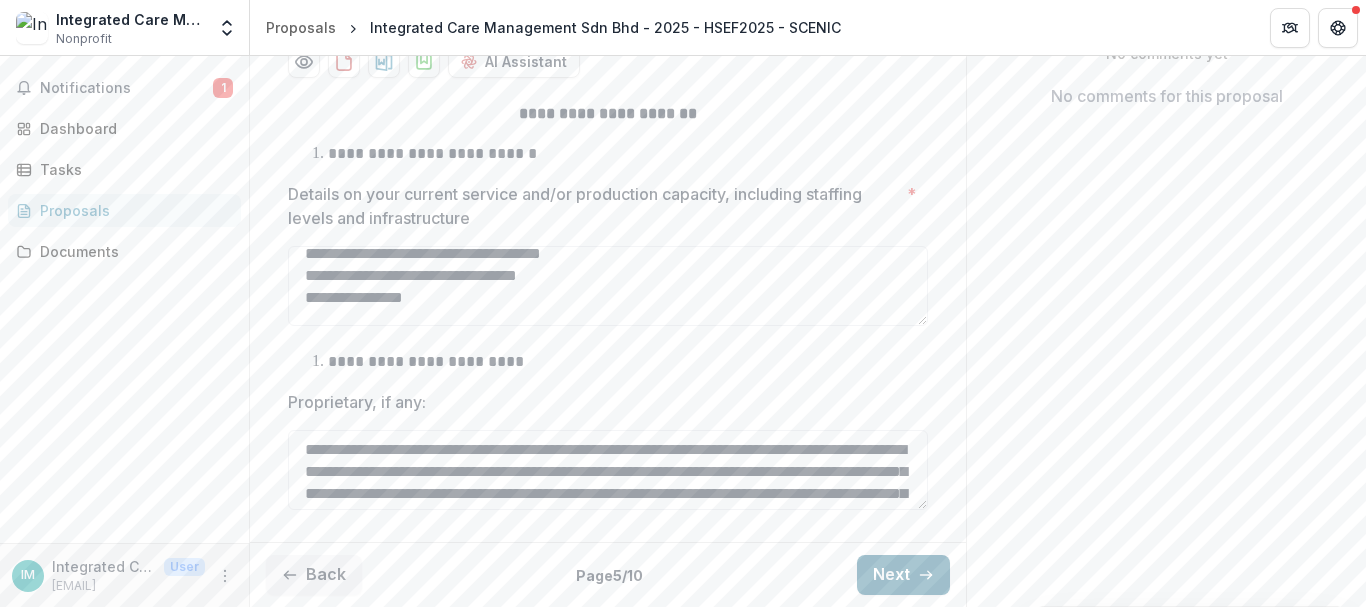 type on "**********" 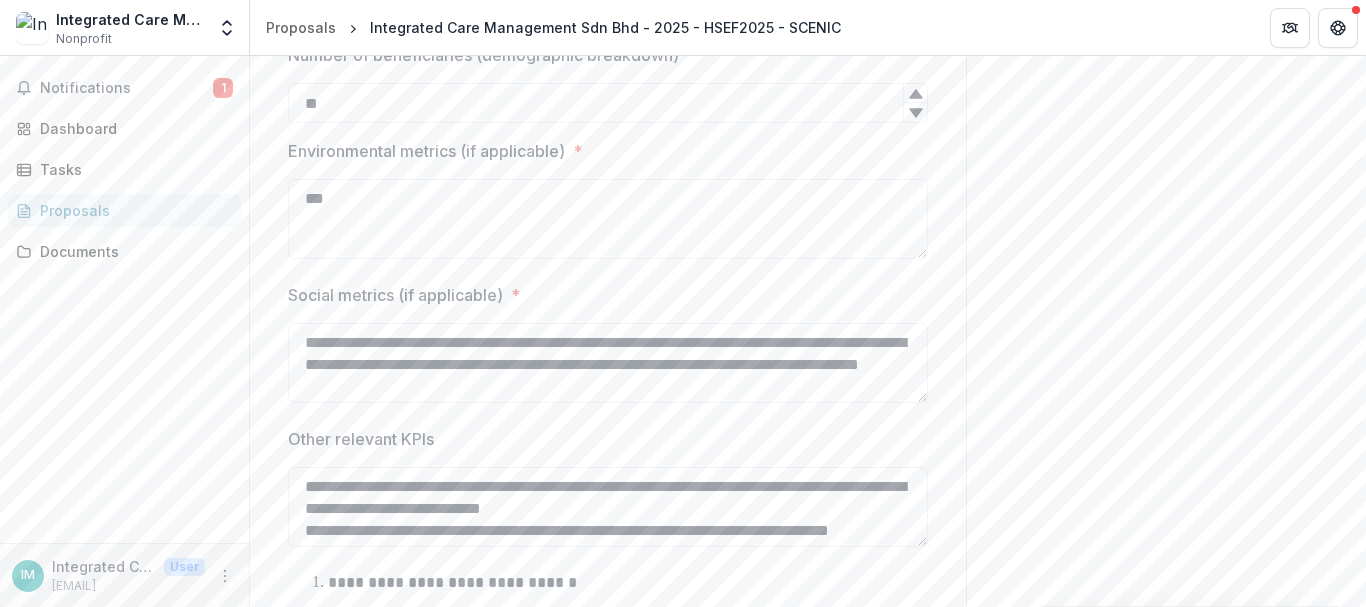 scroll, scrollTop: 744, scrollLeft: 0, axis: vertical 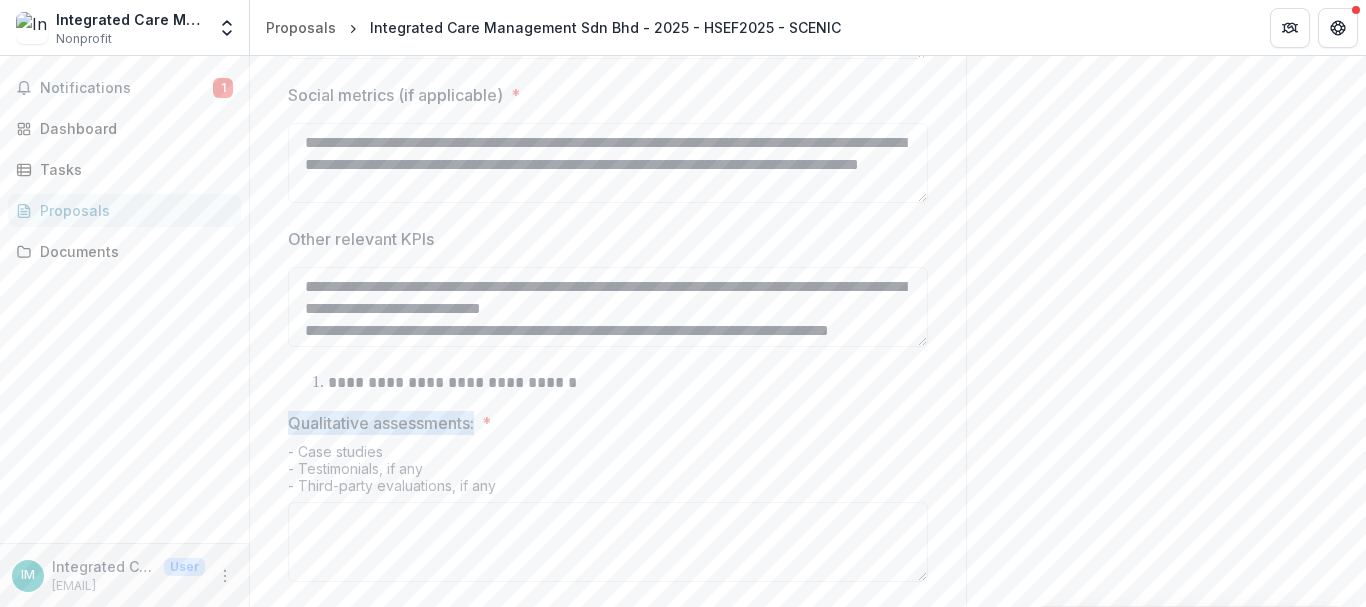 drag, startPoint x: 283, startPoint y: 458, endPoint x: 477, endPoint y: 464, distance: 194.09276 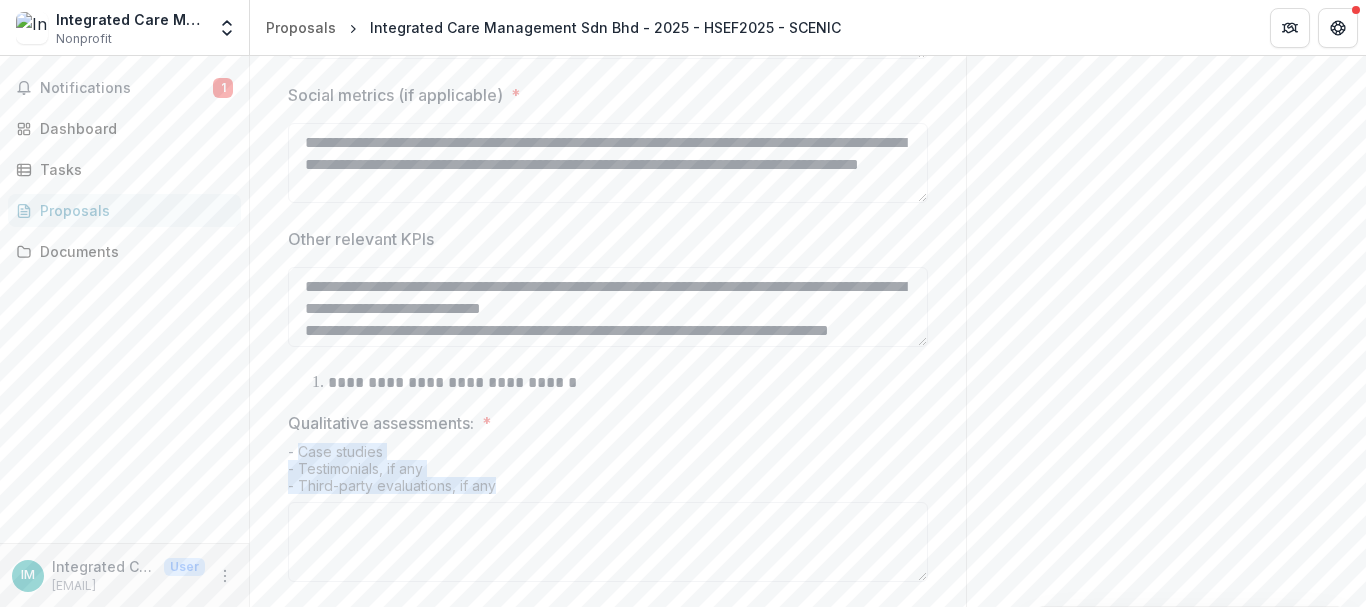 drag, startPoint x: 298, startPoint y: 490, endPoint x: 535, endPoint y: 536, distance: 241.42287 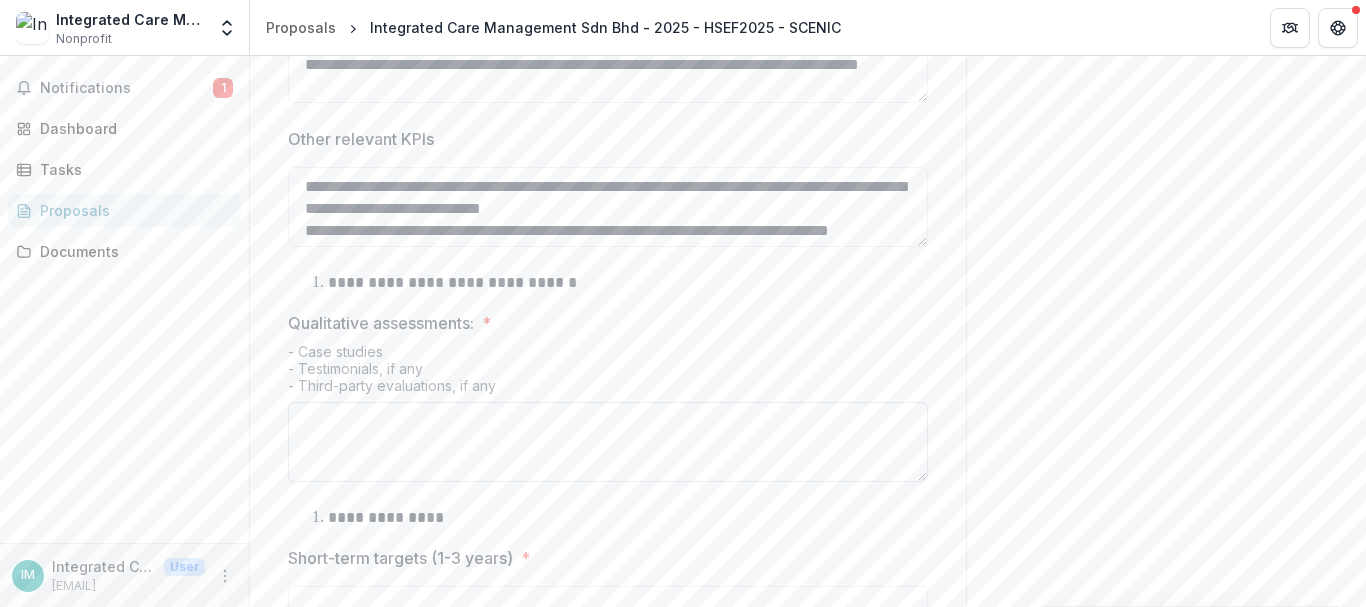 click on "Qualitative assessments: *" at bounding box center (608, 442) 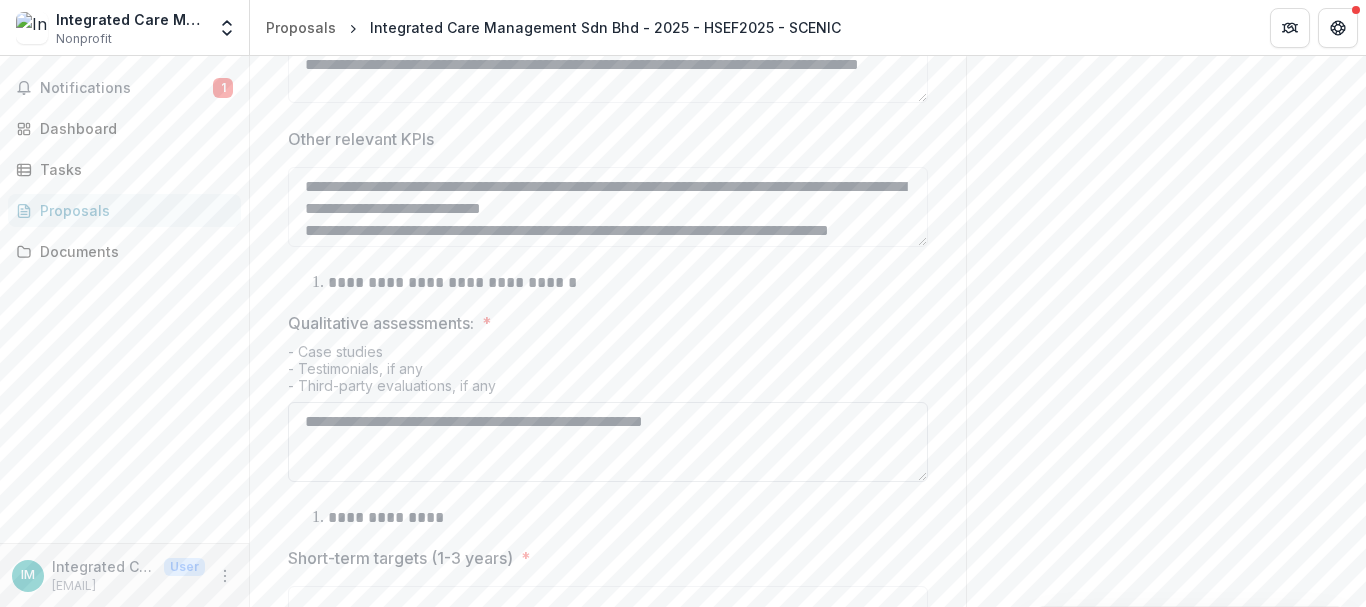 click on "**********" at bounding box center (608, 442) 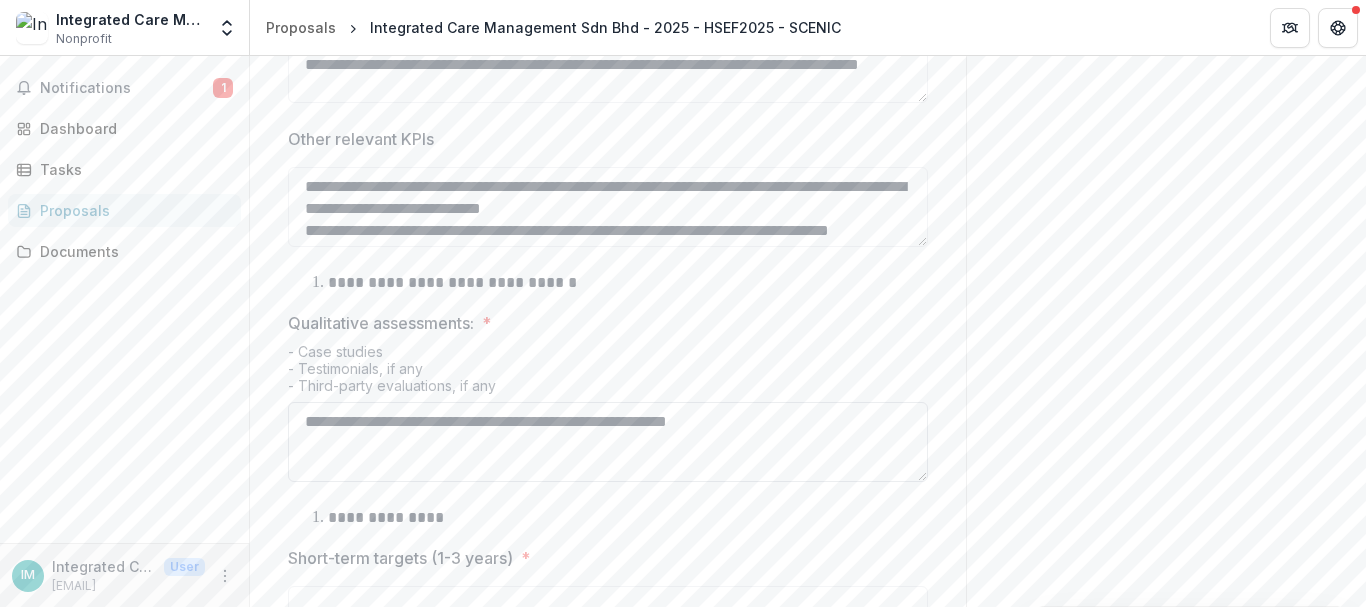 click on "**********" at bounding box center (608, 442) 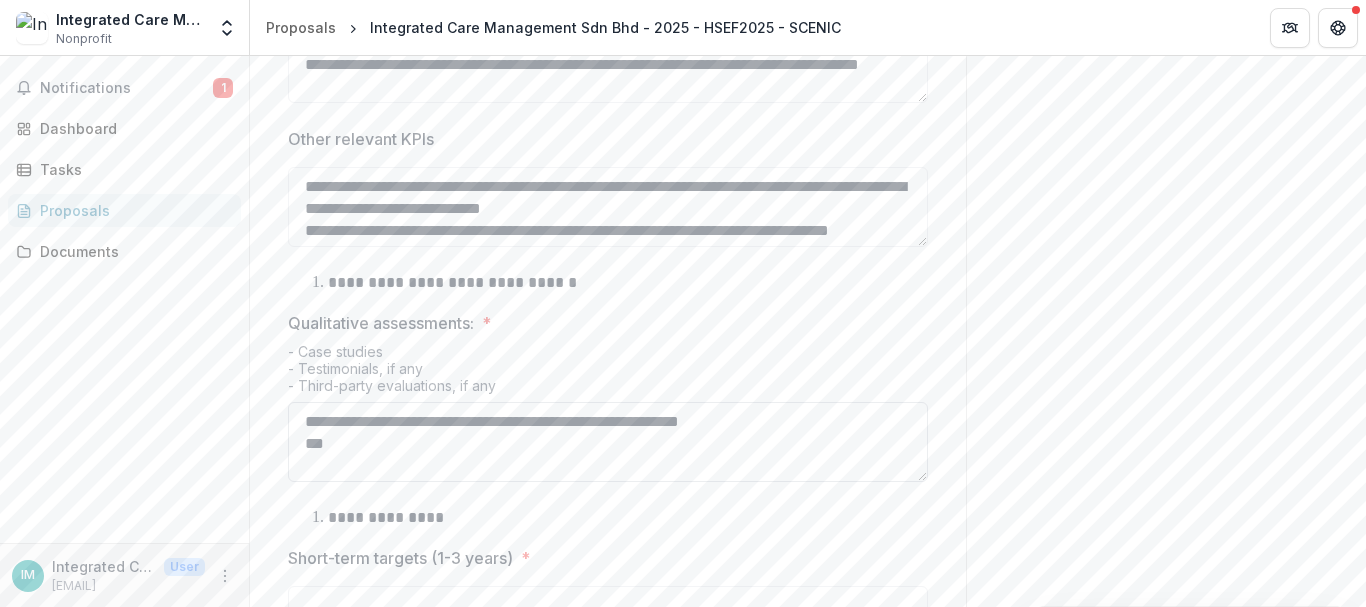 paste on "**********" 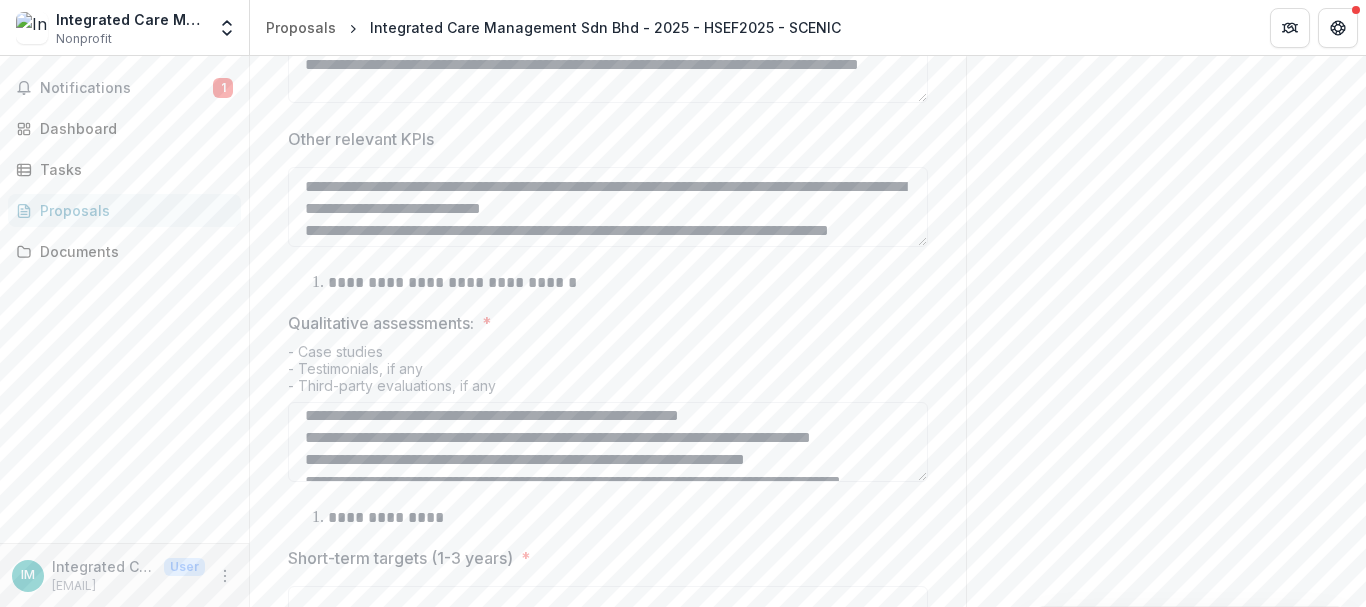 scroll, scrollTop: 0, scrollLeft: 0, axis: both 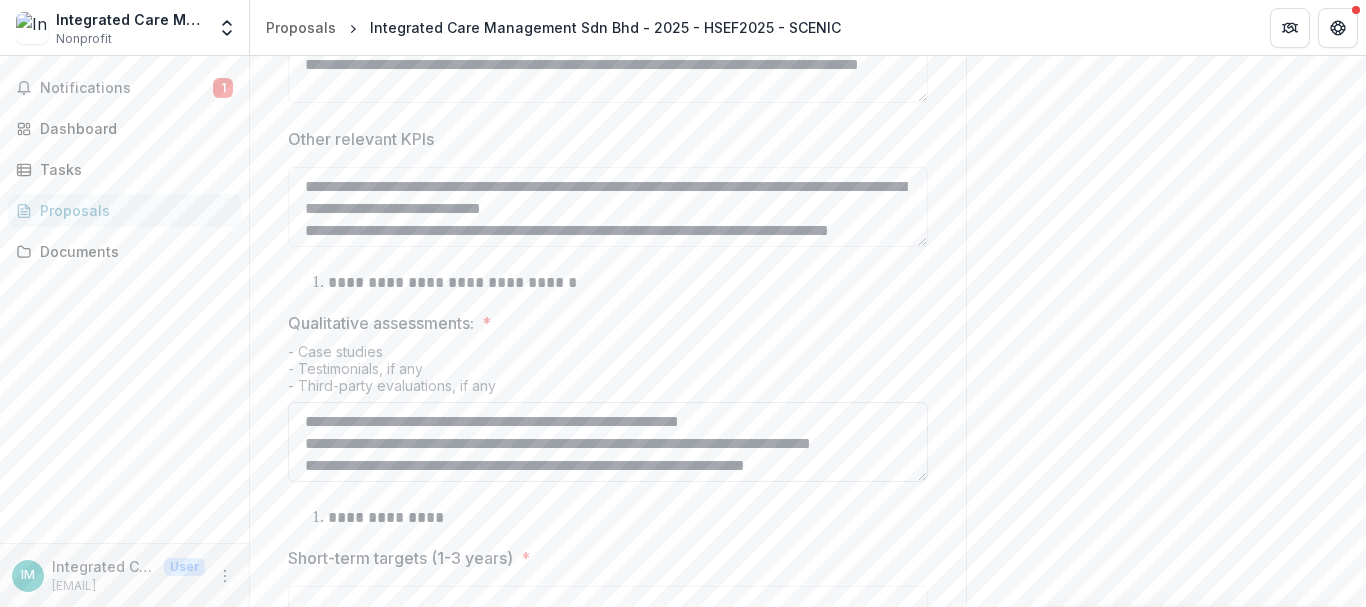 click on "**********" at bounding box center (608, 442) 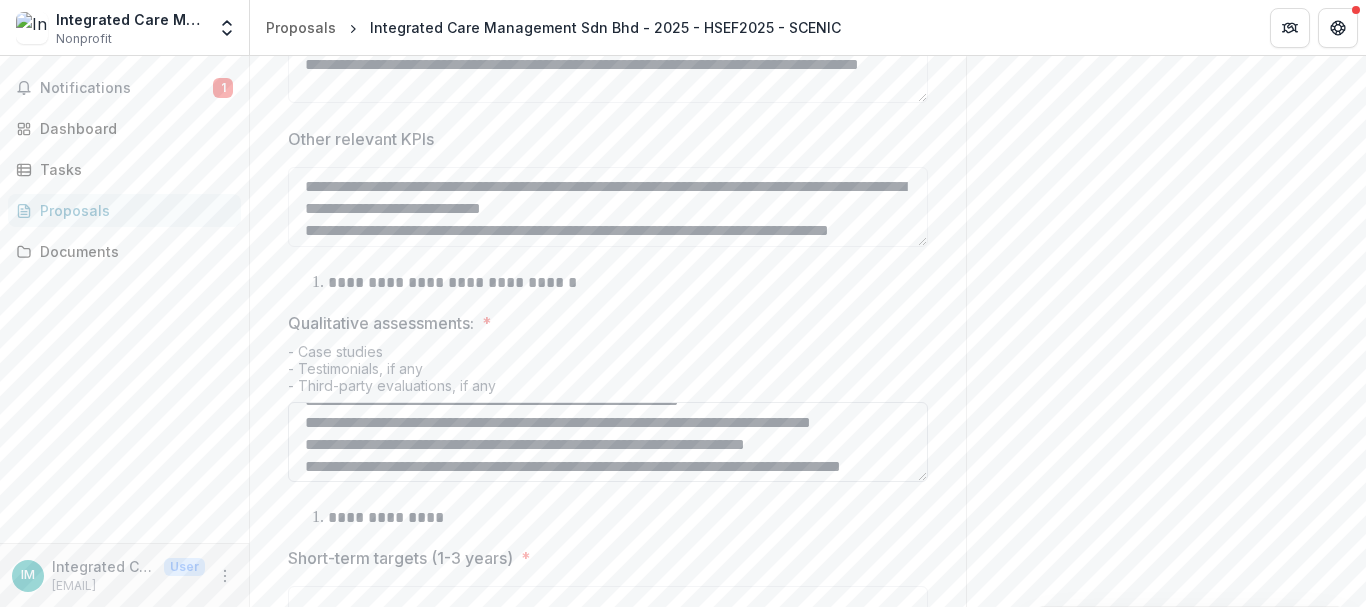 scroll, scrollTop: 24, scrollLeft: 0, axis: vertical 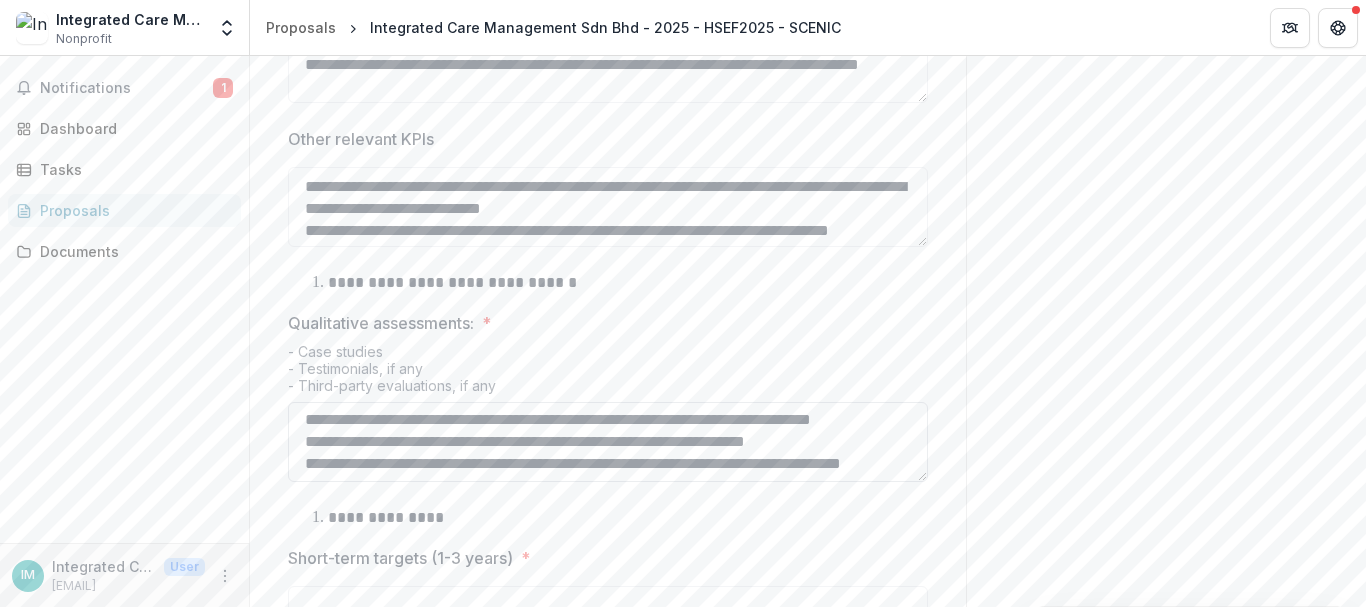 click on "**********" at bounding box center [608, 442] 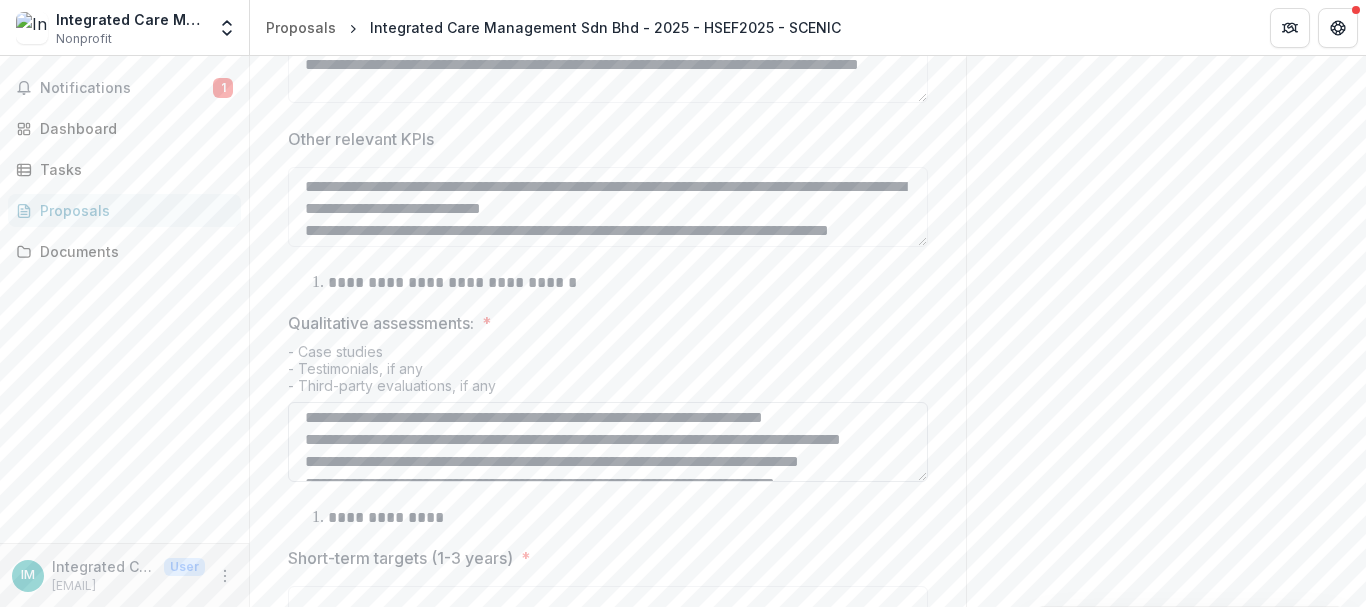 scroll, scrollTop: 50, scrollLeft: 0, axis: vertical 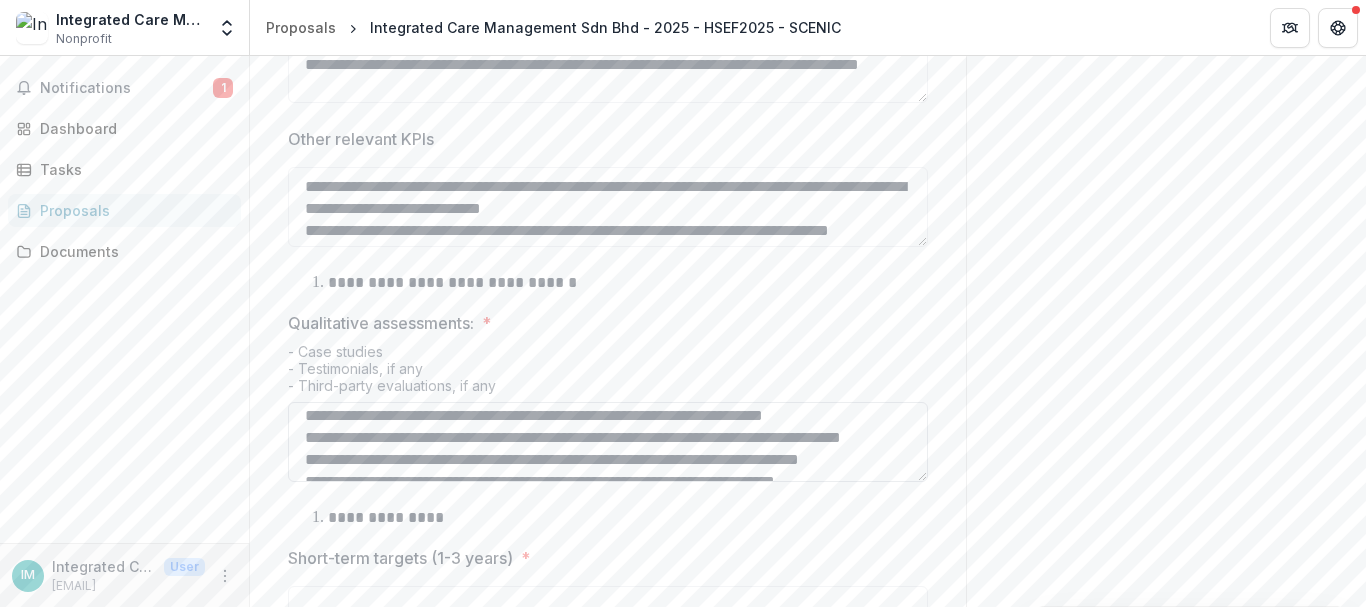 click on "**********" at bounding box center (608, 442) 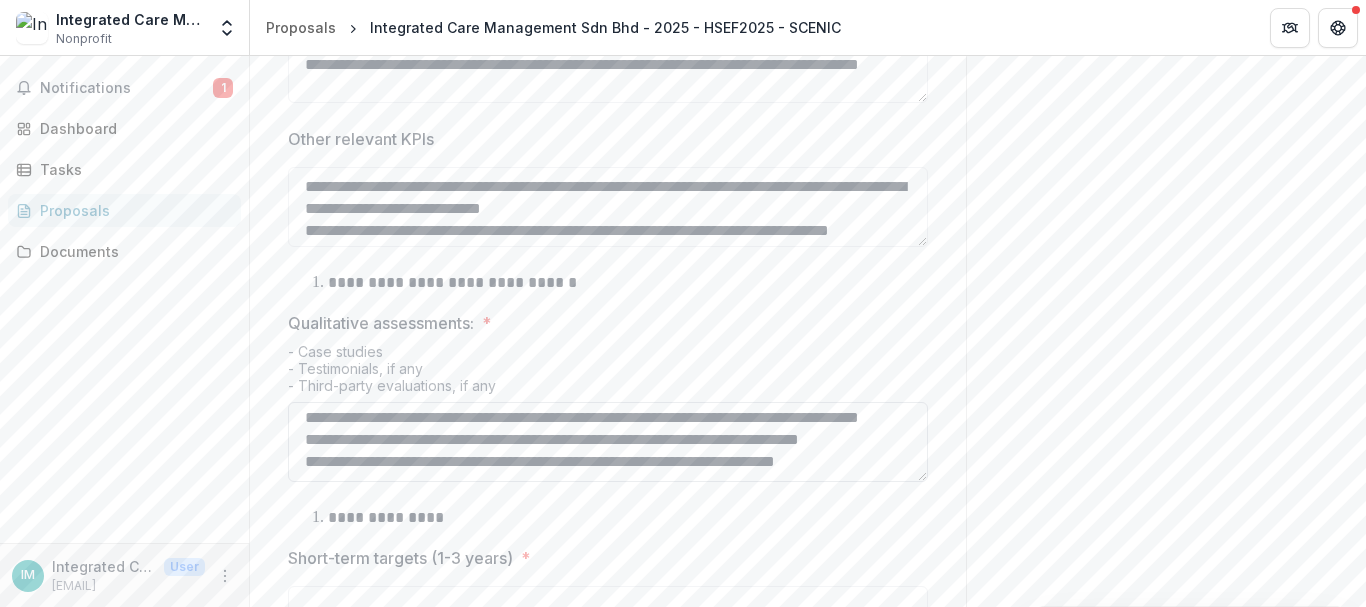 scroll, scrollTop: 101, scrollLeft: 0, axis: vertical 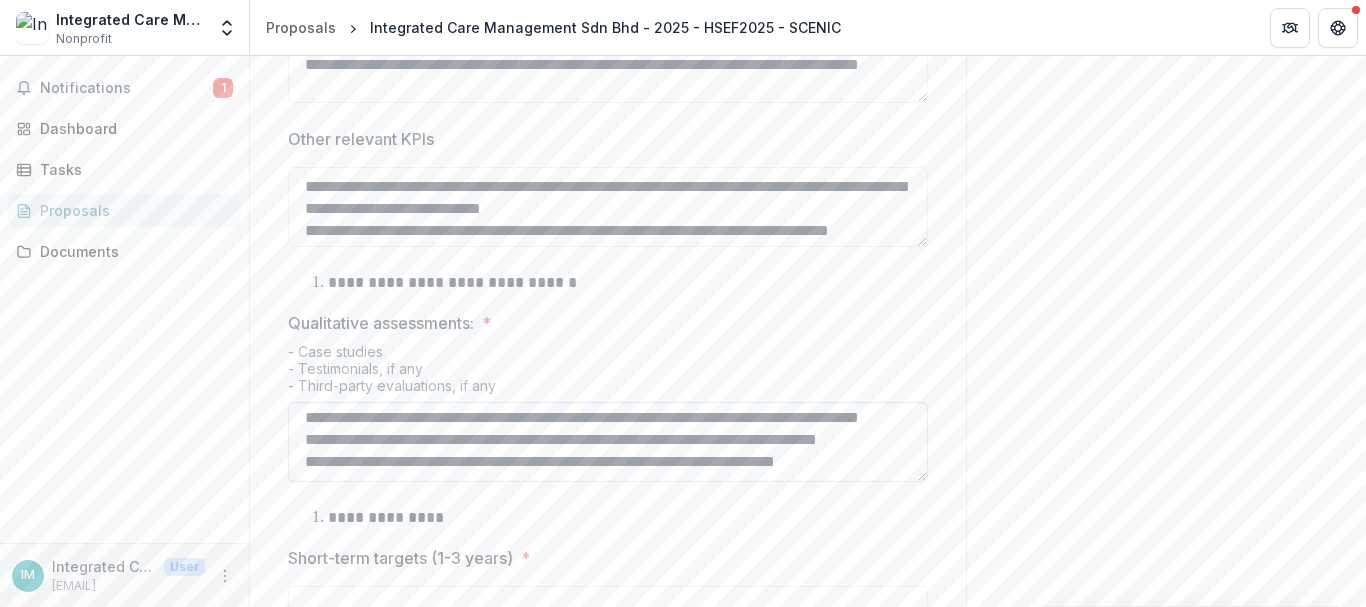 click on "**********" at bounding box center (608, 442) 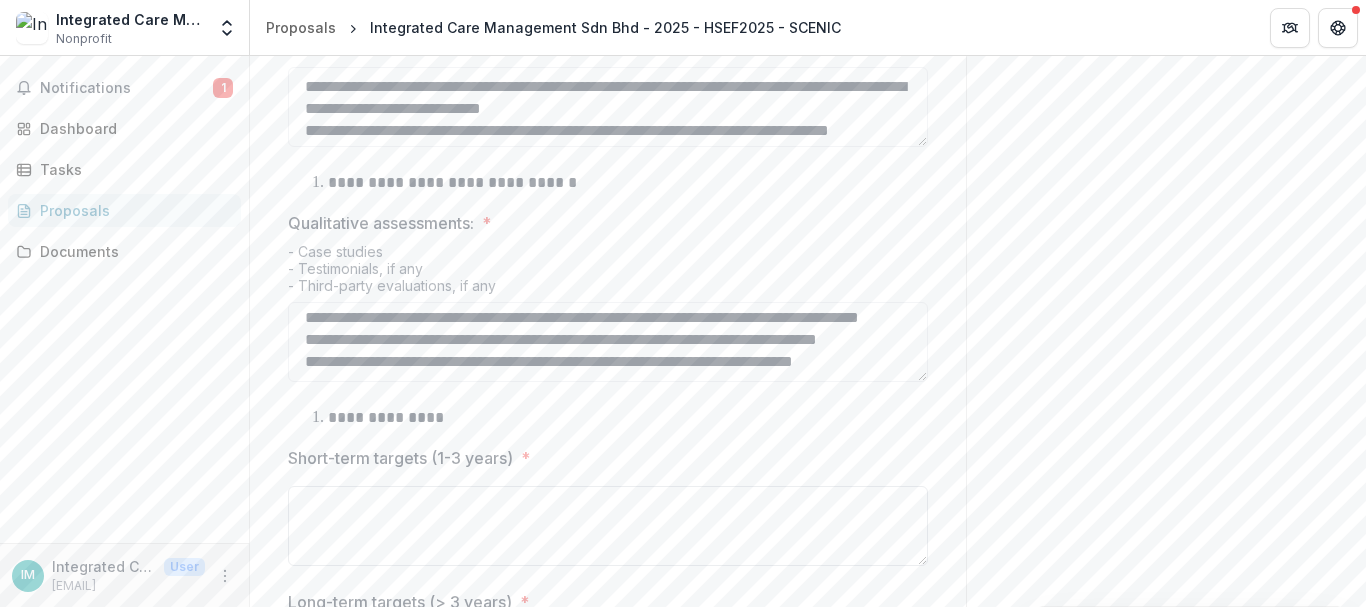 scroll, scrollTop: 1044, scrollLeft: 0, axis: vertical 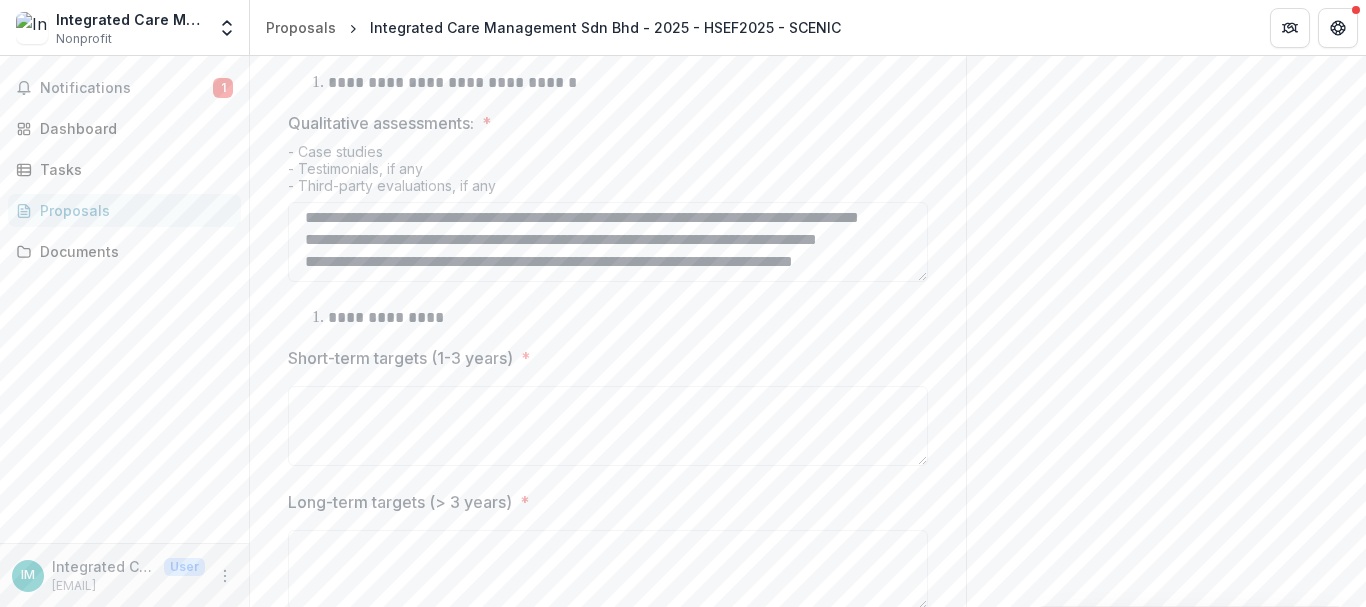 type on "**********" 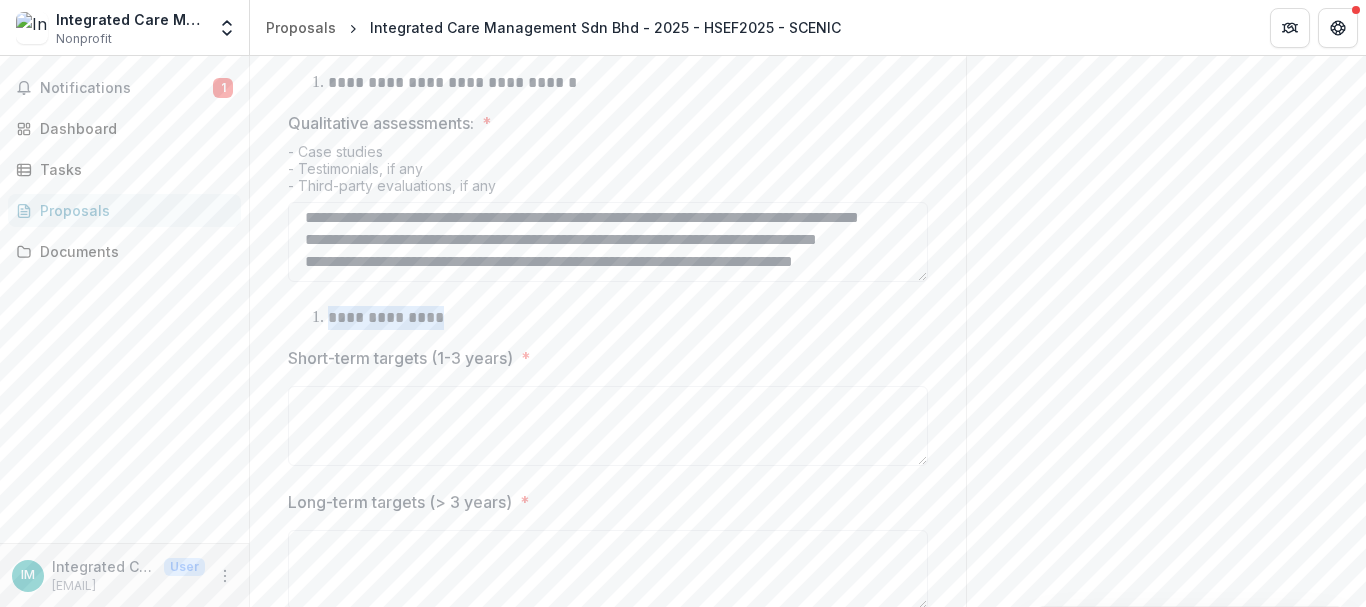 drag, startPoint x: 462, startPoint y: 361, endPoint x: 291, endPoint y: 362, distance: 171.00293 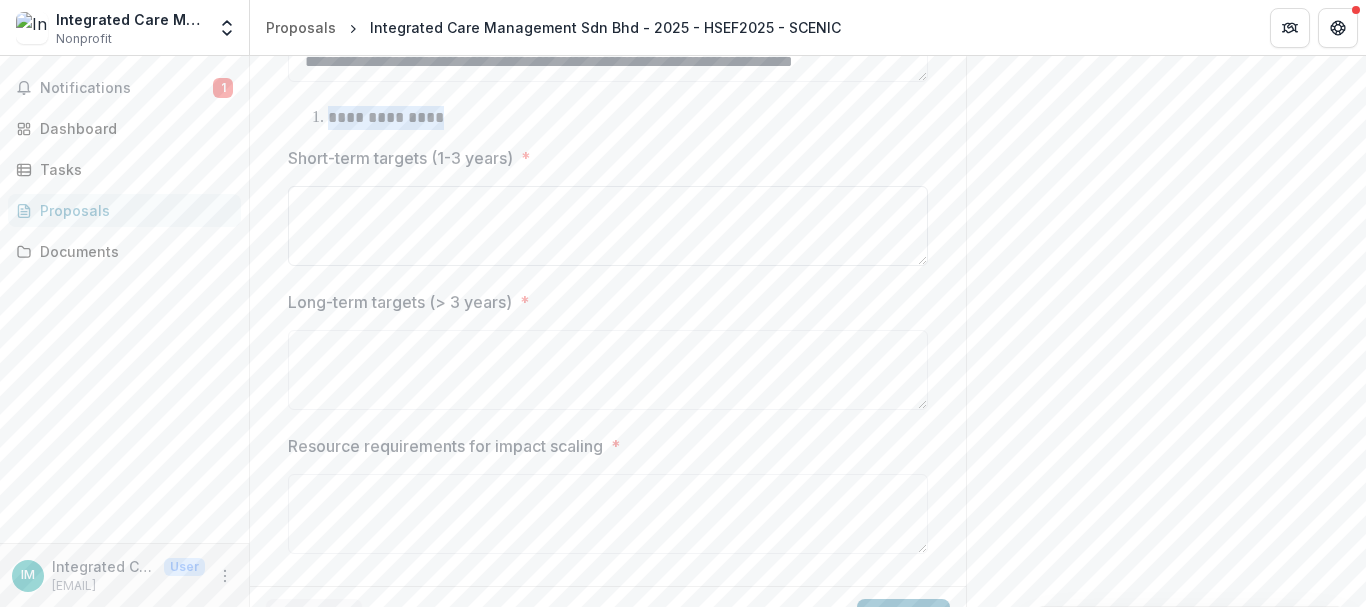 scroll, scrollTop: 1144, scrollLeft: 0, axis: vertical 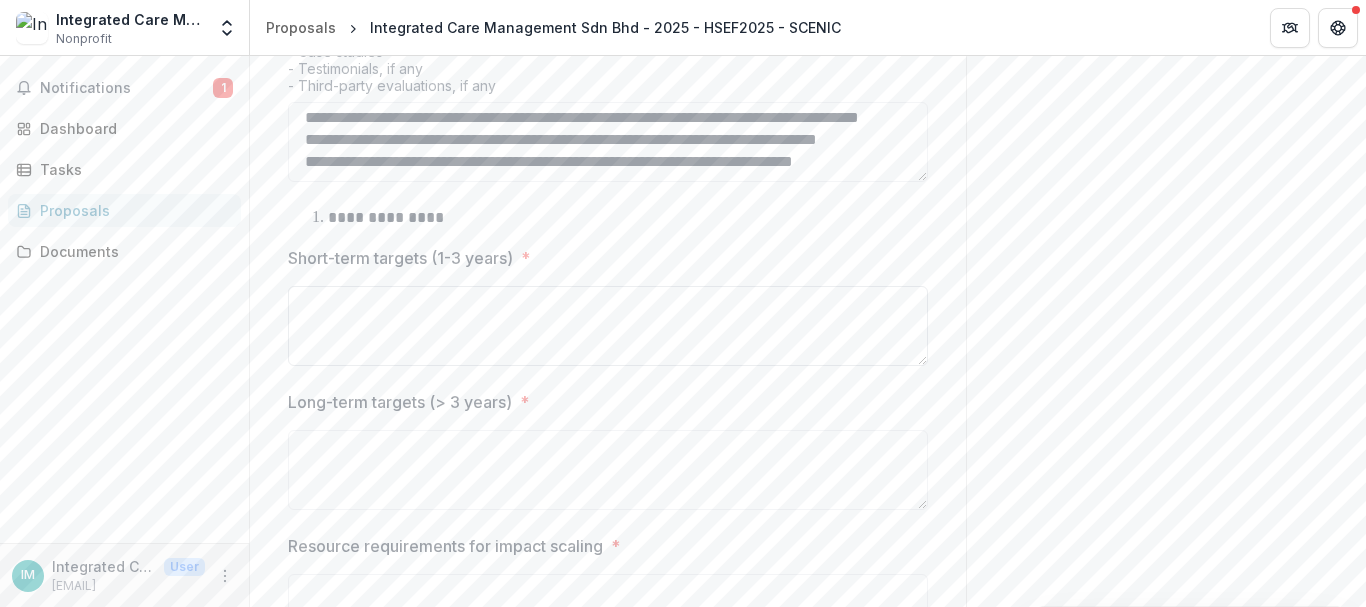 click on "Short-term targets (1-3 years) *" at bounding box center [608, 326] 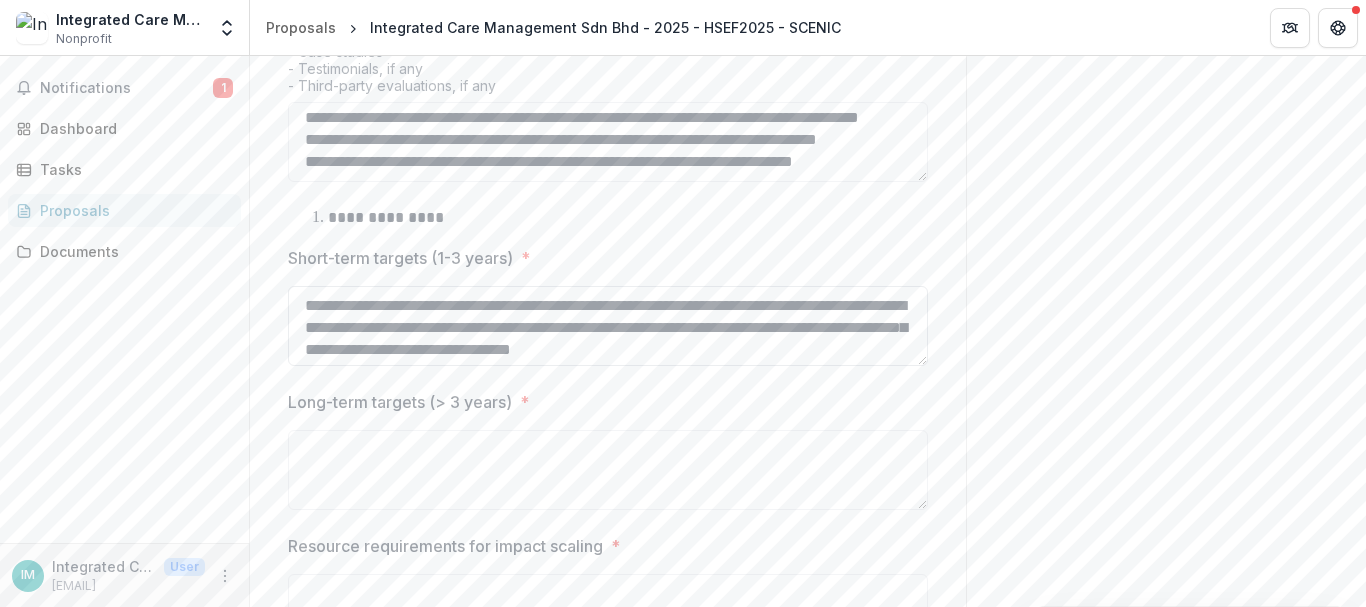scroll, scrollTop: 18, scrollLeft: 0, axis: vertical 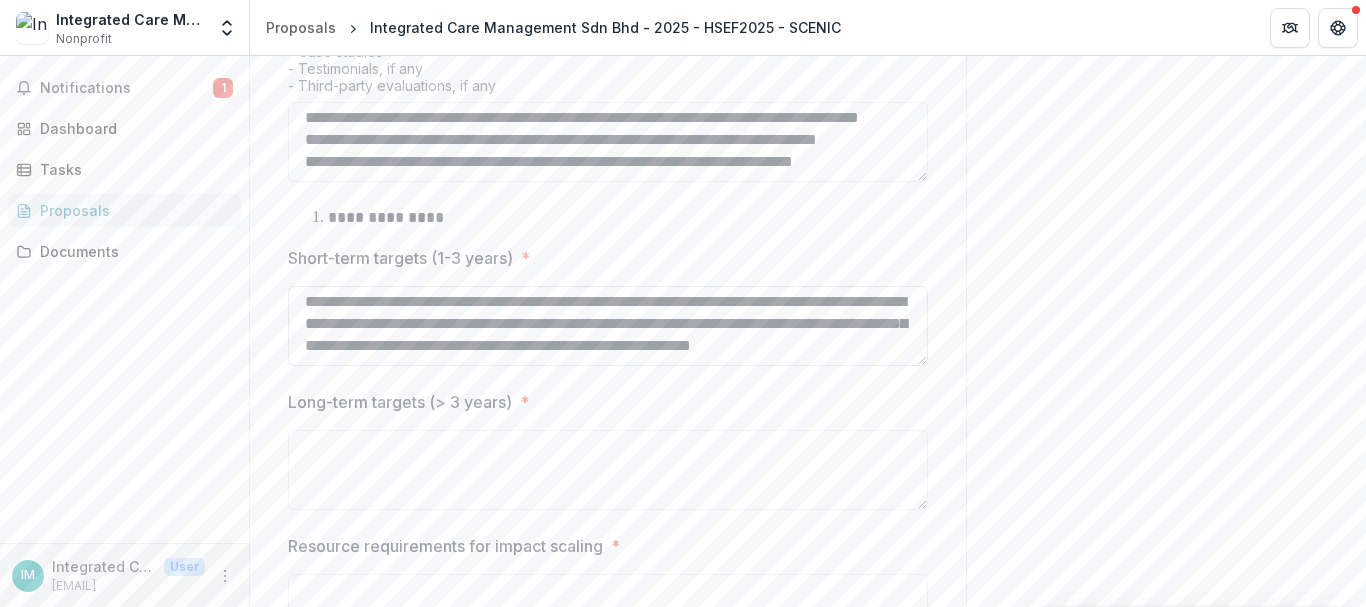 drag, startPoint x: 803, startPoint y: 372, endPoint x: 336, endPoint y: 386, distance: 467.2098 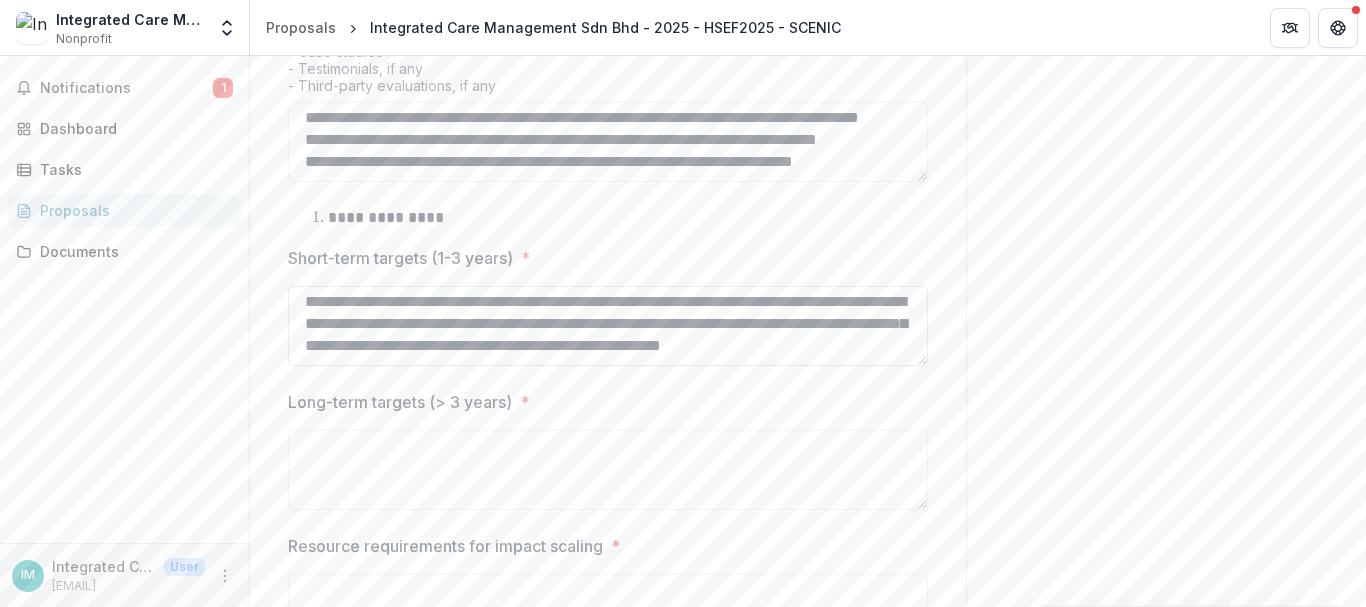 click on "**********" at bounding box center [608, 326] 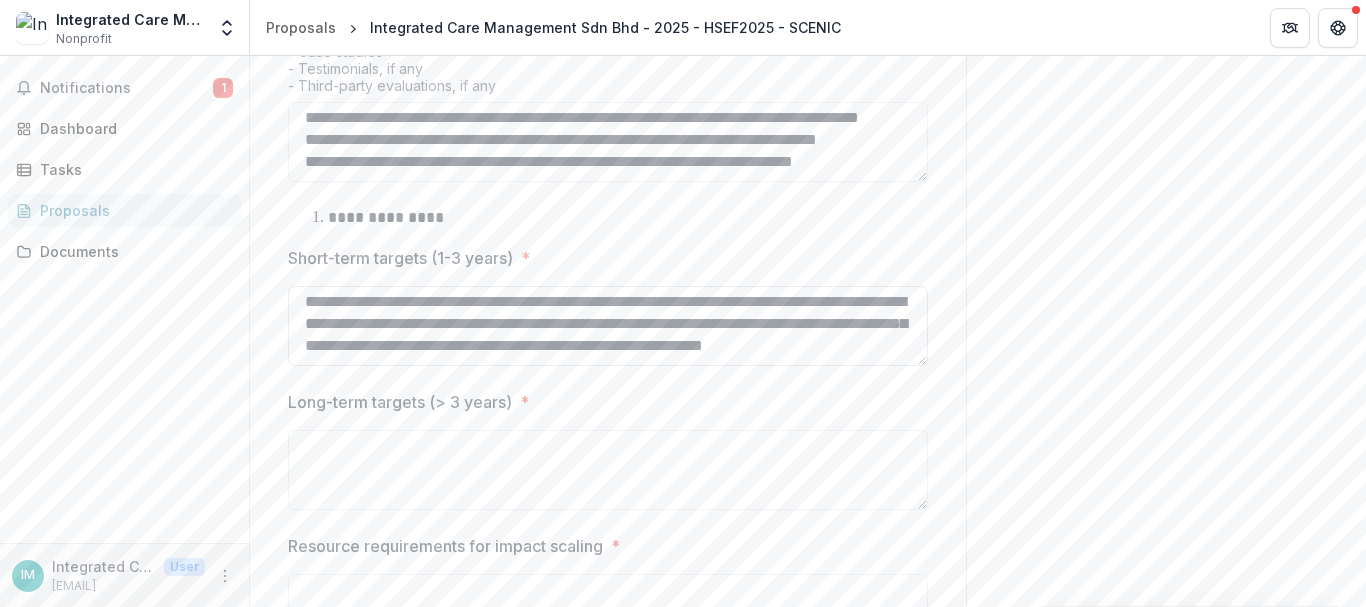 click on "**********" at bounding box center [608, 326] 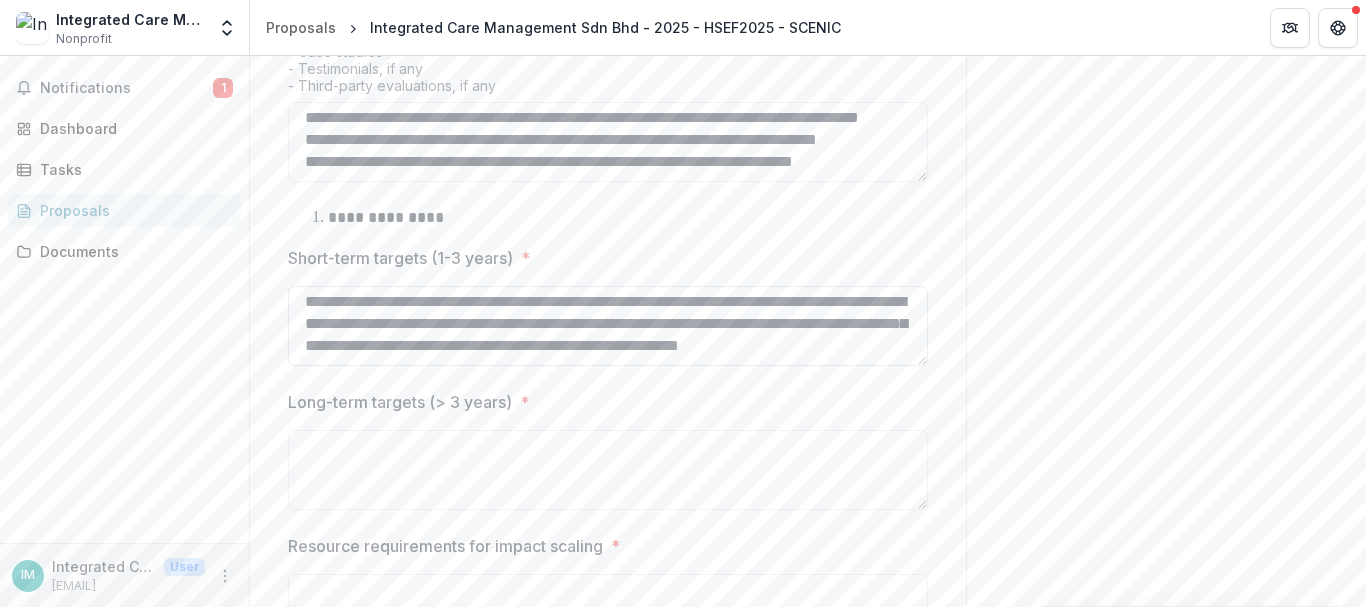 click on "**********" at bounding box center (608, 326) 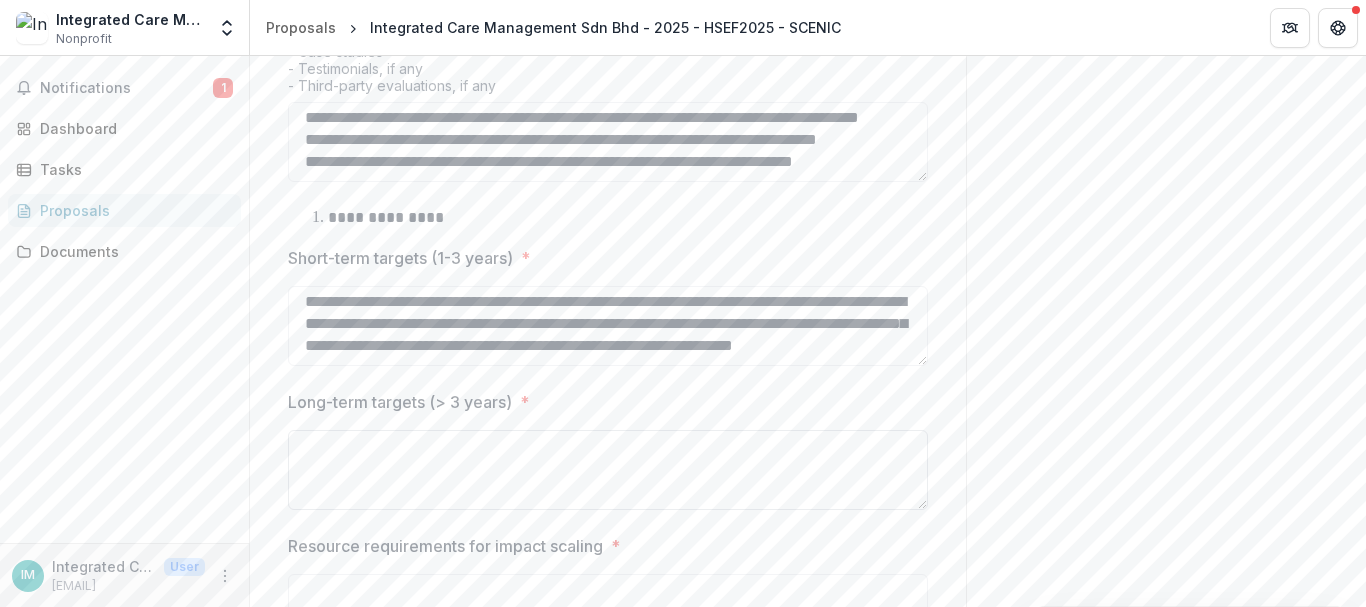 type on "**********" 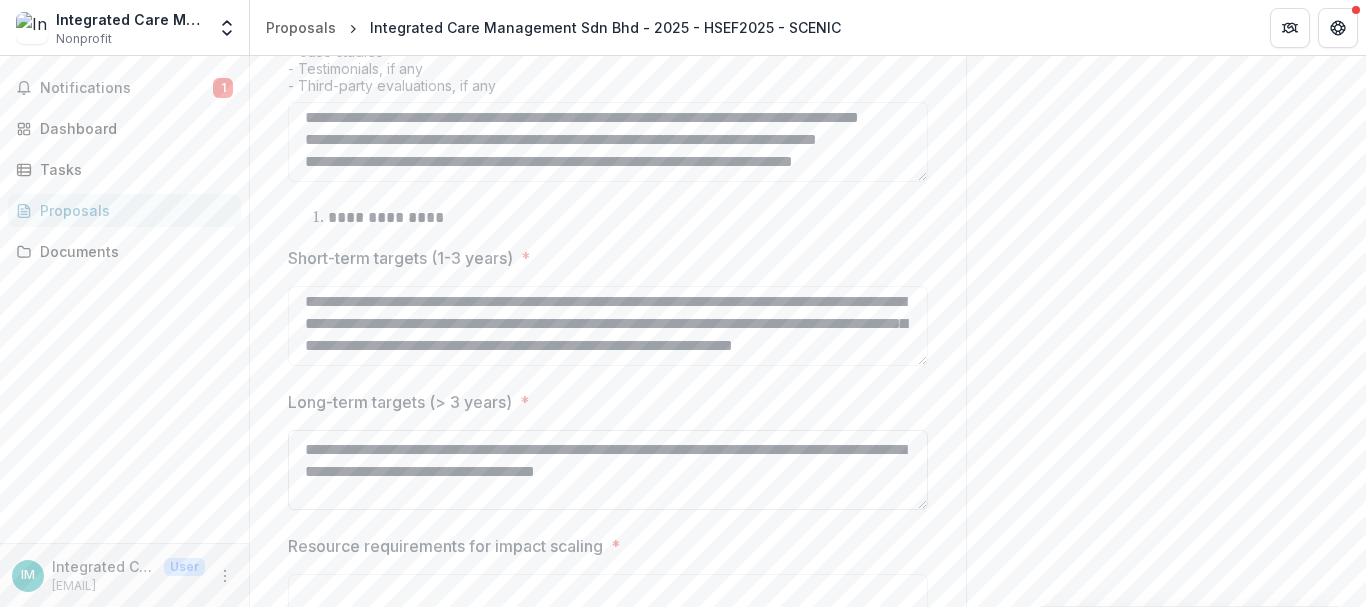 click on "**********" at bounding box center (608, 470) 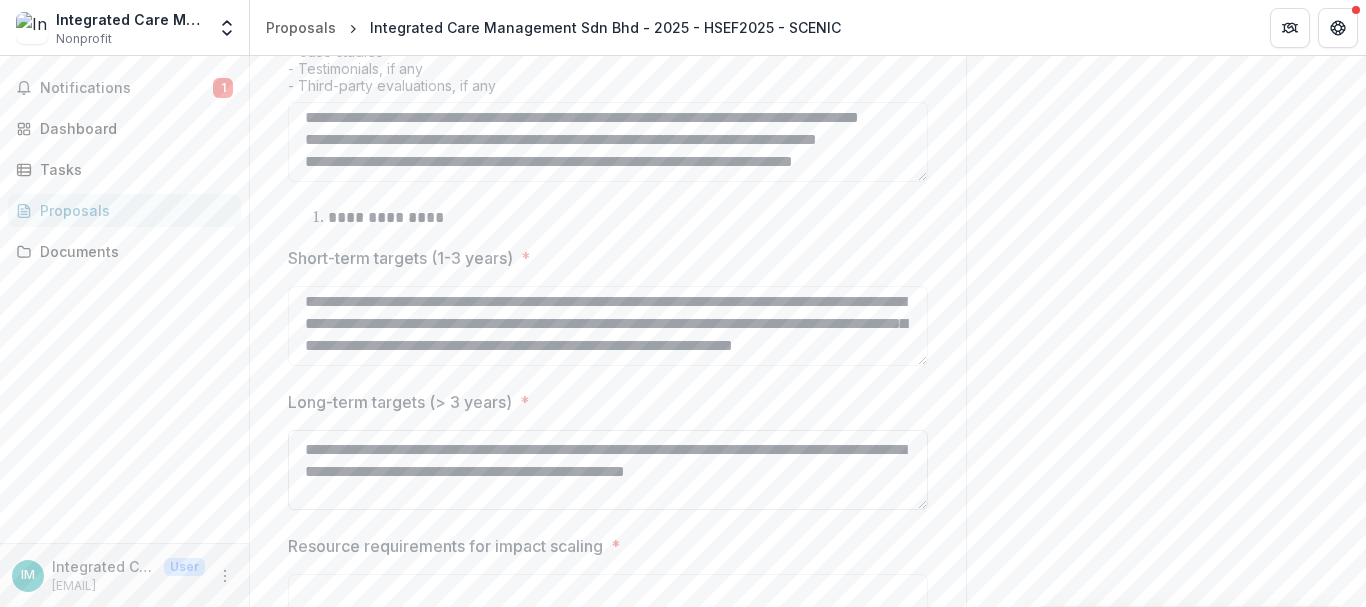 click on "**********" at bounding box center [608, 470] 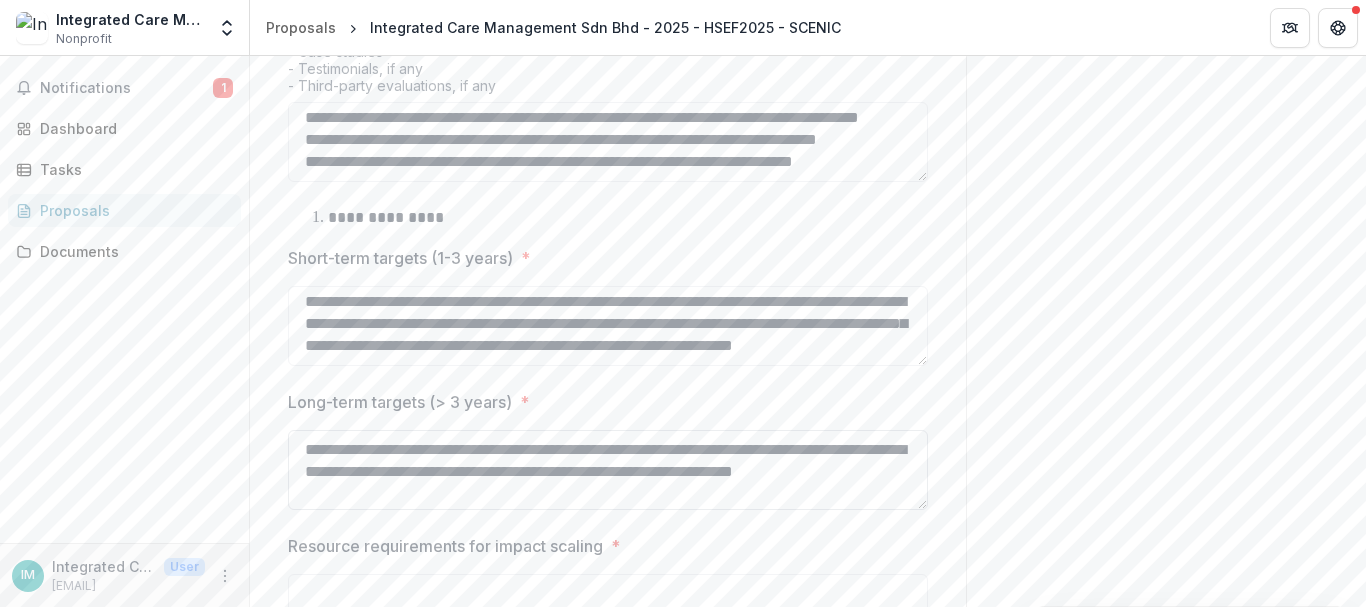 click on "**********" at bounding box center (608, 470) 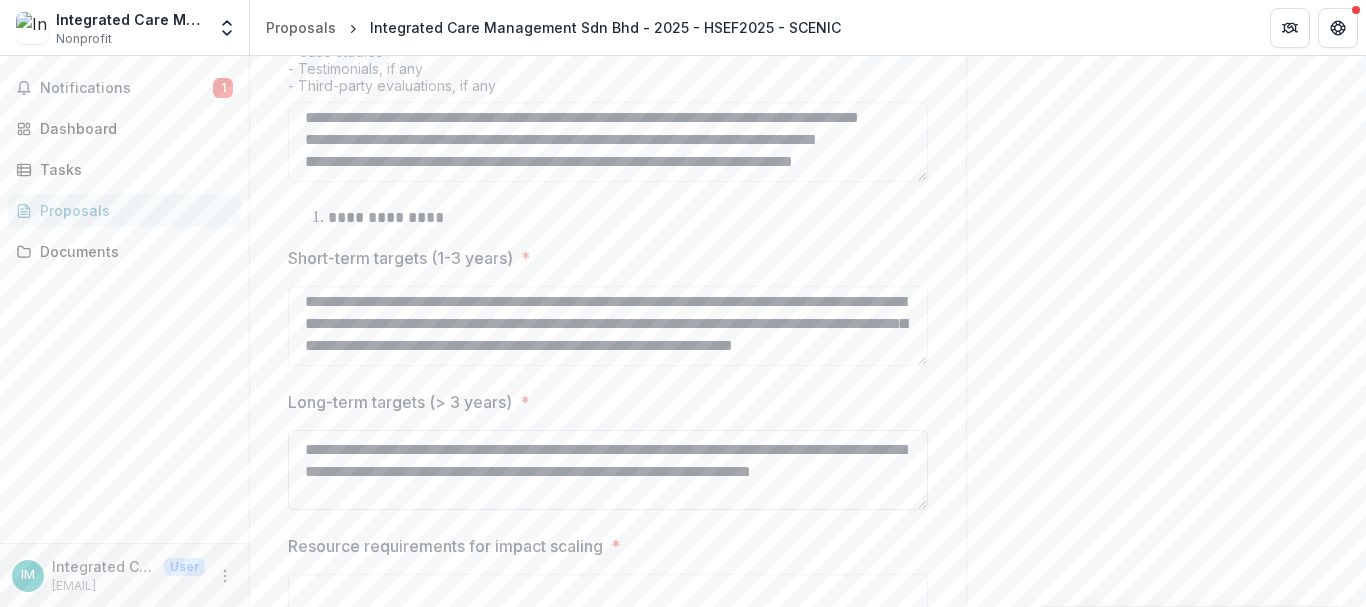 click on "**********" at bounding box center (608, 470) 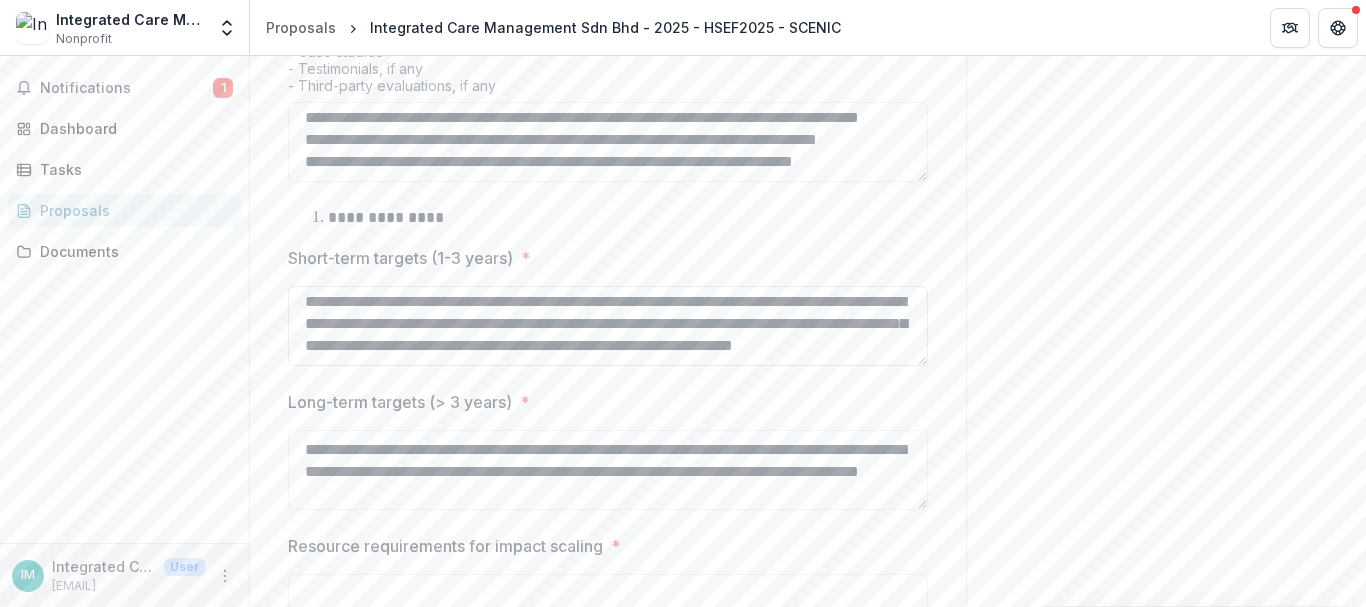 scroll, scrollTop: 26, scrollLeft: 0, axis: vertical 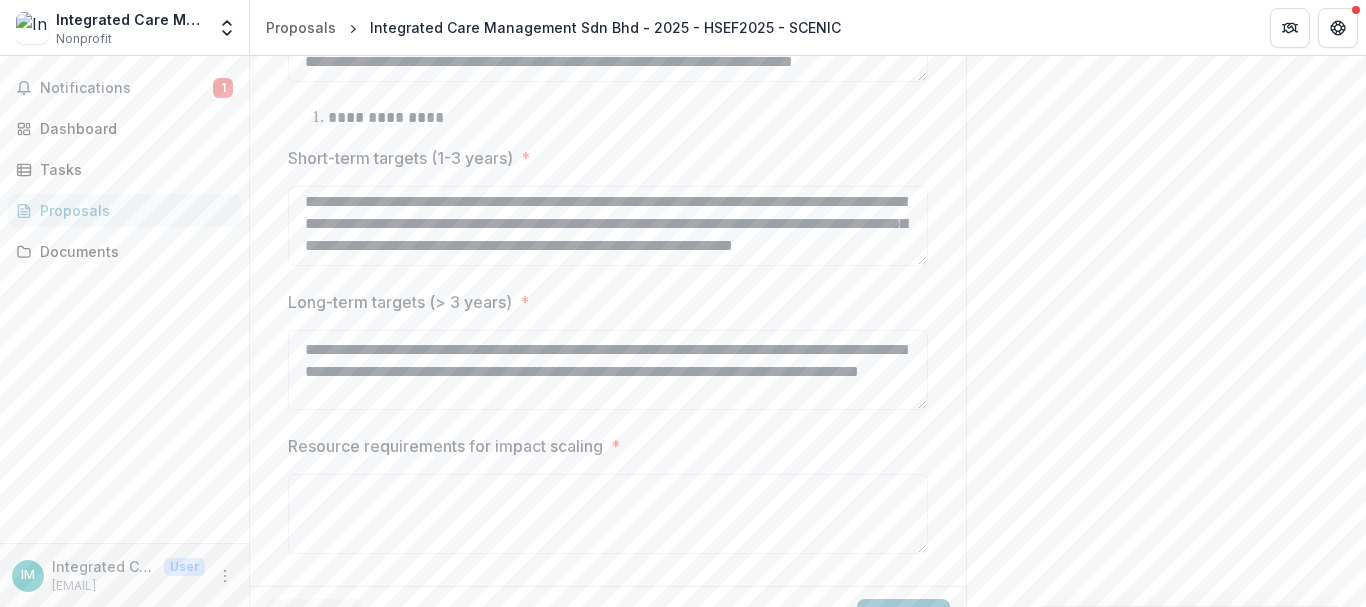 type on "**********" 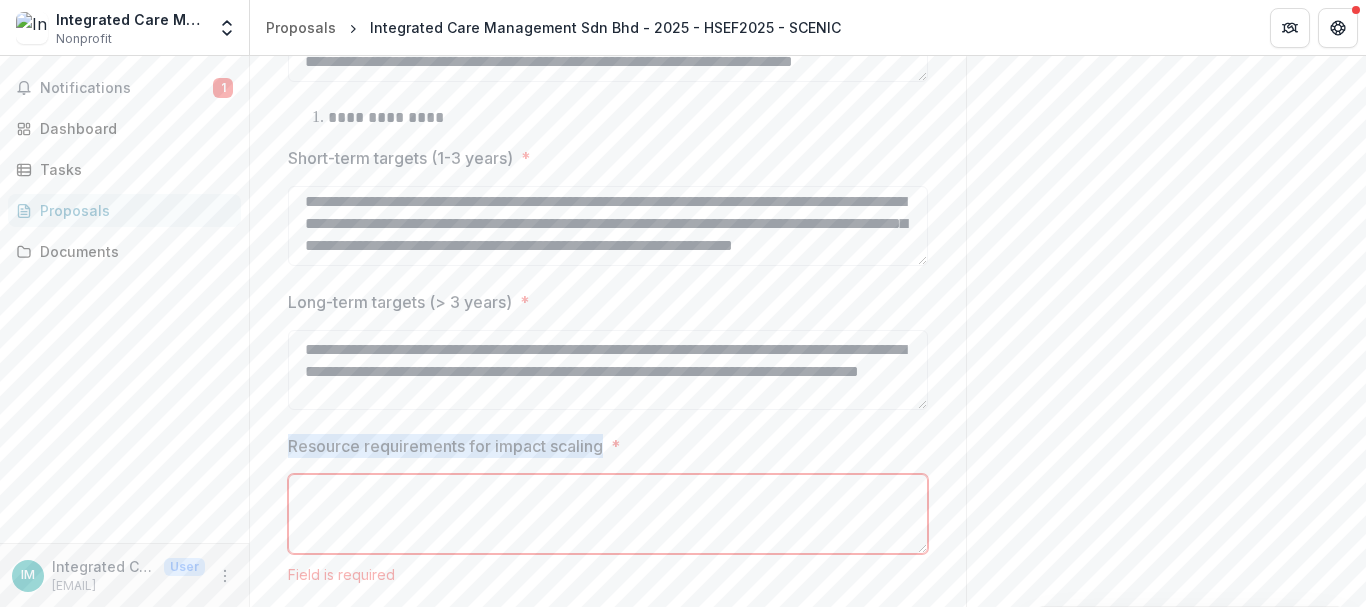 drag, startPoint x: 287, startPoint y: 482, endPoint x: 605, endPoint y: 486, distance: 318.02515 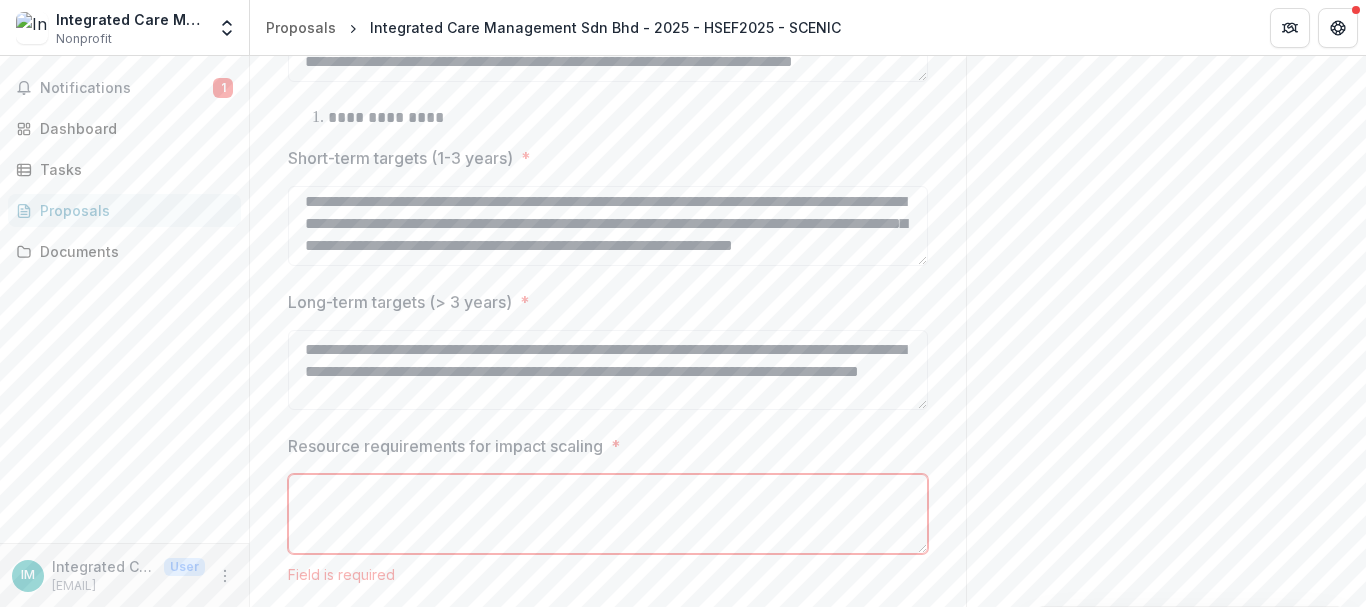 click on "Resource requirements for impact scaling *" at bounding box center [608, 514] 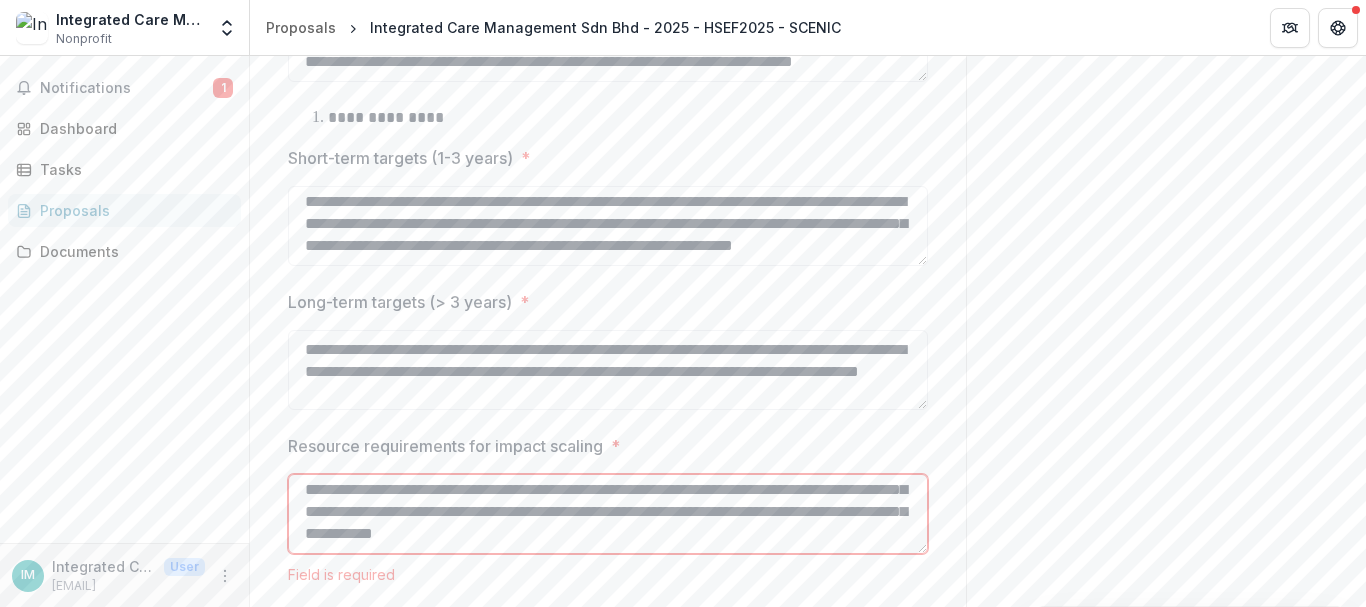 scroll, scrollTop: 0, scrollLeft: 0, axis: both 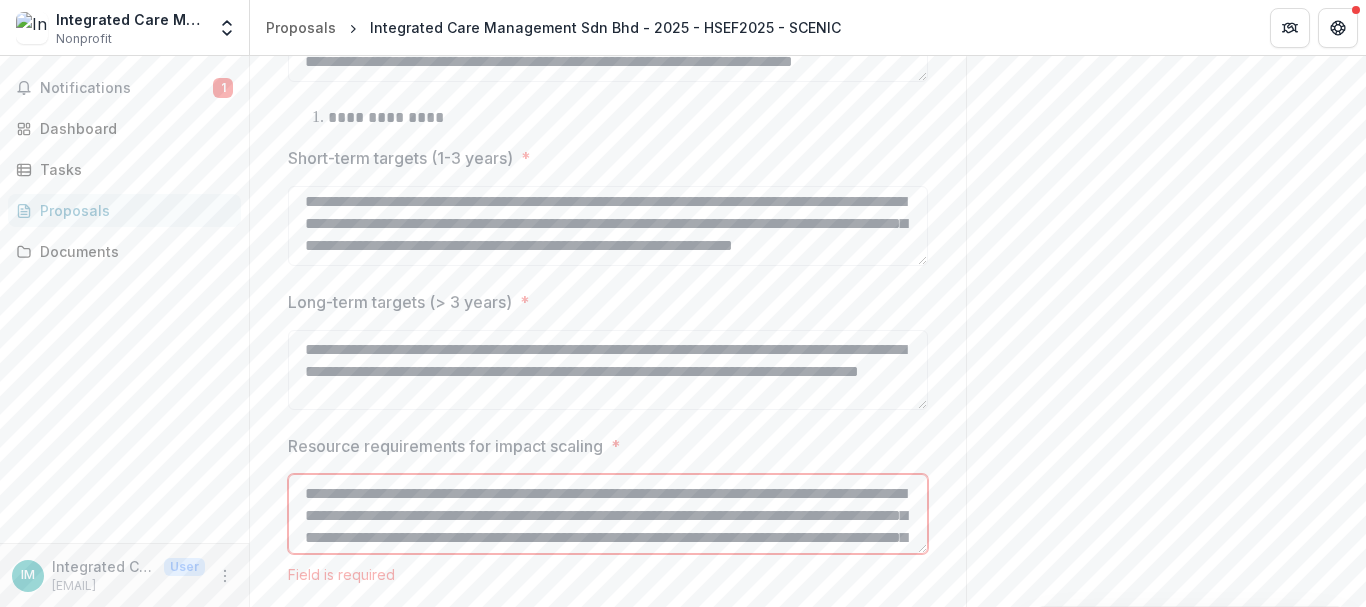 drag, startPoint x: 450, startPoint y: 559, endPoint x: 629, endPoint y: 555, distance: 179.0447 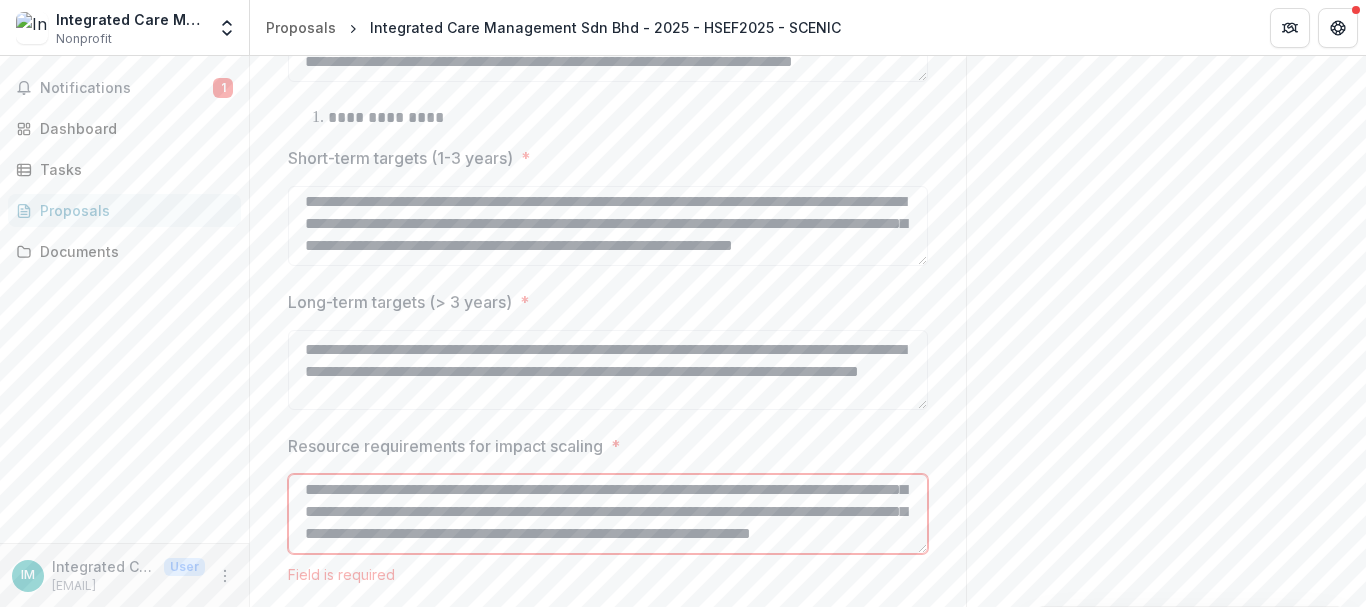 scroll, scrollTop: 0, scrollLeft: 0, axis: both 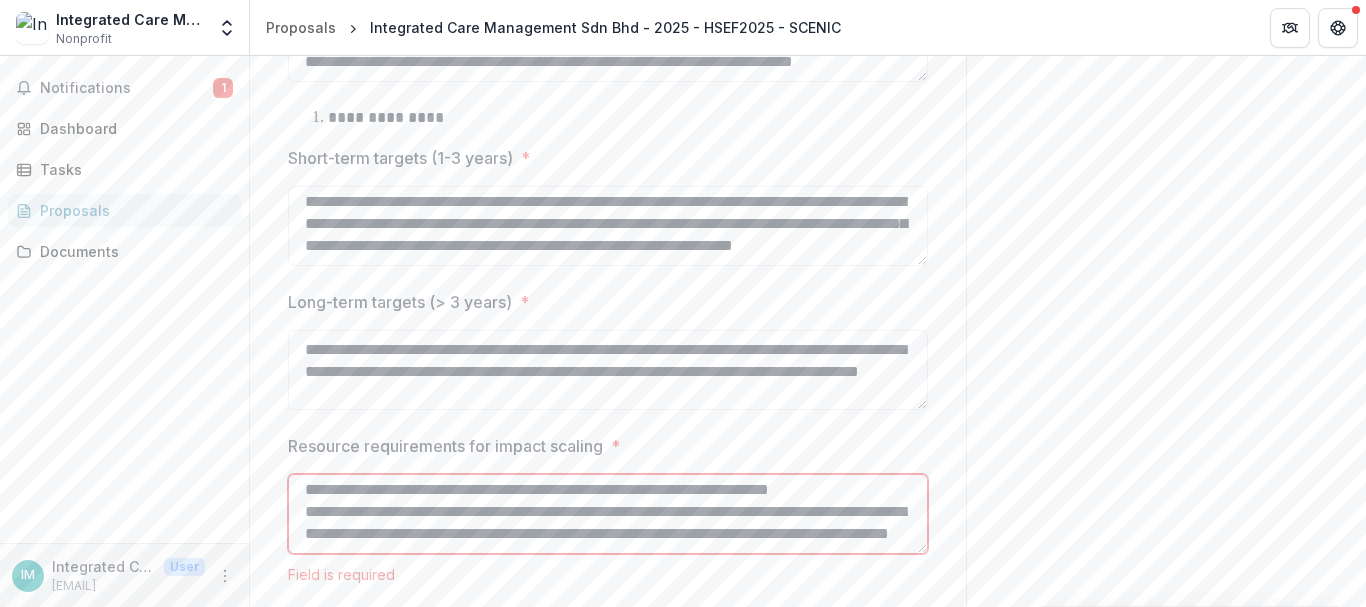 click on "**********" at bounding box center [608, 514] 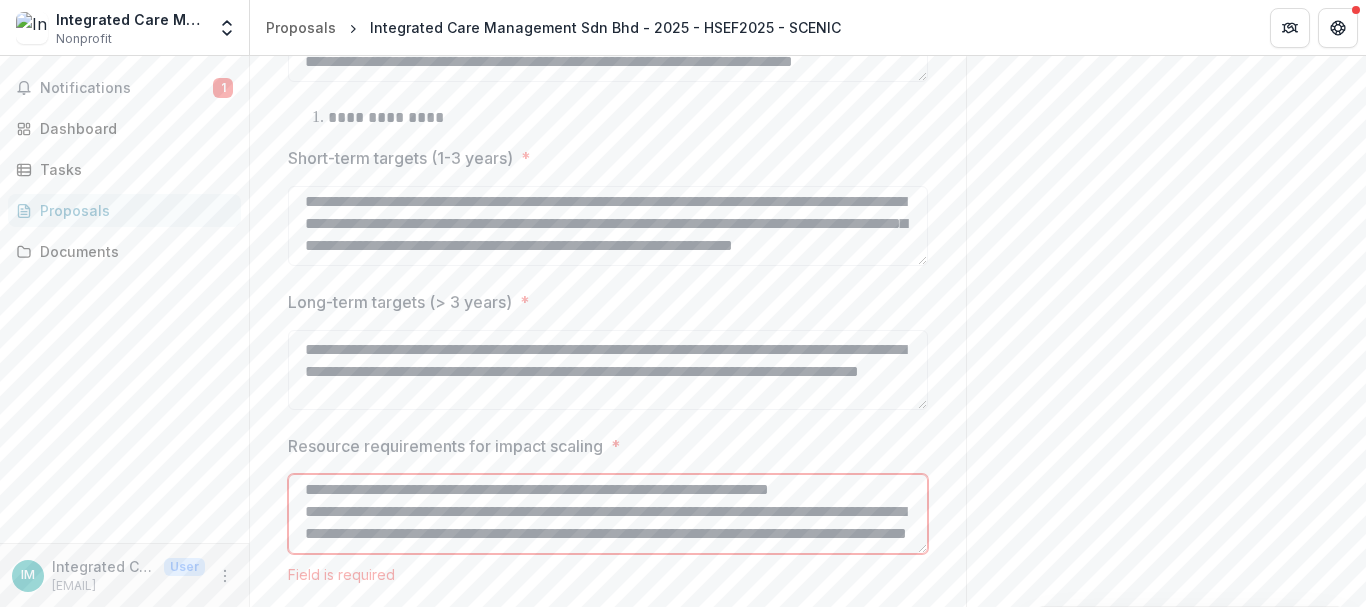 click on "**********" at bounding box center [608, 514] 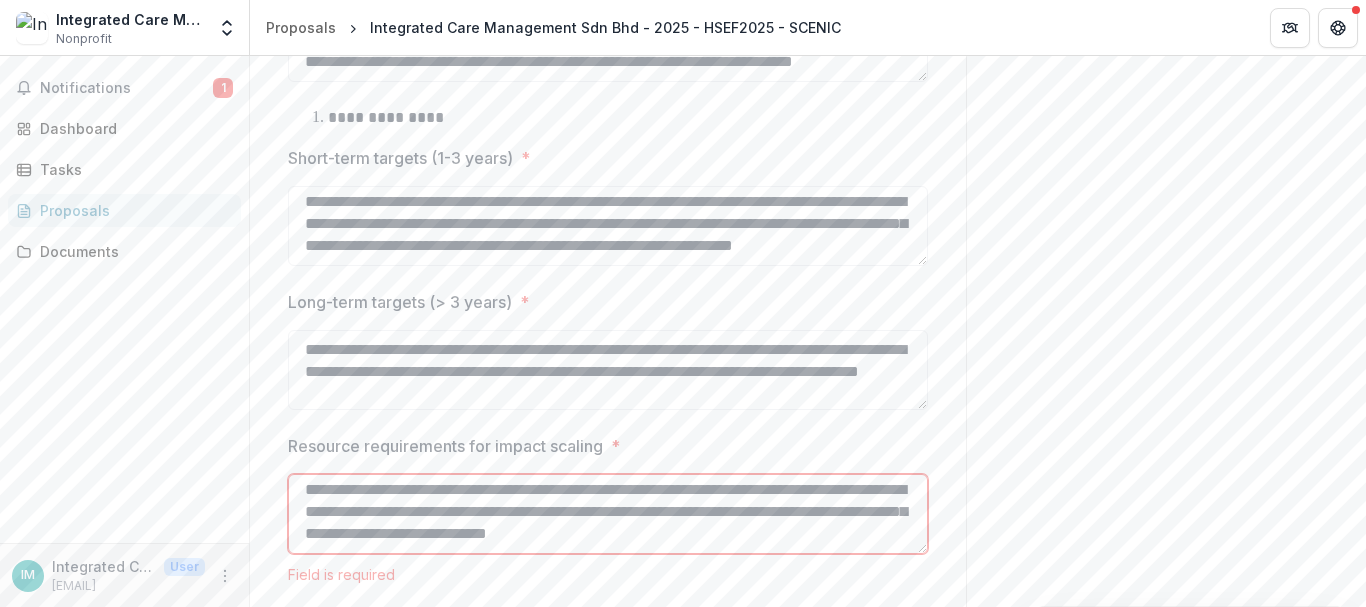 scroll, scrollTop: 114, scrollLeft: 0, axis: vertical 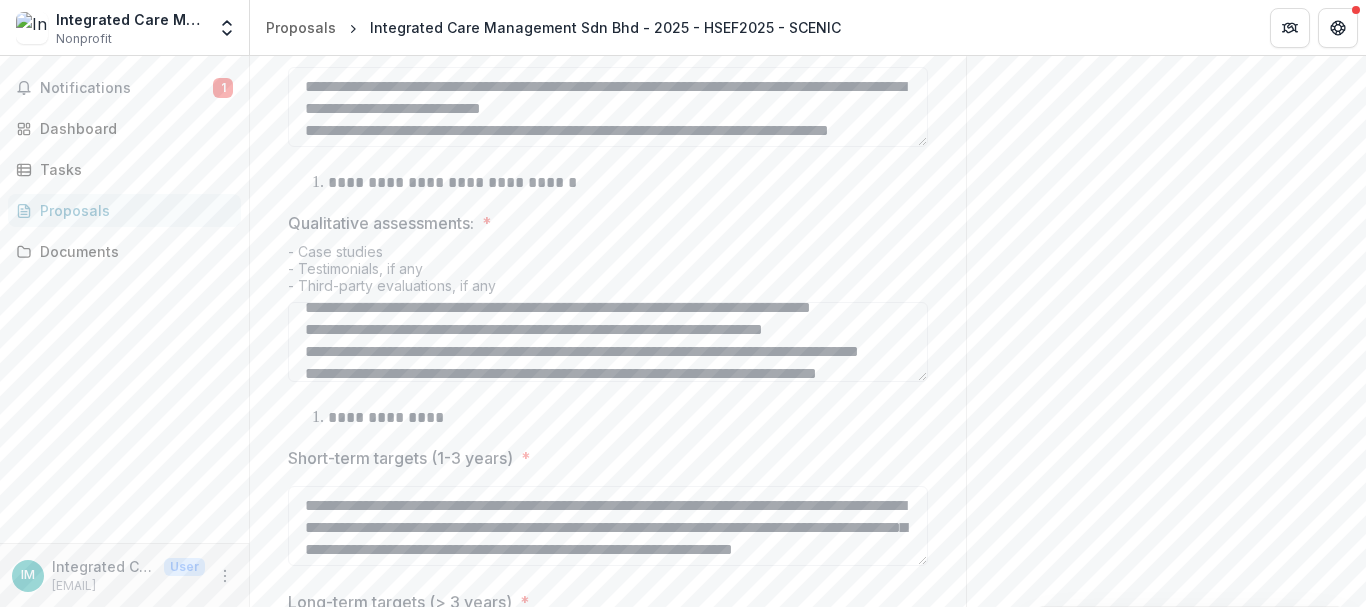 type on "**********" 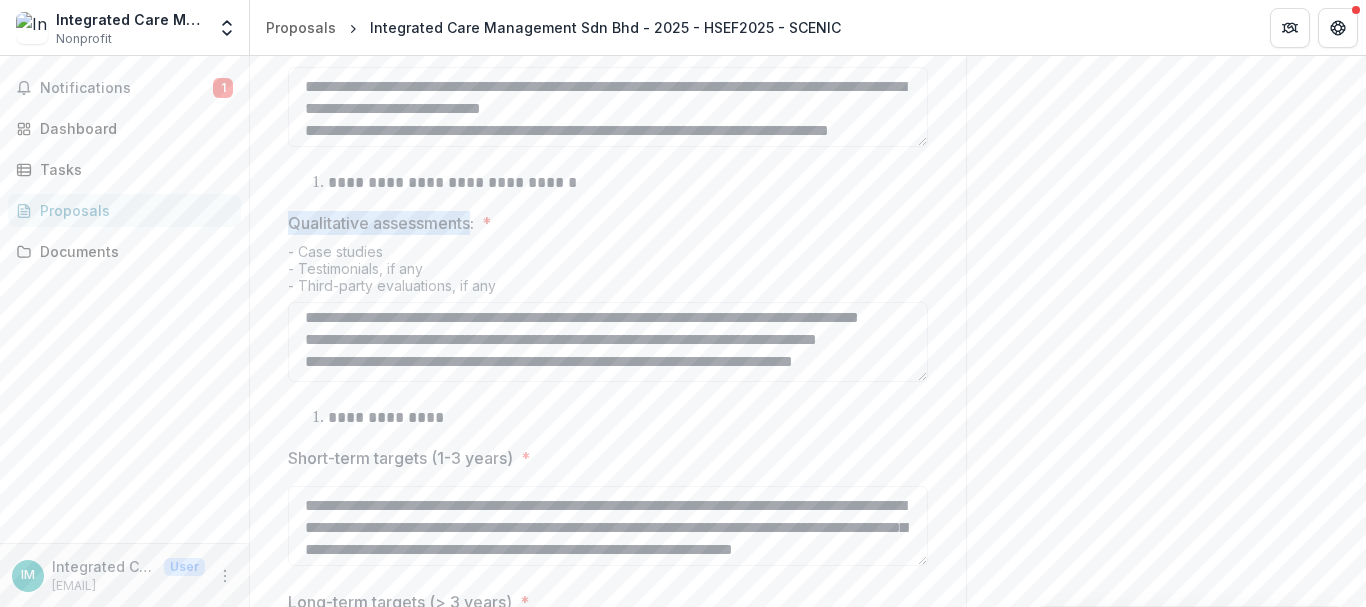 drag, startPoint x: 287, startPoint y: 261, endPoint x: 472, endPoint y: 253, distance: 185.1729 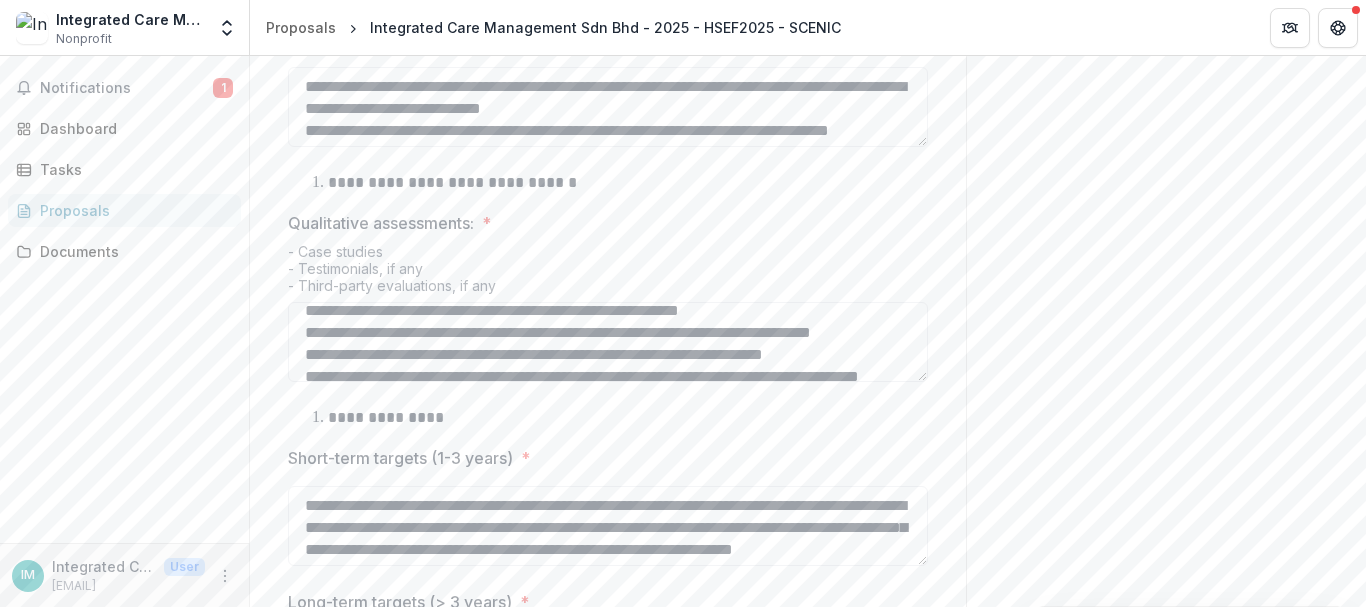 scroll, scrollTop: 0, scrollLeft: 0, axis: both 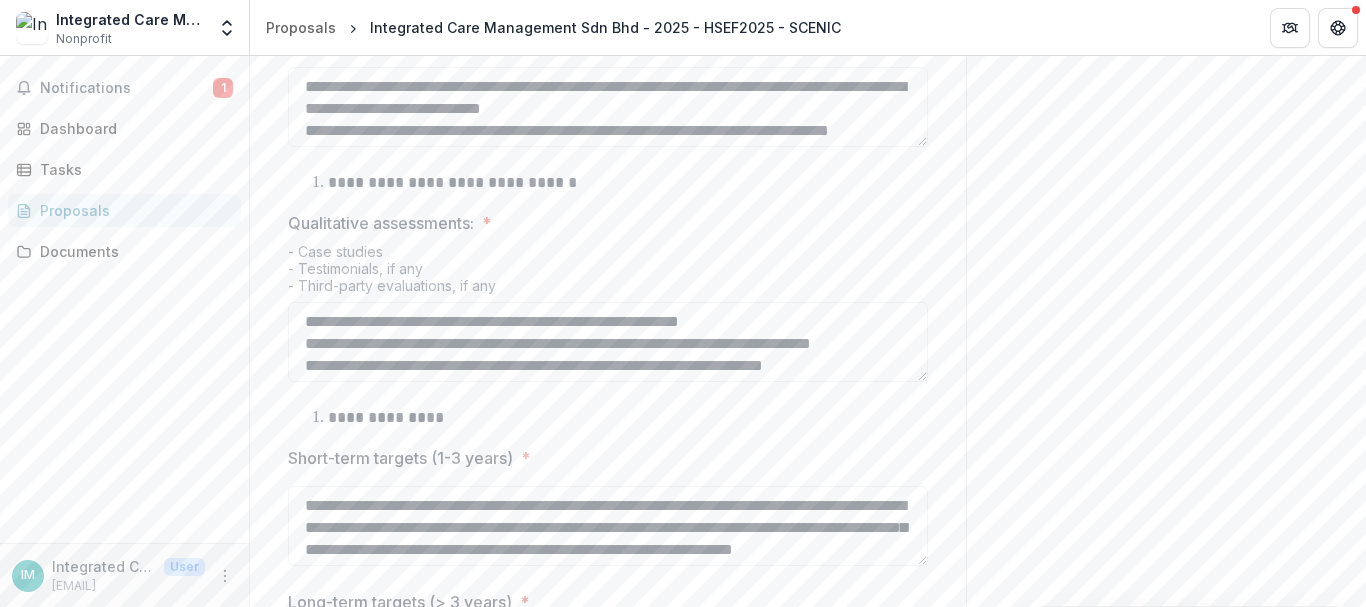 drag, startPoint x: 896, startPoint y: 399, endPoint x: 303, endPoint y: 310, distance: 599.64154 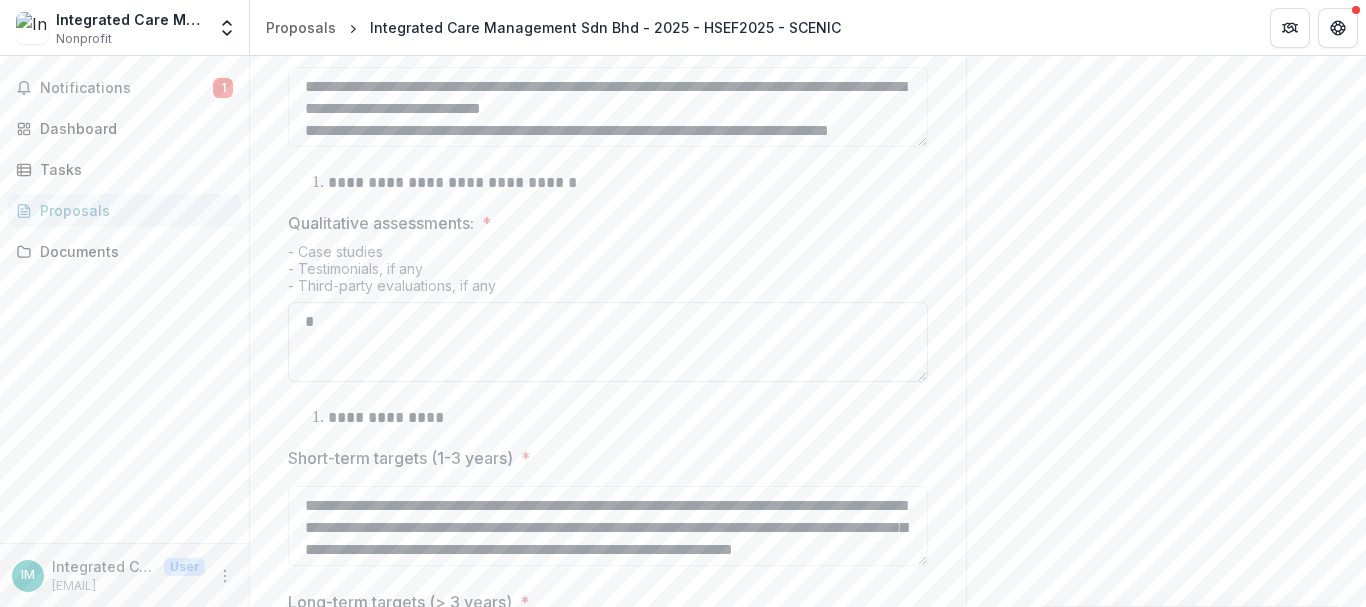 paste on "**********" 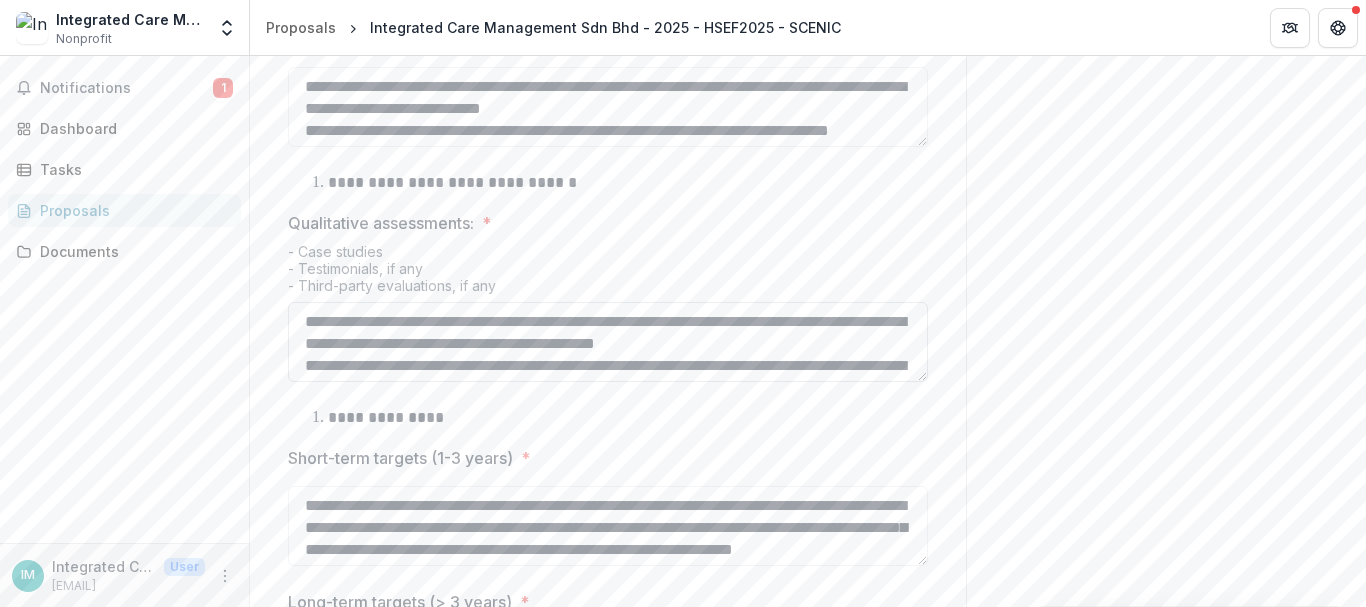scroll, scrollTop: 100, scrollLeft: 0, axis: vertical 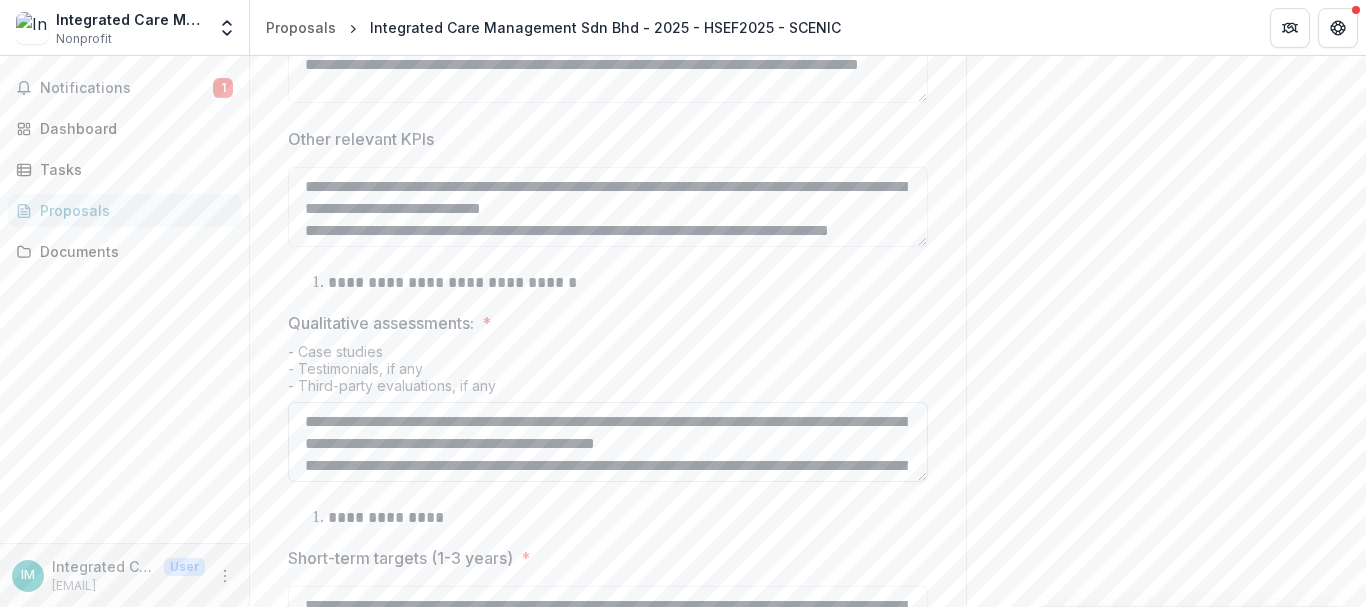 drag, startPoint x: 756, startPoint y: 484, endPoint x: 864, endPoint y: 481, distance: 108.04166 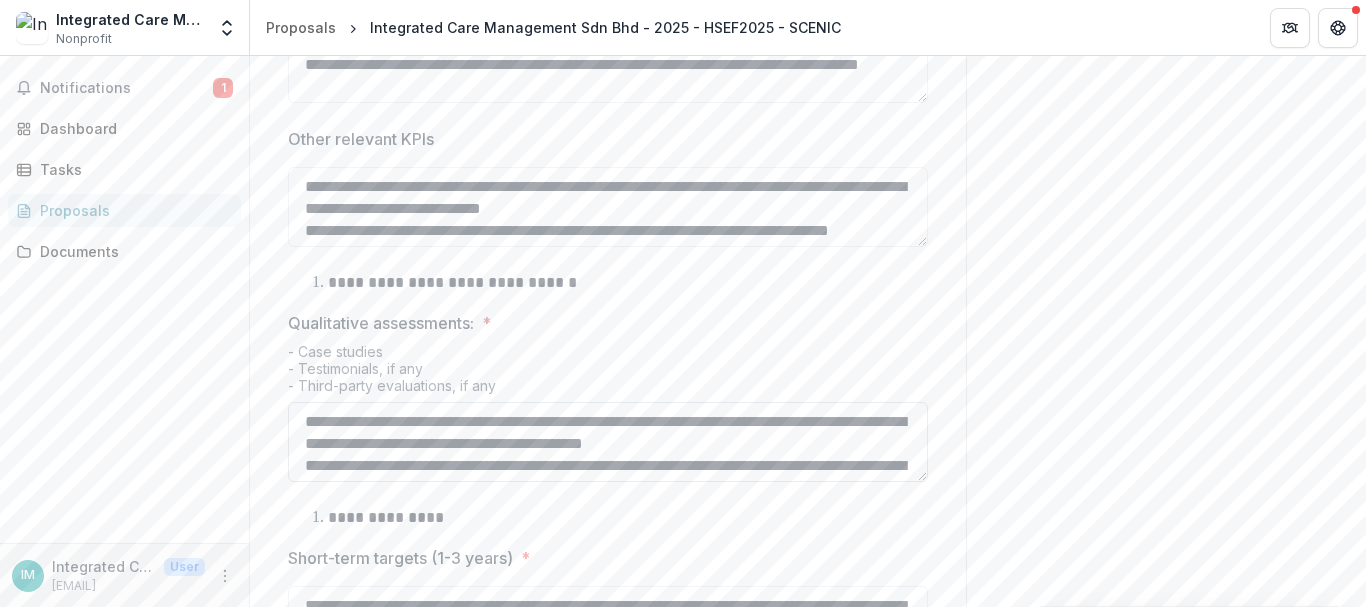 click on "Qualitative assessments: *" at bounding box center (608, 442) 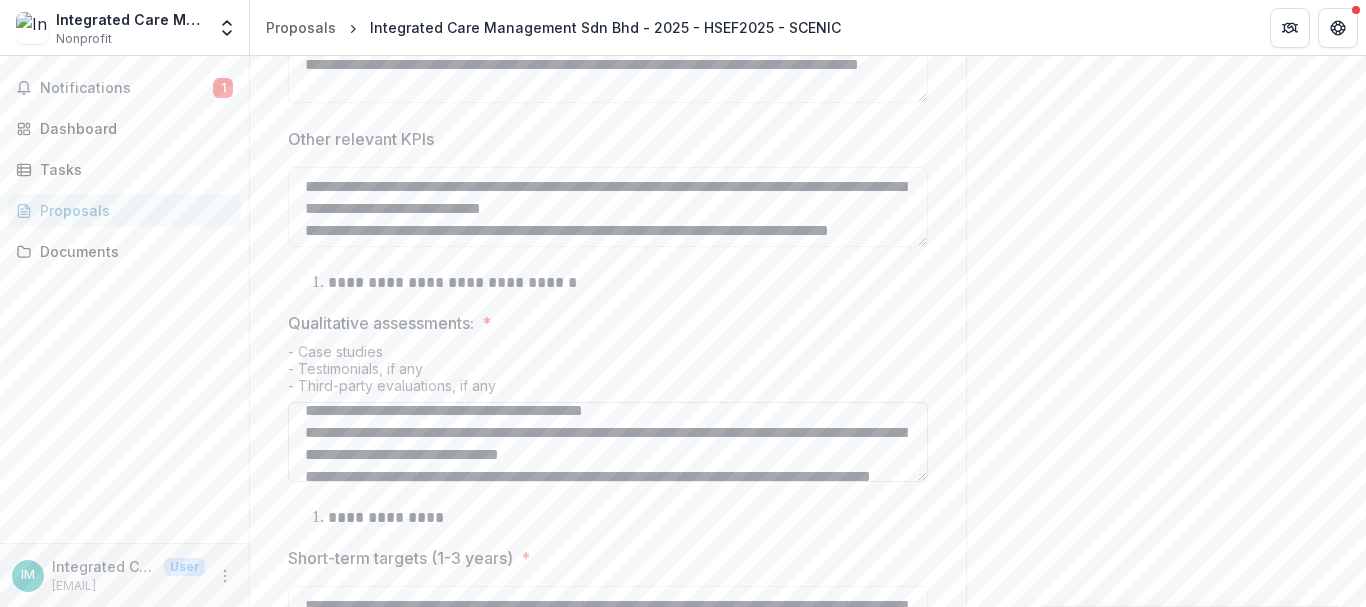 click on "Qualitative assessments: *" at bounding box center [608, 442] 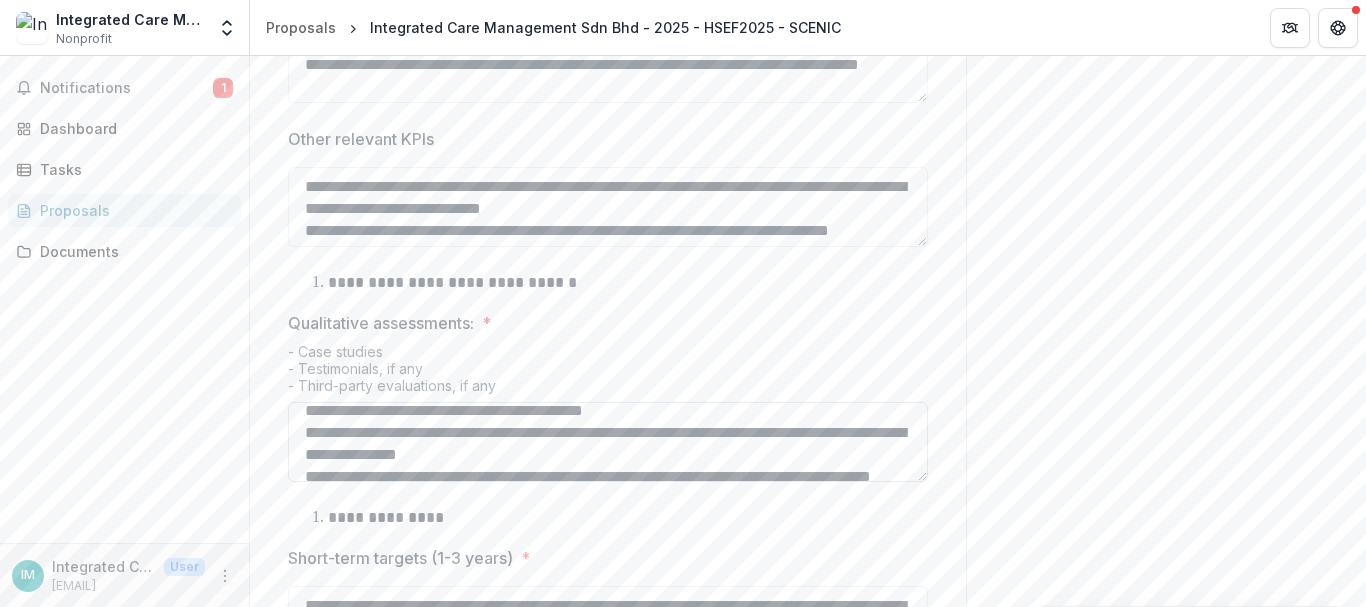 click on "Qualitative assessments: *" at bounding box center (608, 442) 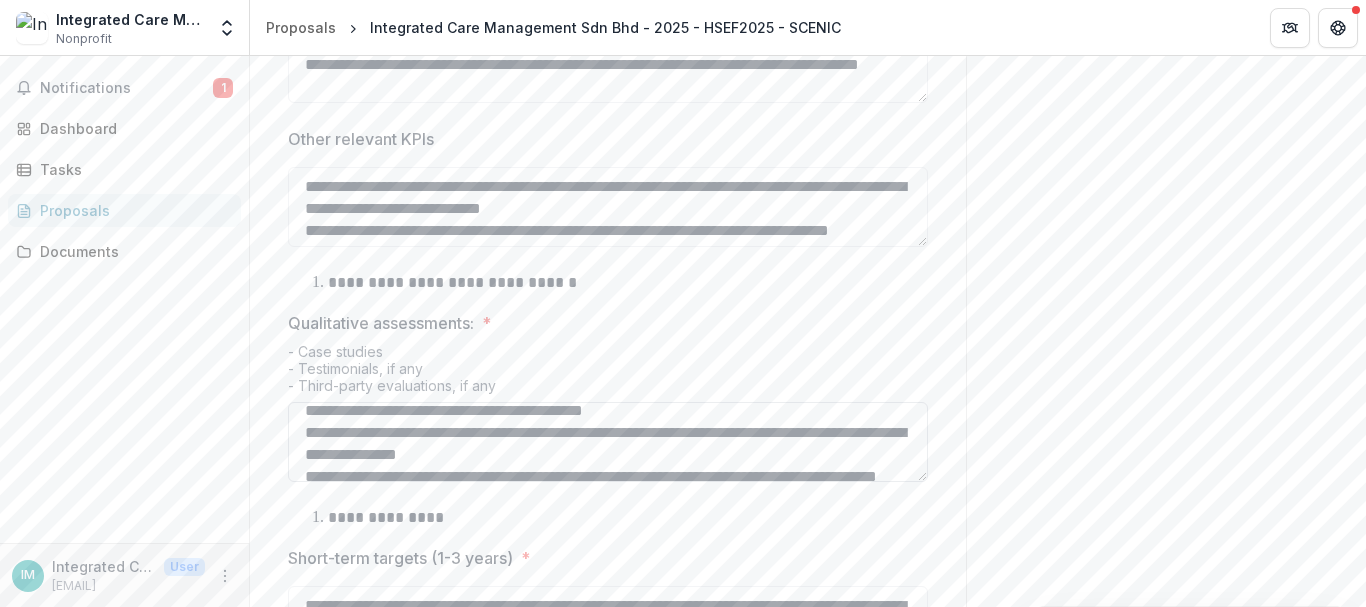 scroll, scrollTop: 40, scrollLeft: 0, axis: vertical 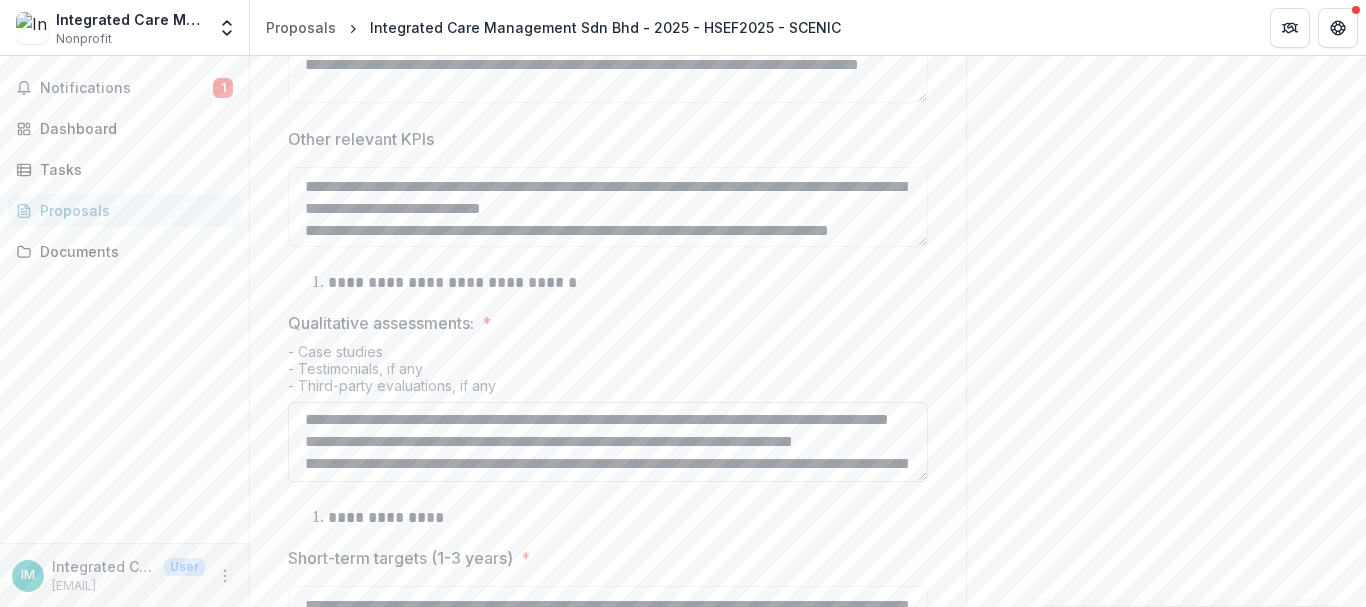 click on "Qualitative assessments: *" at bounding box center [608, 442] 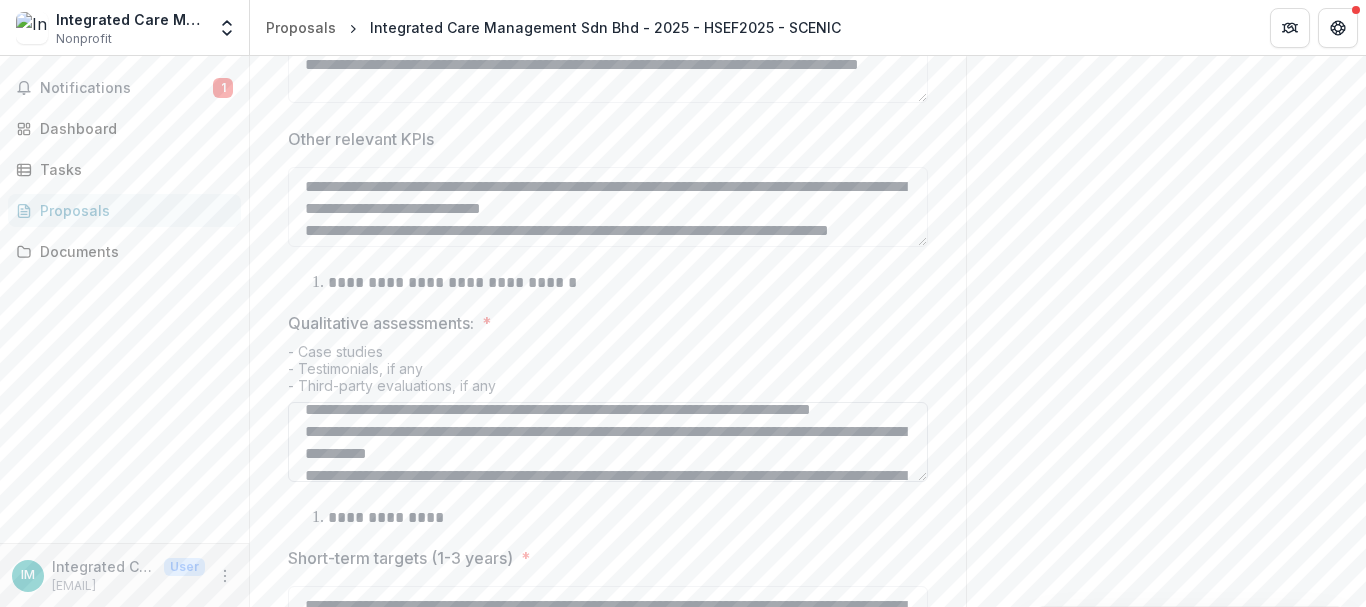 scroll, scrollTop: 139, scrollLeft: 0, axis: vertical 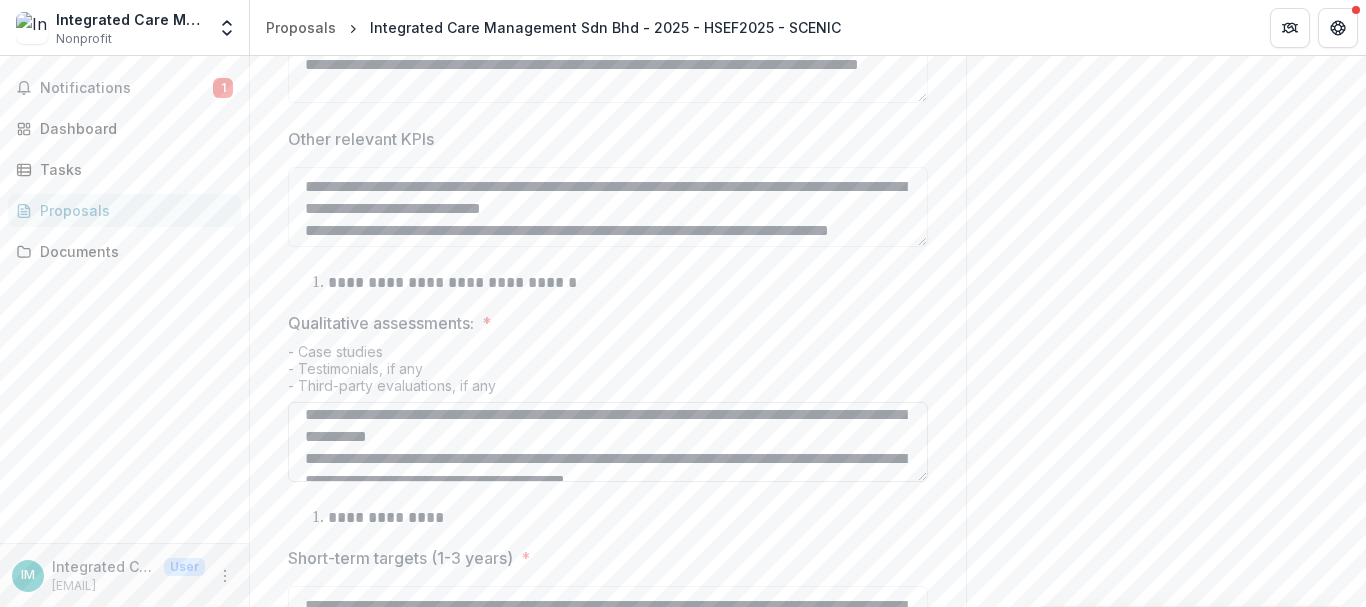 click on "Qualitative assessments: *" at bounding box center (608, 442) 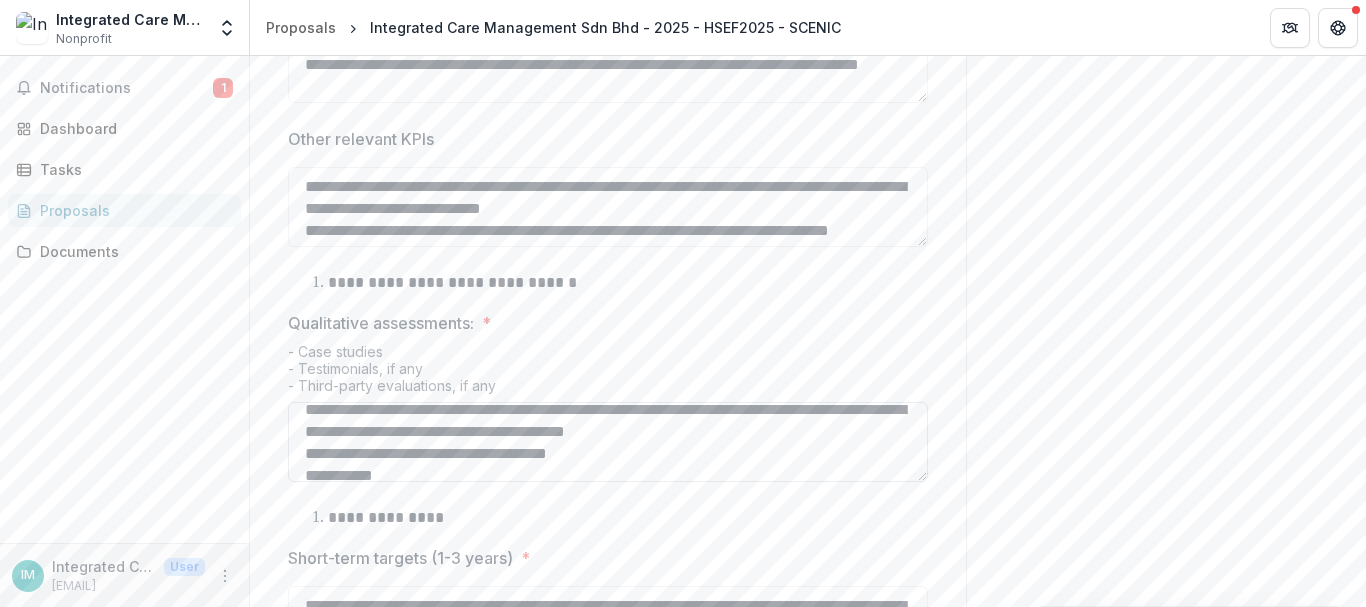 scroll, scrollTop: 204, scrollLeft: 0, axis: vertical 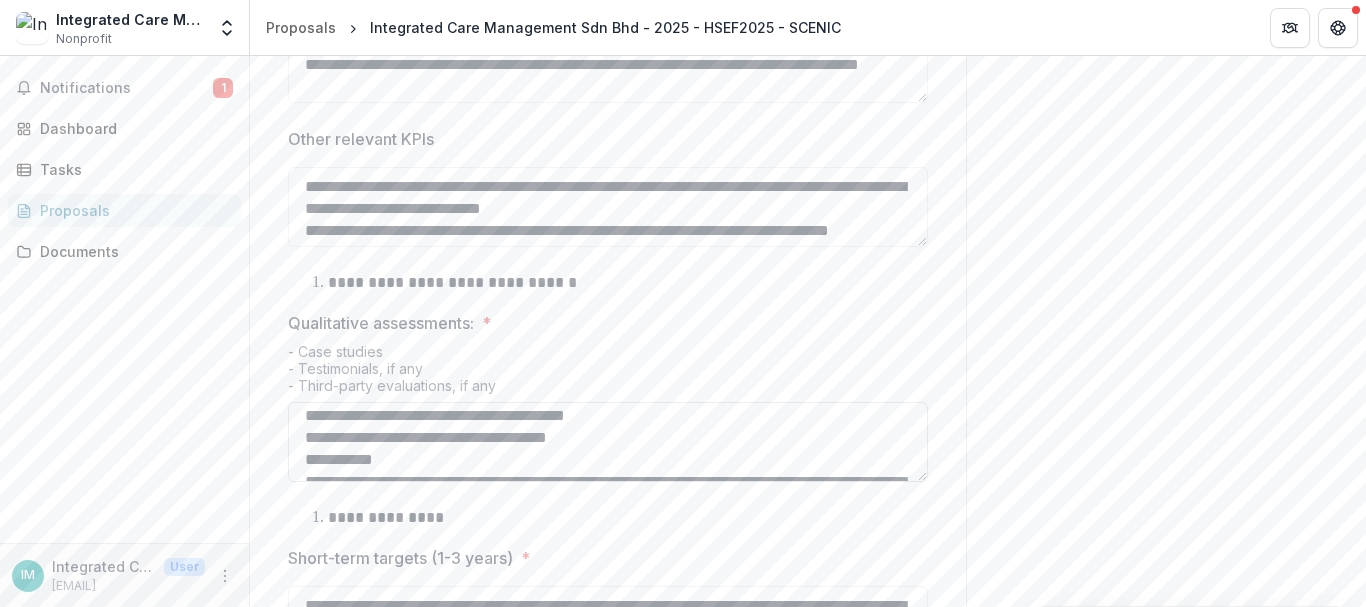 click on "Qualitative assessments: *" at bounding box center (608, 442) 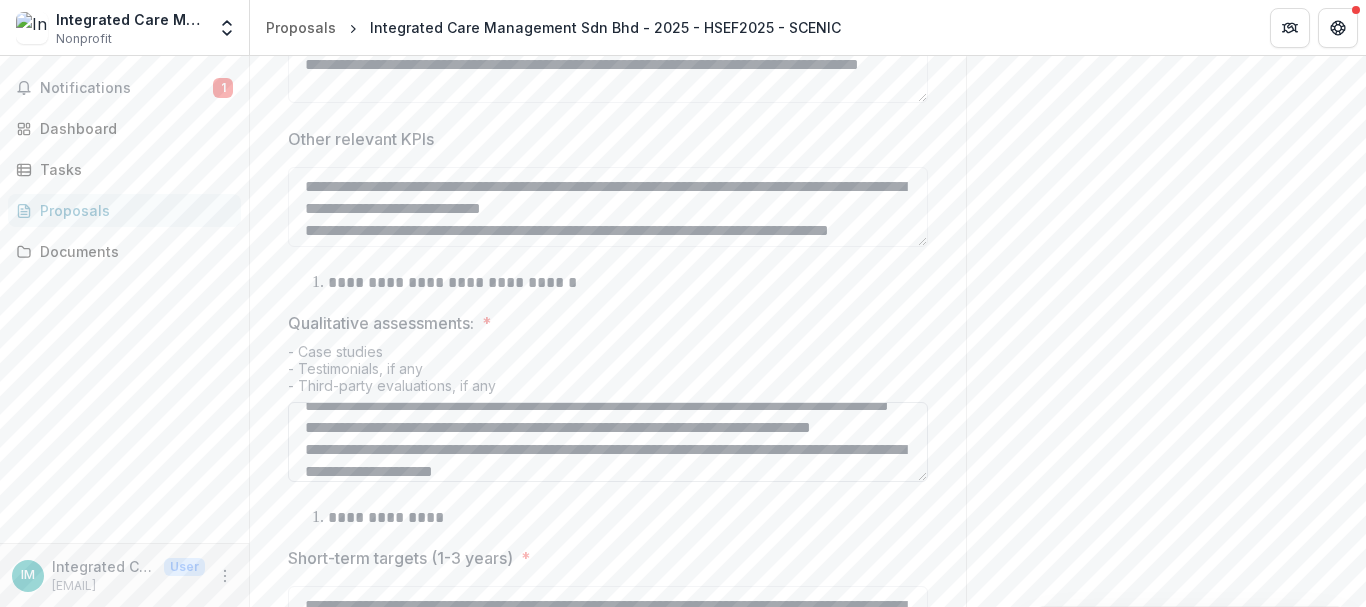 scroll, scrollTop: 204, scrollLeft: 0, axis: vertical 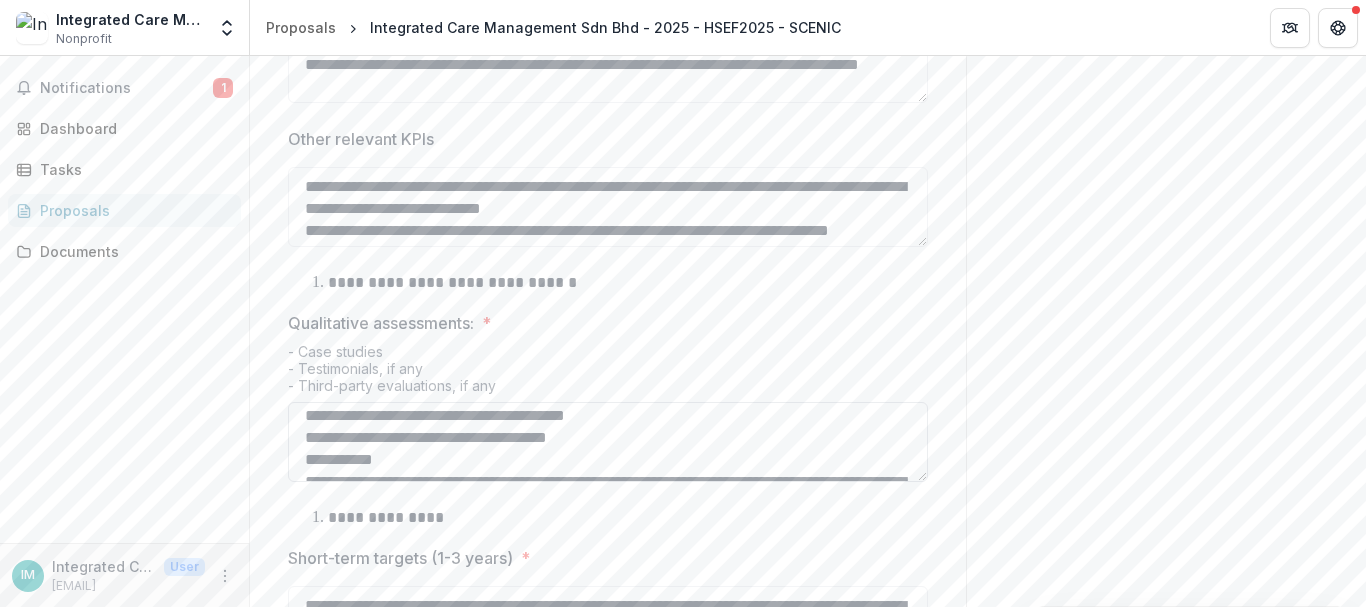 click on "Qualitative assessments: *" at bounding box center [608, 442] 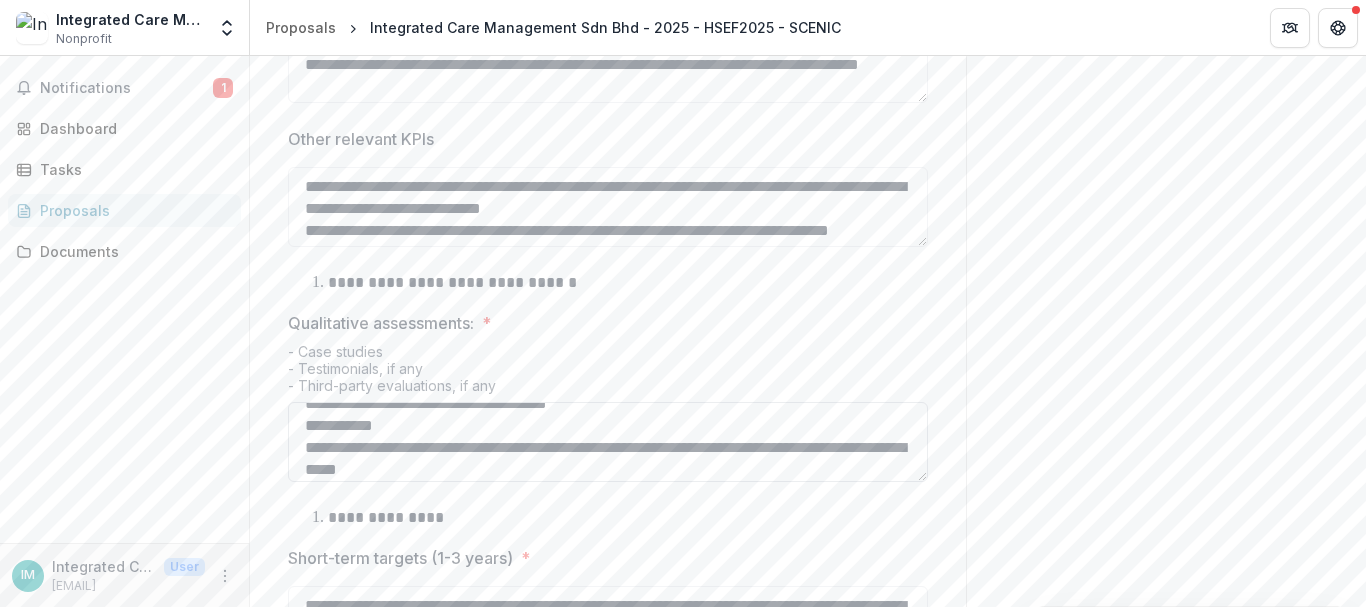 scroll, scrollTop: 245, scrollLeft: 0, axis: vertical 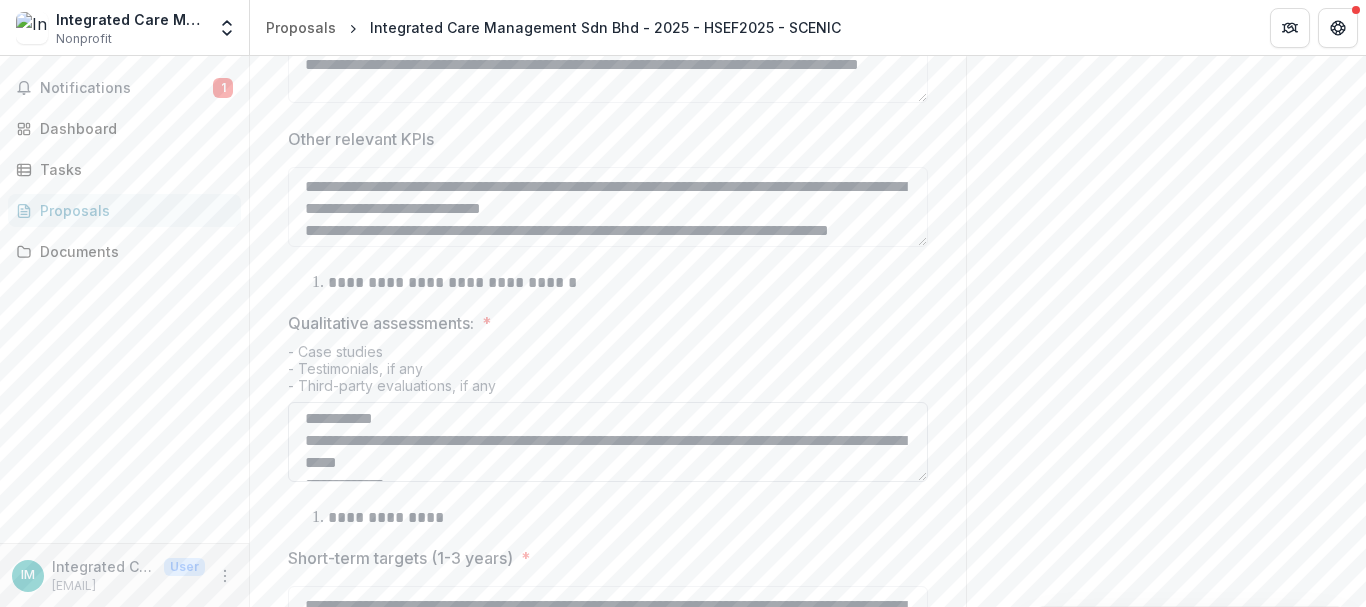 click on "Qualitative assessments: *" at bounding box center (608, 442) 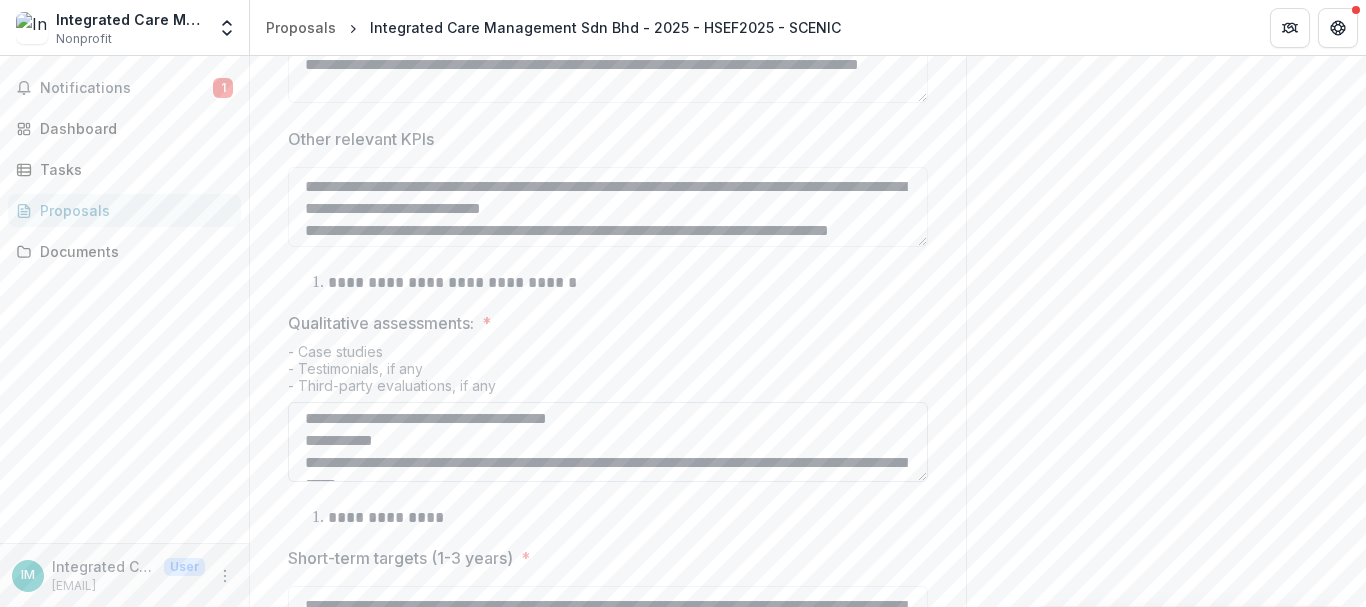 scroll, scrollTop: 267, scrollLeft: 0, axis: vertical 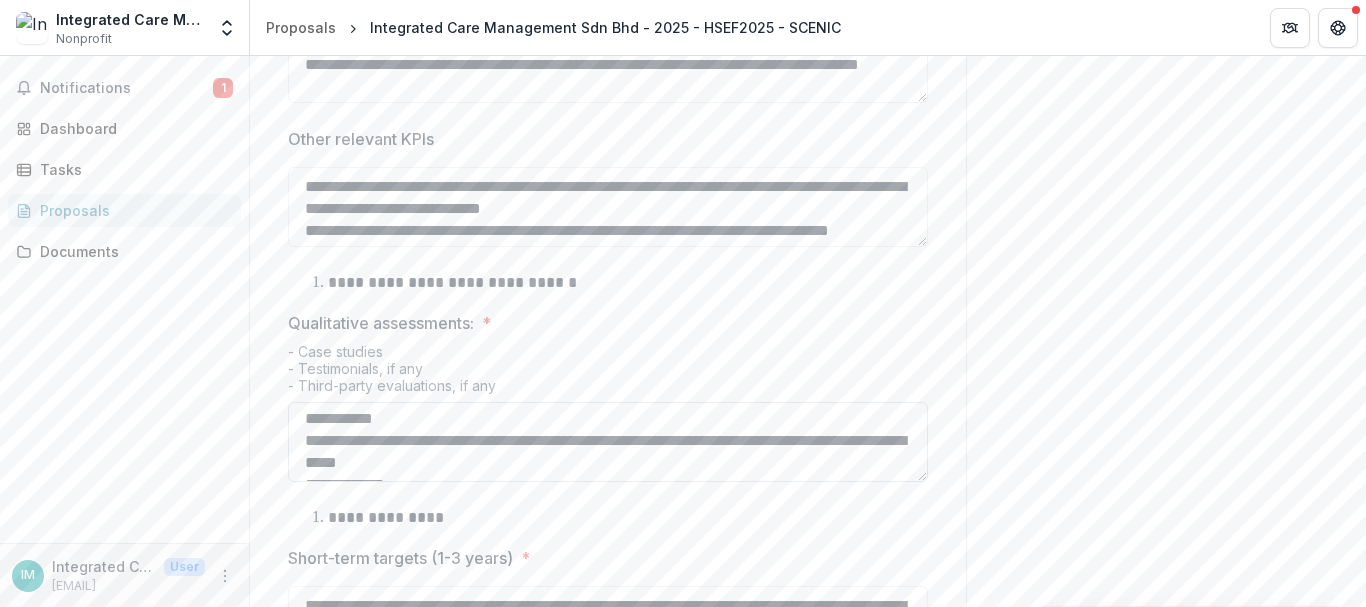 drag, startPoint x: 298, startPoint y: 478, endPoint x: 629, endPoint y: 478, distance: 331 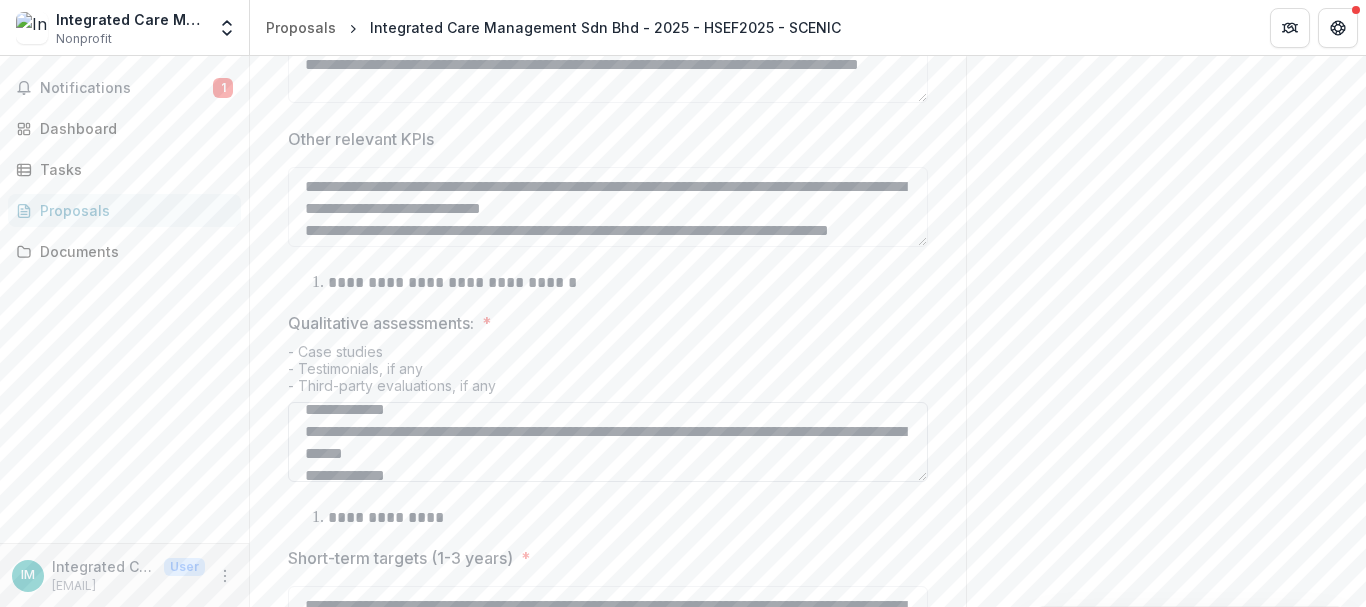 scroll, scrollTop: 325, scrollLeft: 0, axis: vertical 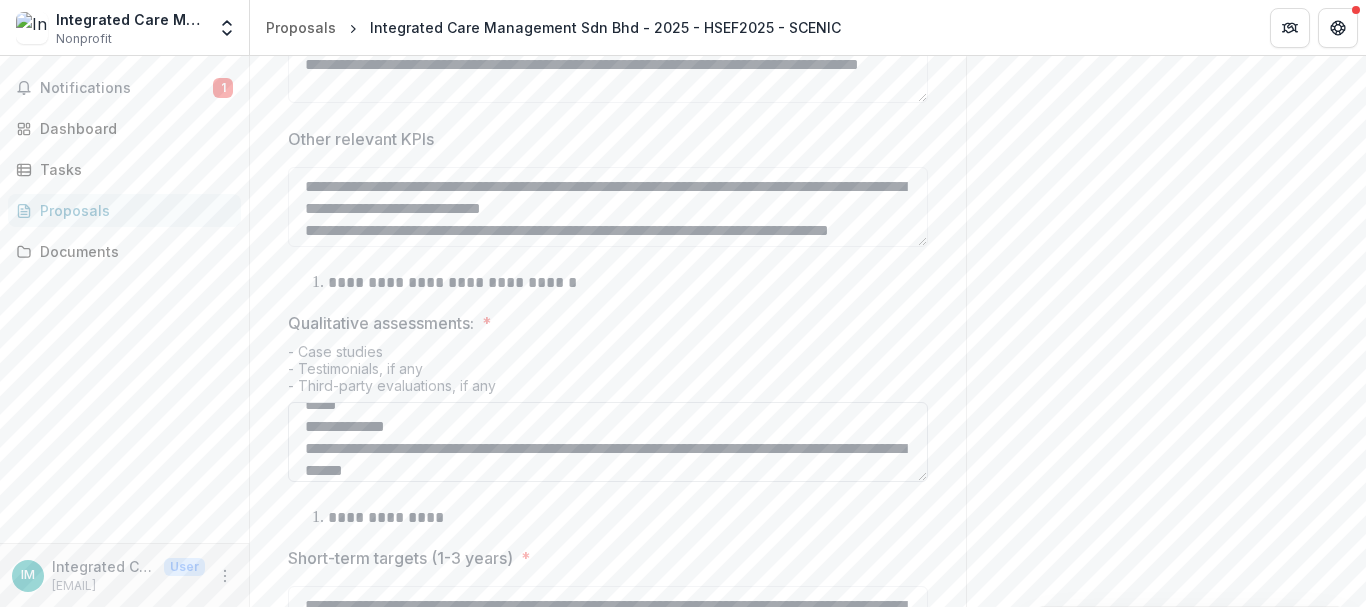 click on "Qualitative assessments: *" at bounding box center (608, 442) 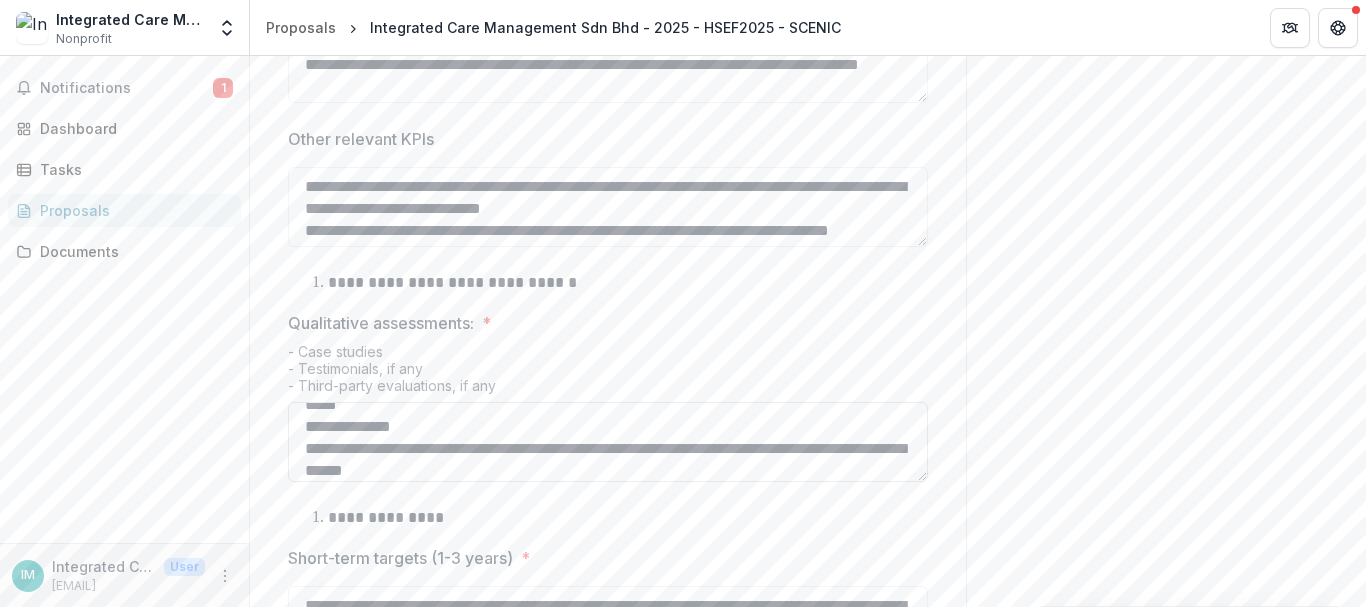 scroll, scrollTop: 326, scrollLeft: 0, axis: vertical 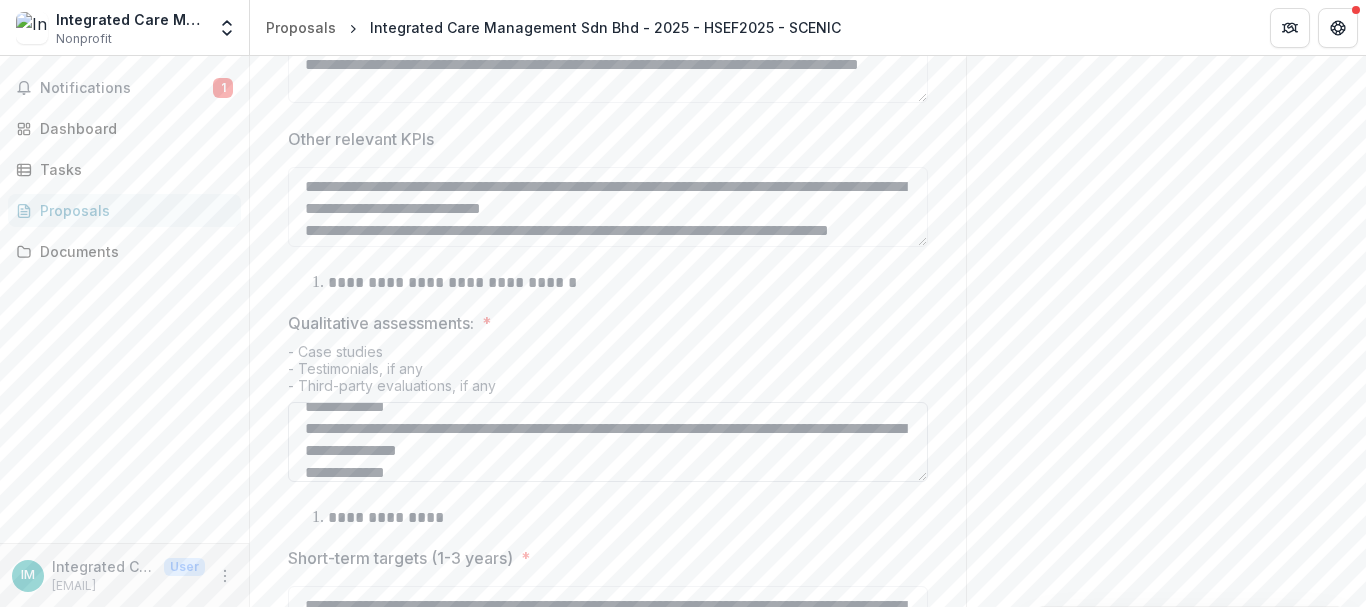 click on "Qualitative assessments: *" at bounding box center [608, 442] 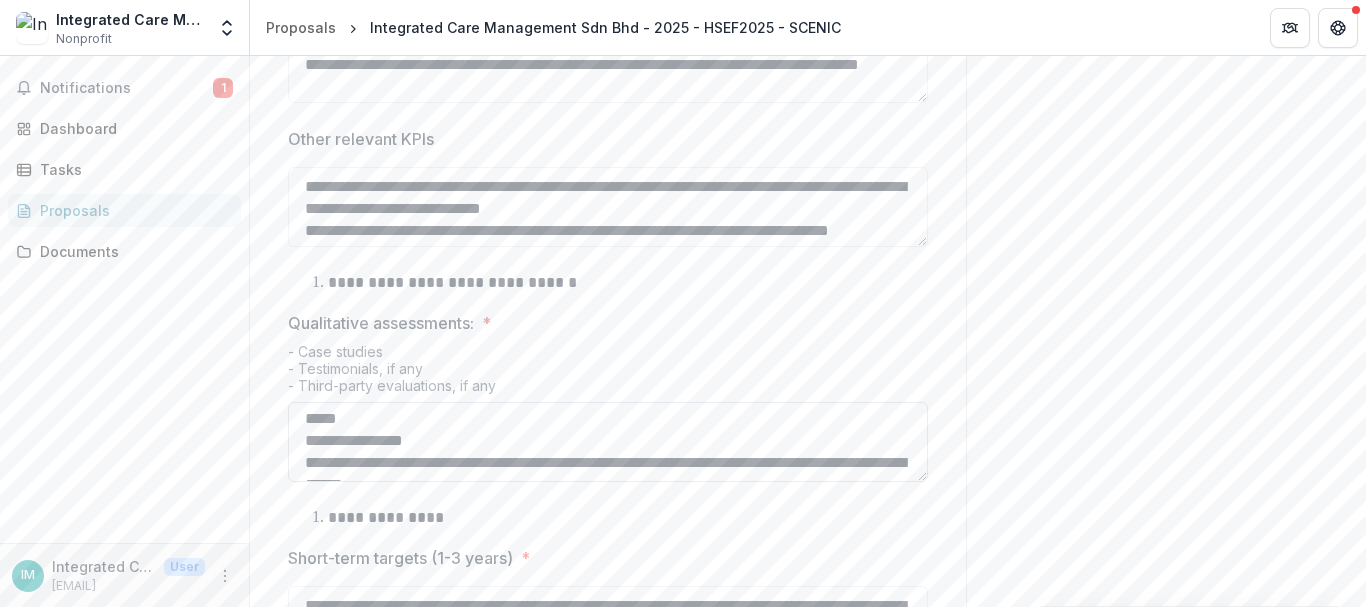 scroll, scrollTop: 411, scrollLeft: 0, axis: vertical 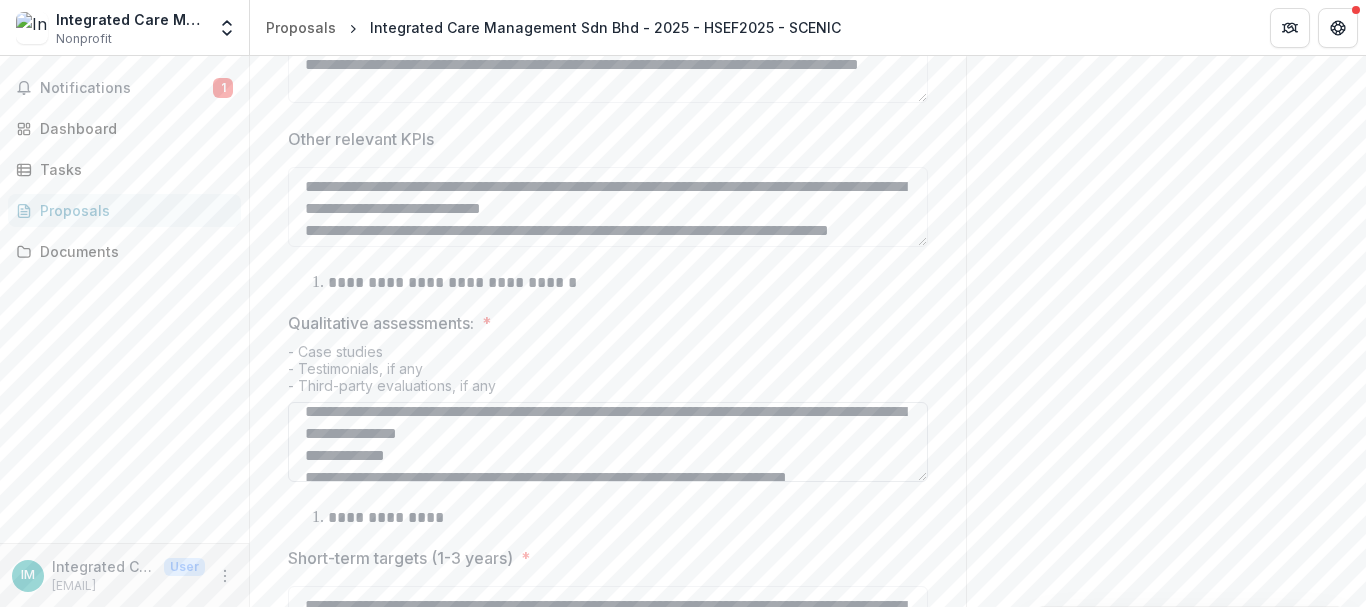 drag, startPoint x: 742, startPoint y: 493, endPoint x: 824, endPoint y: 492, distance: 82.006096 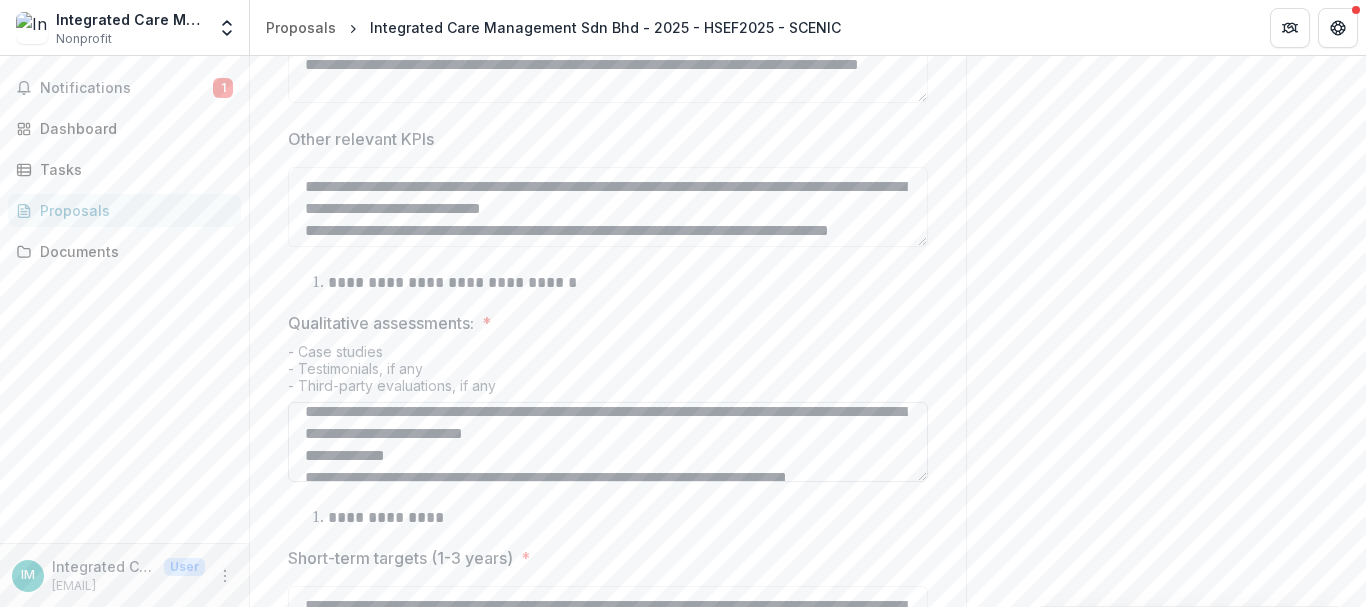scroll, scrollTop: 436, scrollLeft: 0, axis: vertical 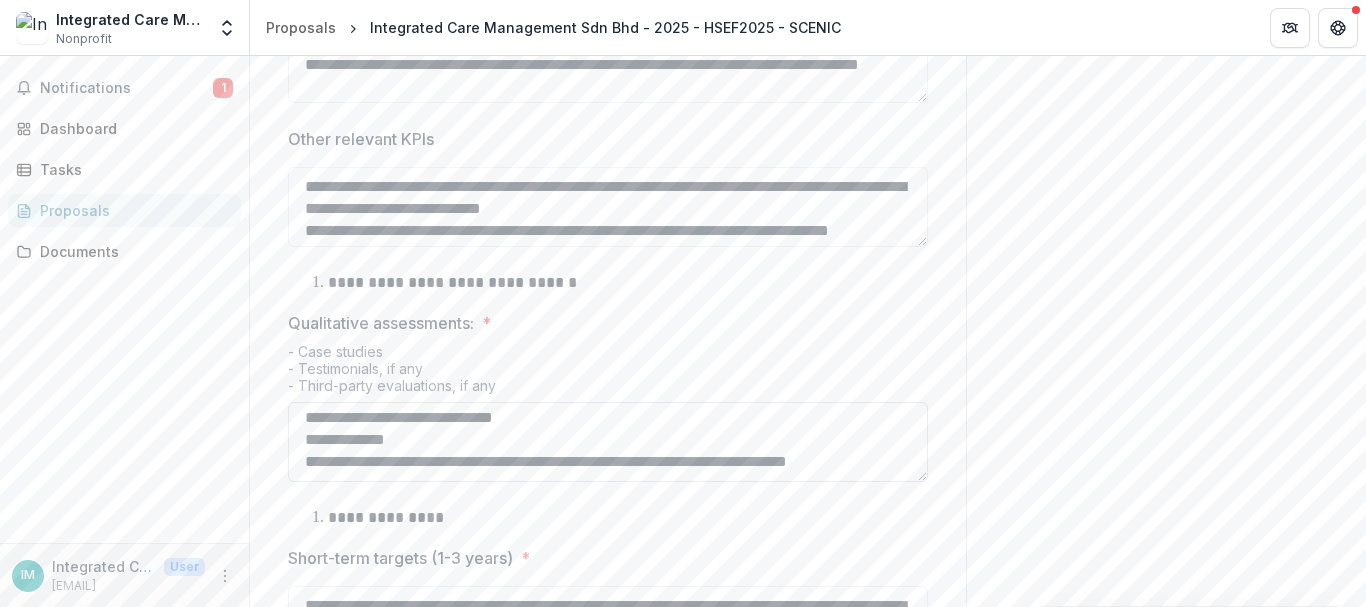 click on "Qualitative assessments: *" at bounding box center (608, 442) 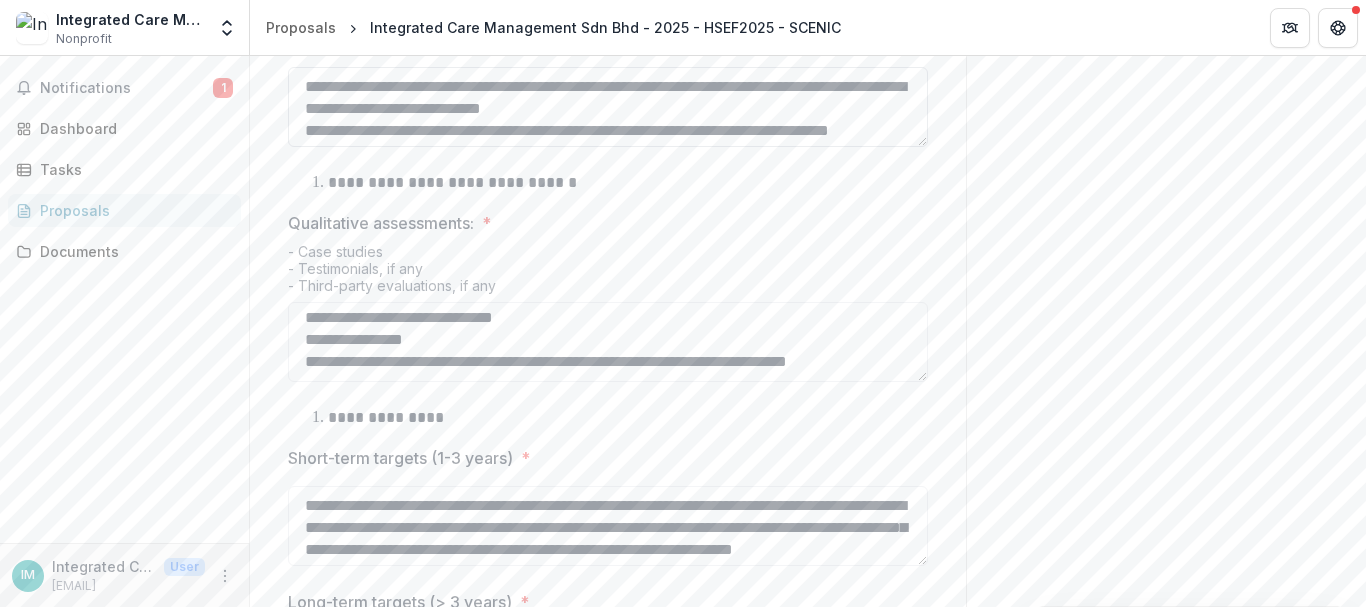 scroll, scrollTop: 644, scrollLeft: 0, axis: vertical 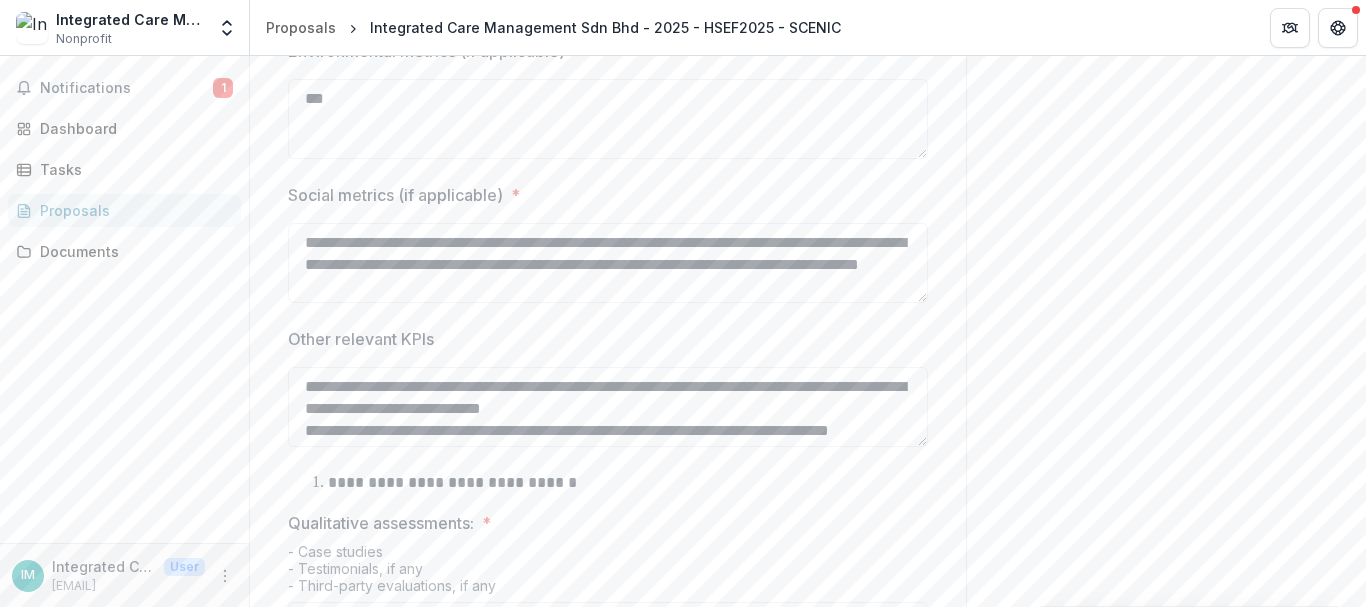 type on "**********" 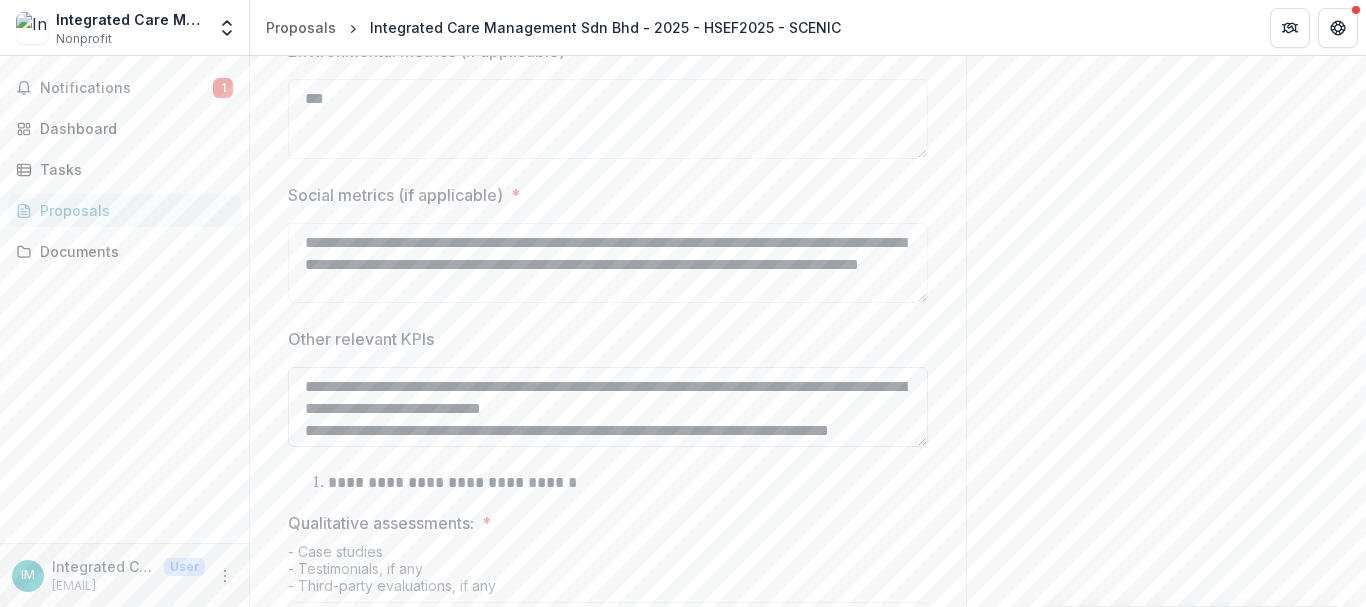 scroll, scrollTop: 48, scrollLeft: 0, axis: vertical 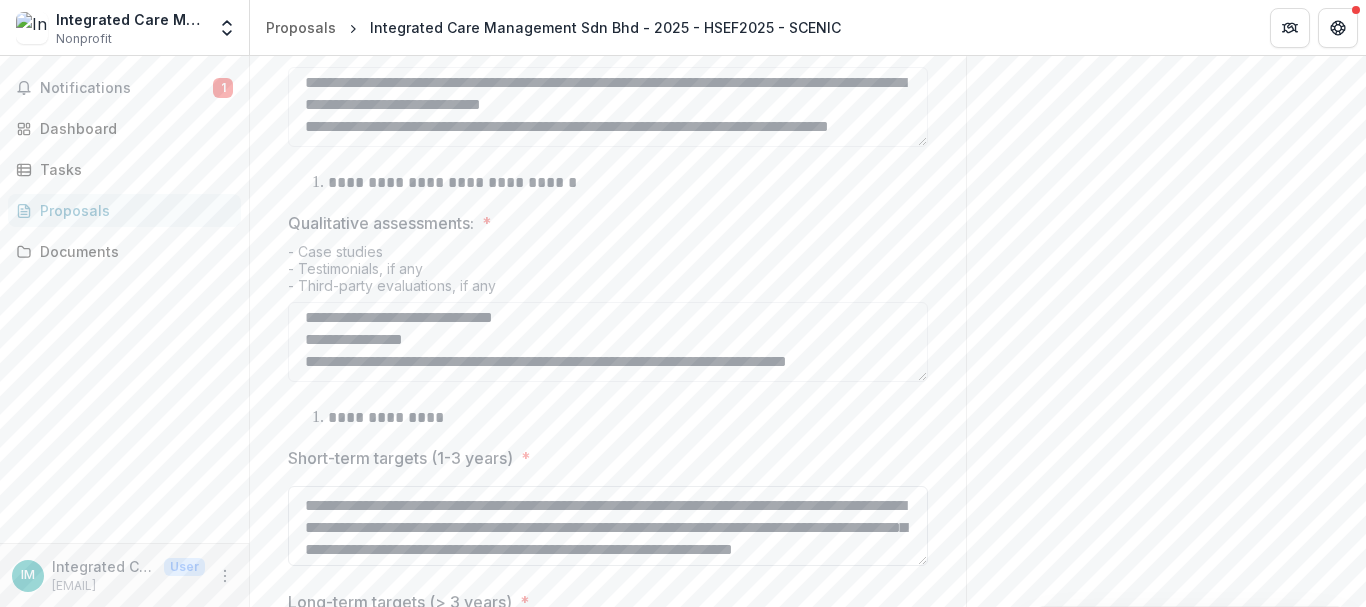 click on "**********" at bounding box center (608, 526) 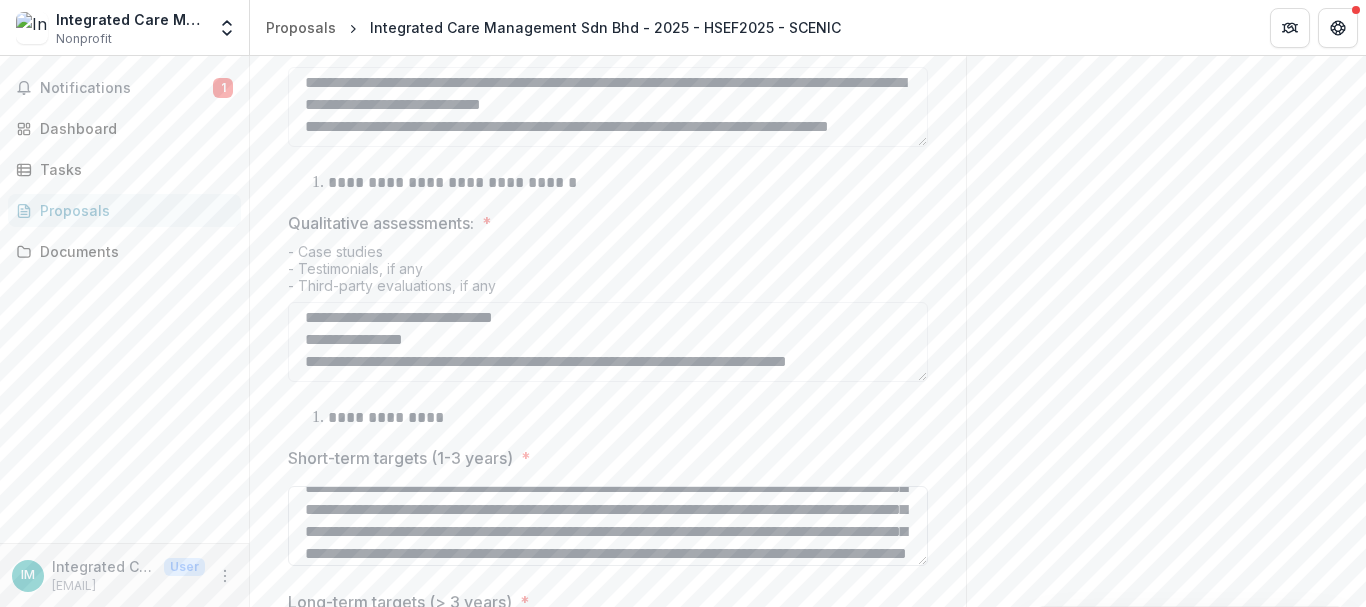 scroll, scrollTop: 0, scrollLeft: 0, axis: both 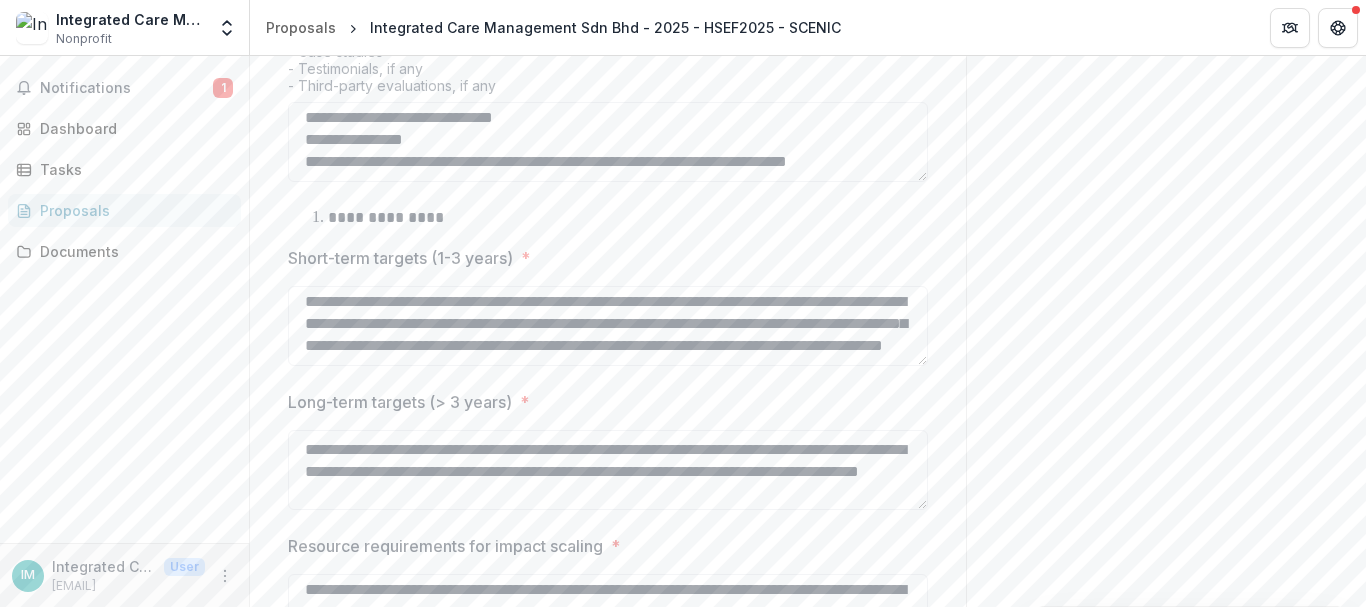 type on "**********" 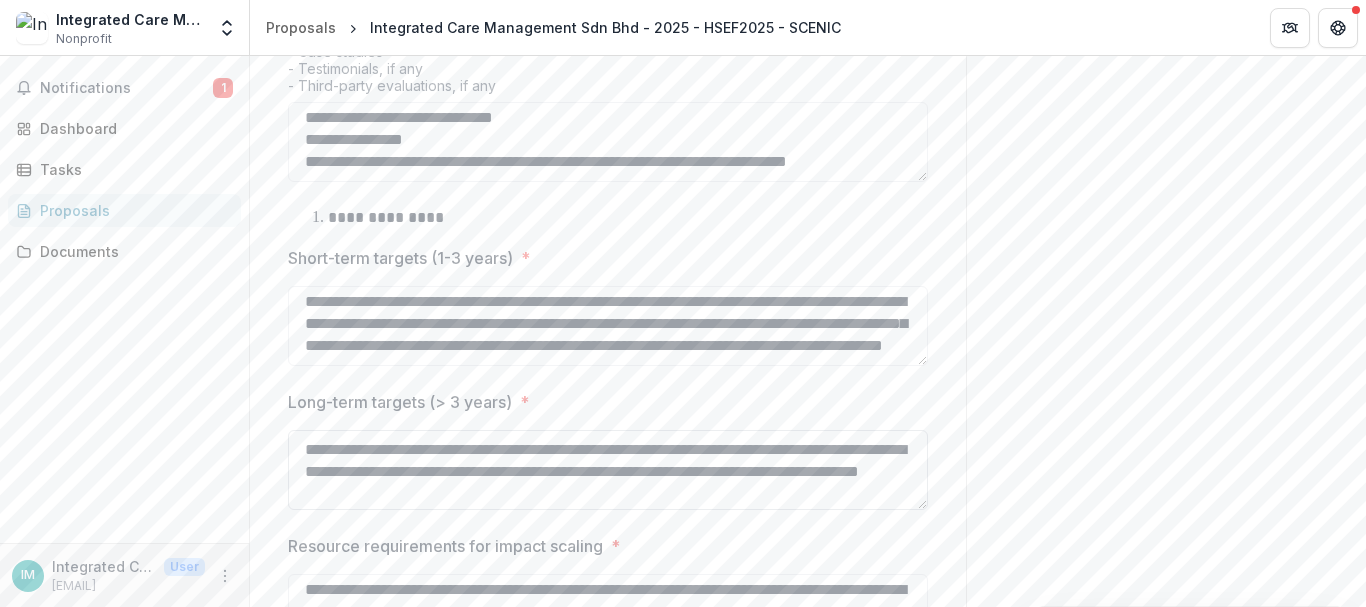 click on "**********" at bounding box center [608, 470] 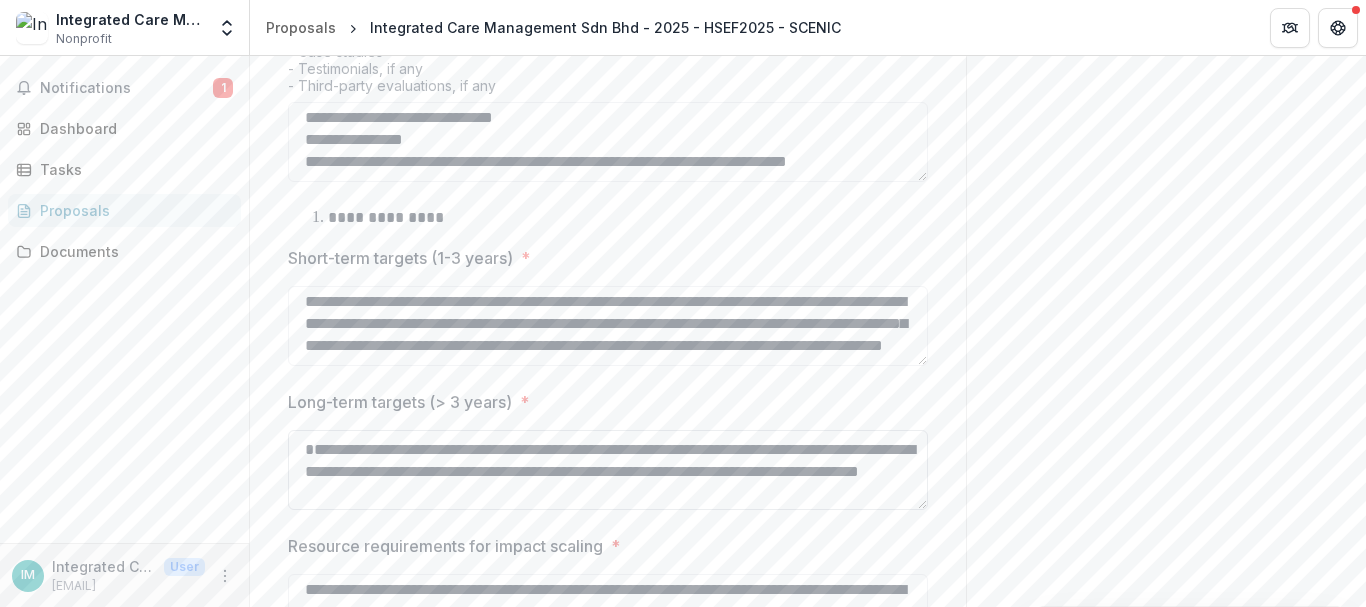 click on "**********" at bounding box center [608, 470] 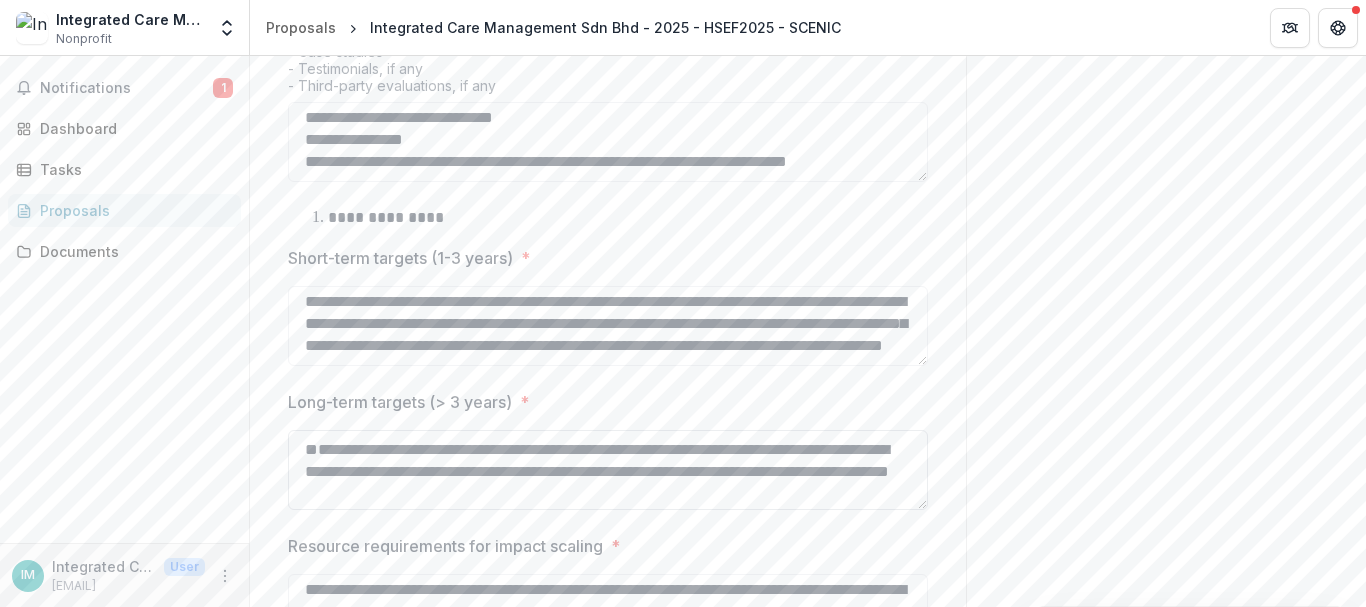 click on "**********" at bounding box center (608, 470) 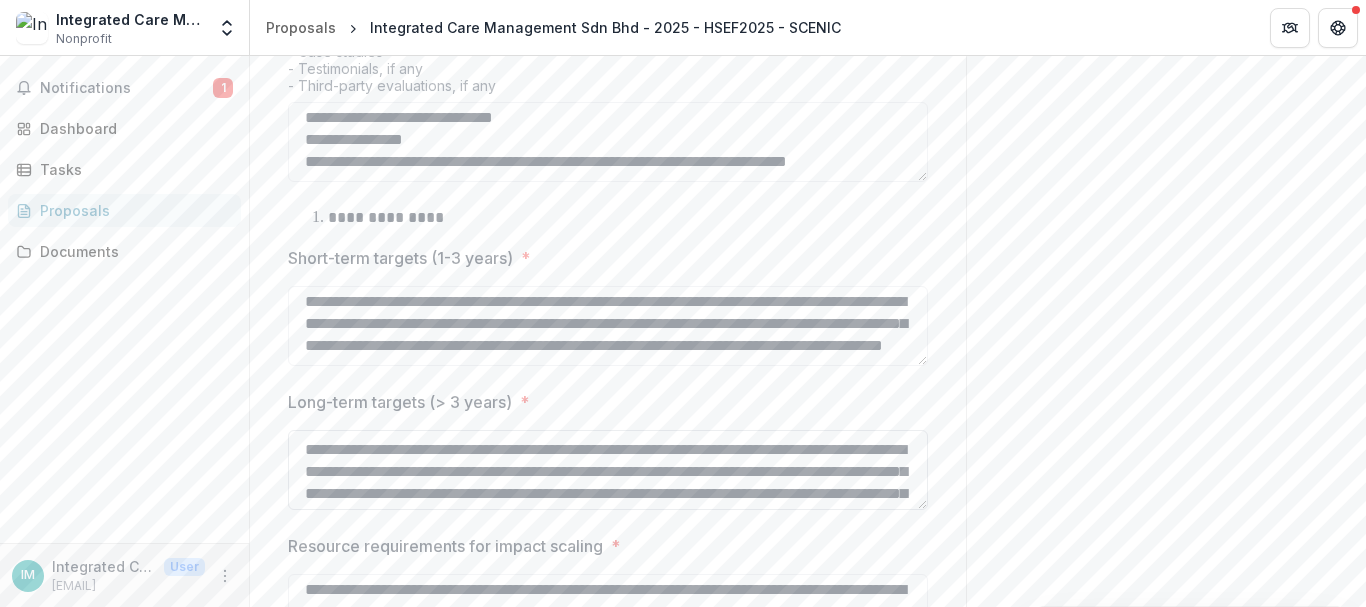 scroll, scrollTop: 40, scrollLeft: 0, axis: vertical 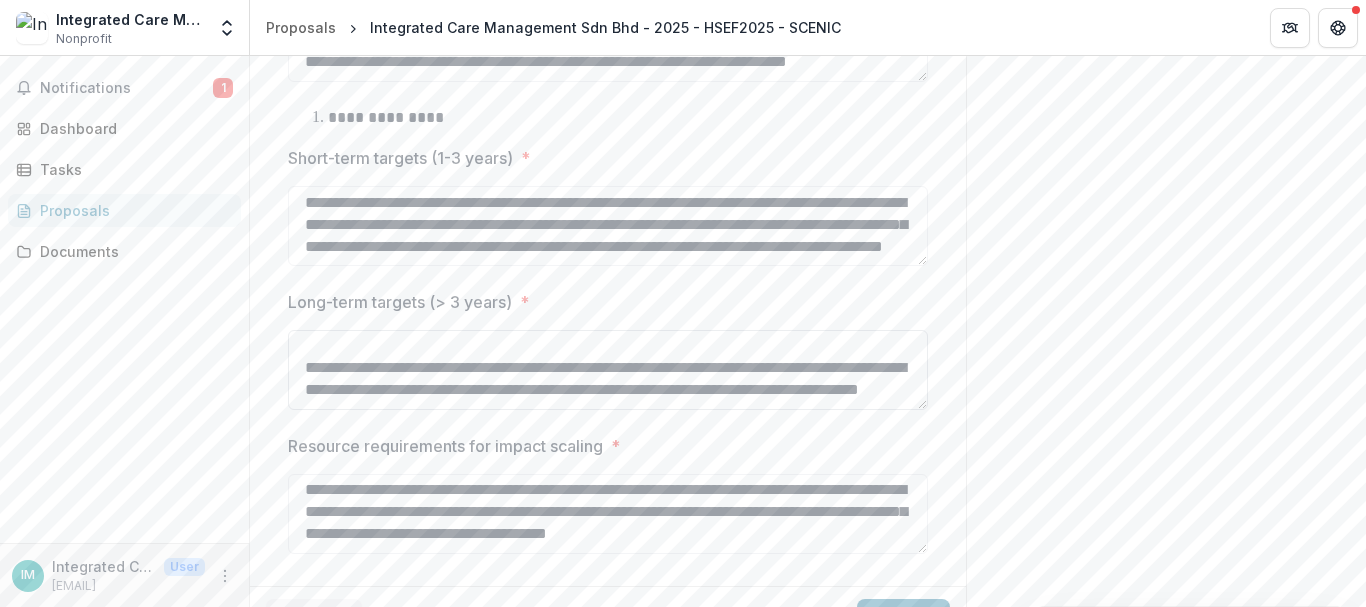 click on "**********" at bounding box center (608, 370) 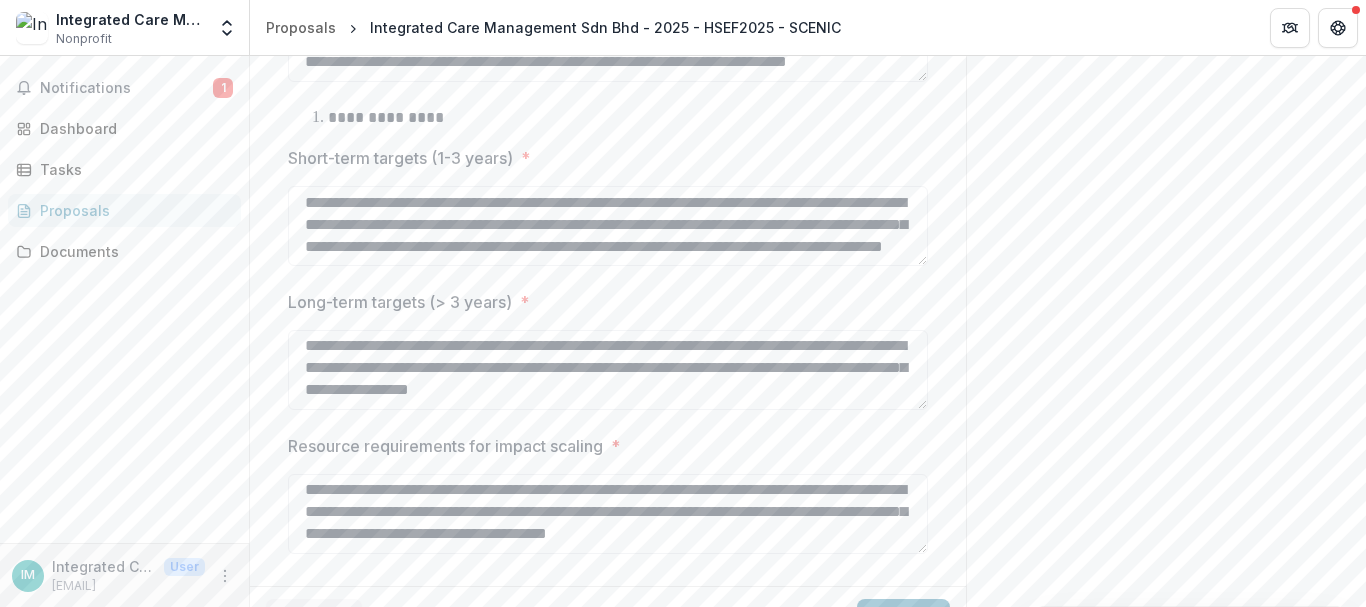 scroll, scrollTop: 1327, scrollLeft: 0, axis: vertical 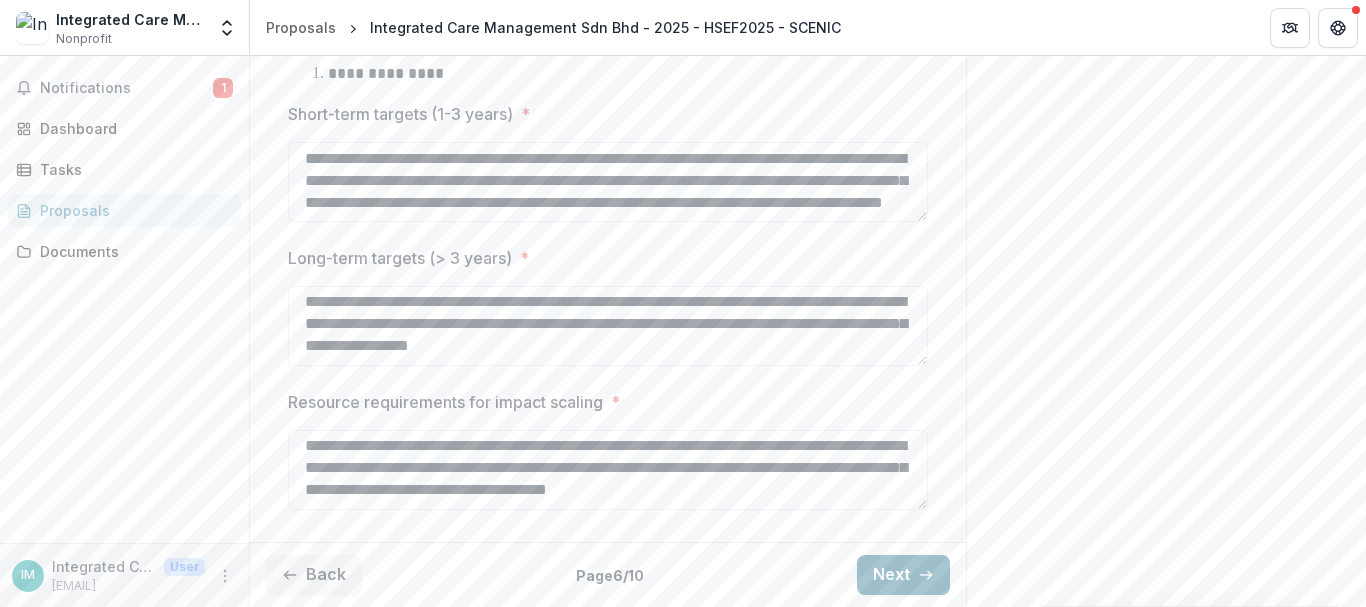 type on "**********" 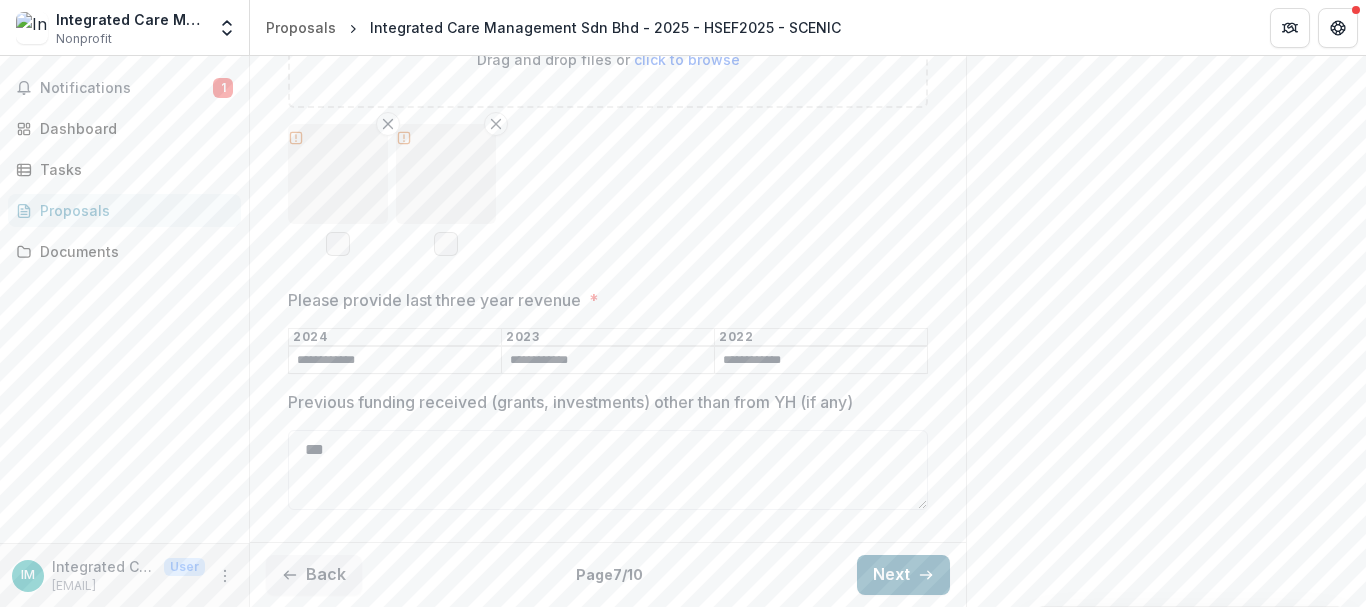 scroll, scrollTop: 671, scrollLeft: 0, axis: vertical 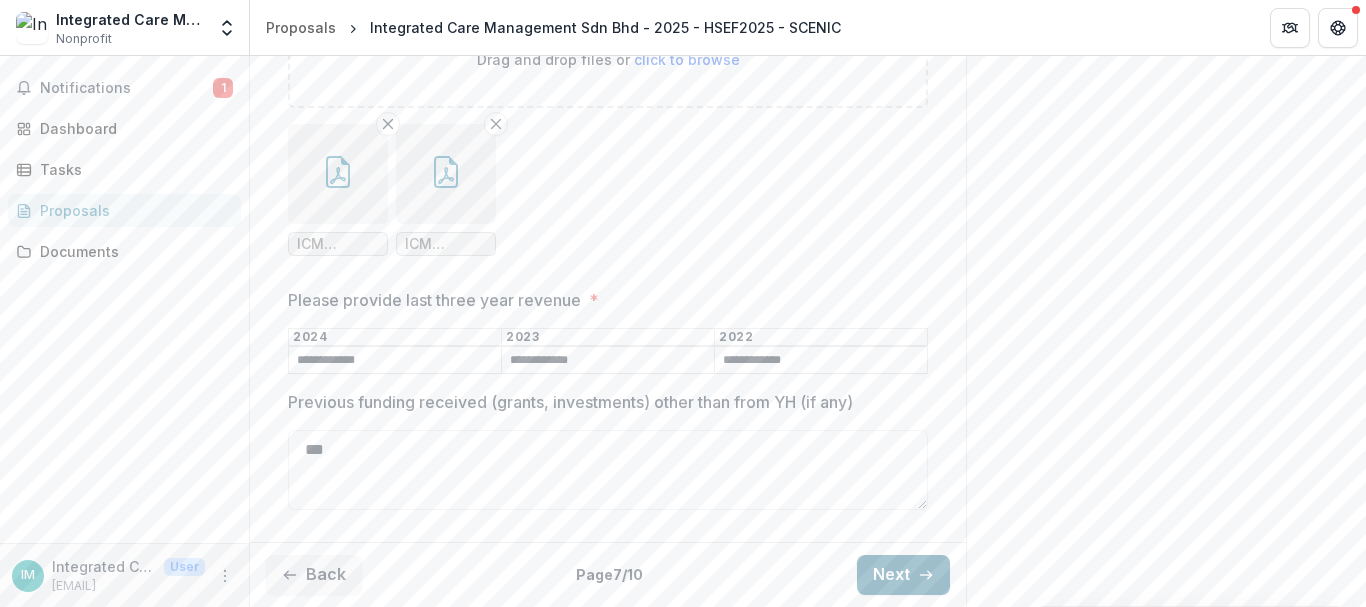 click on "Next" at bounding box center (903, 575) 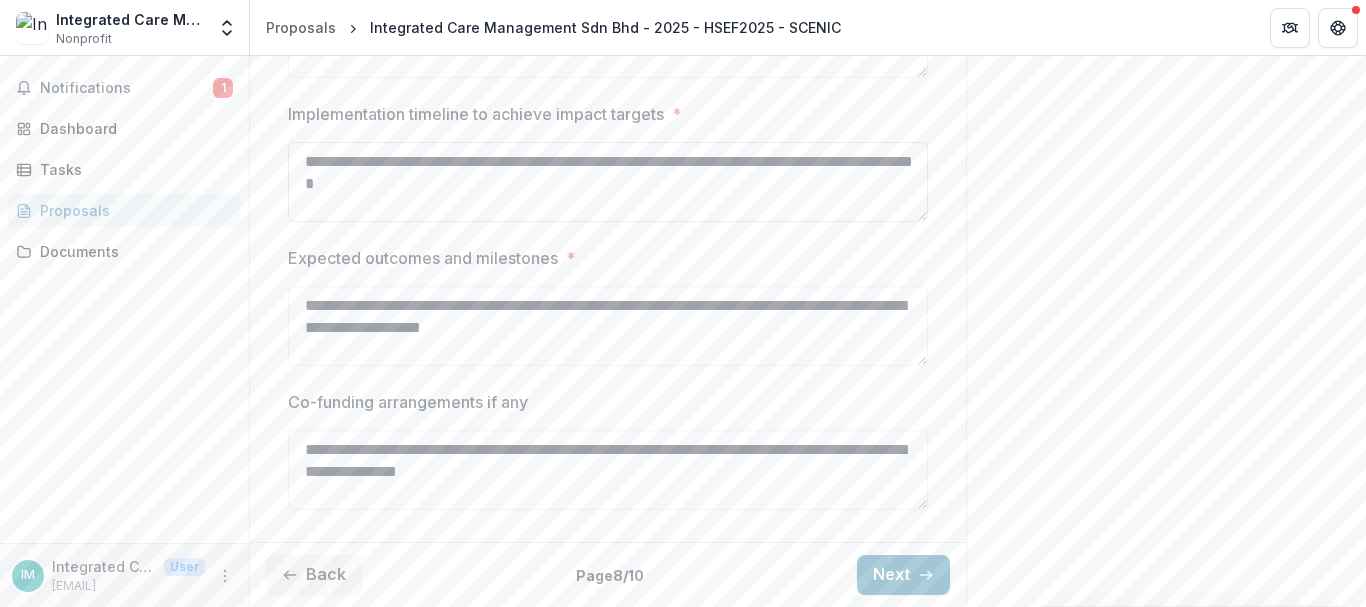 click on "**********" at bounding box center (608, 182) 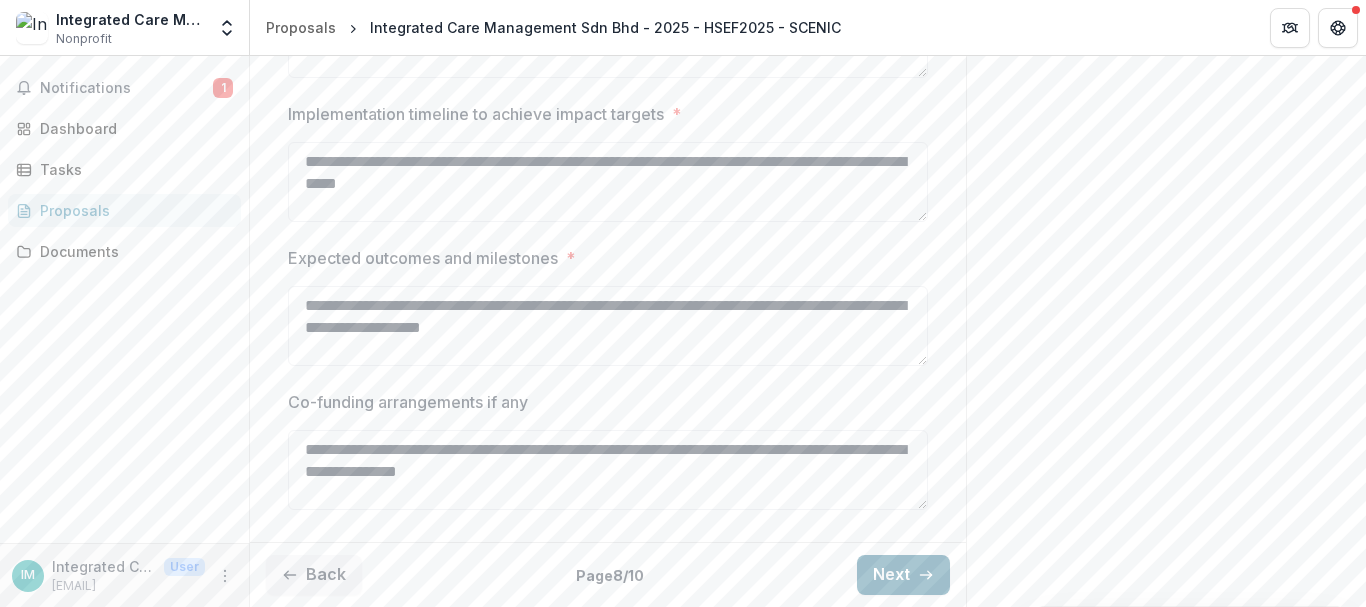 type on "**********" 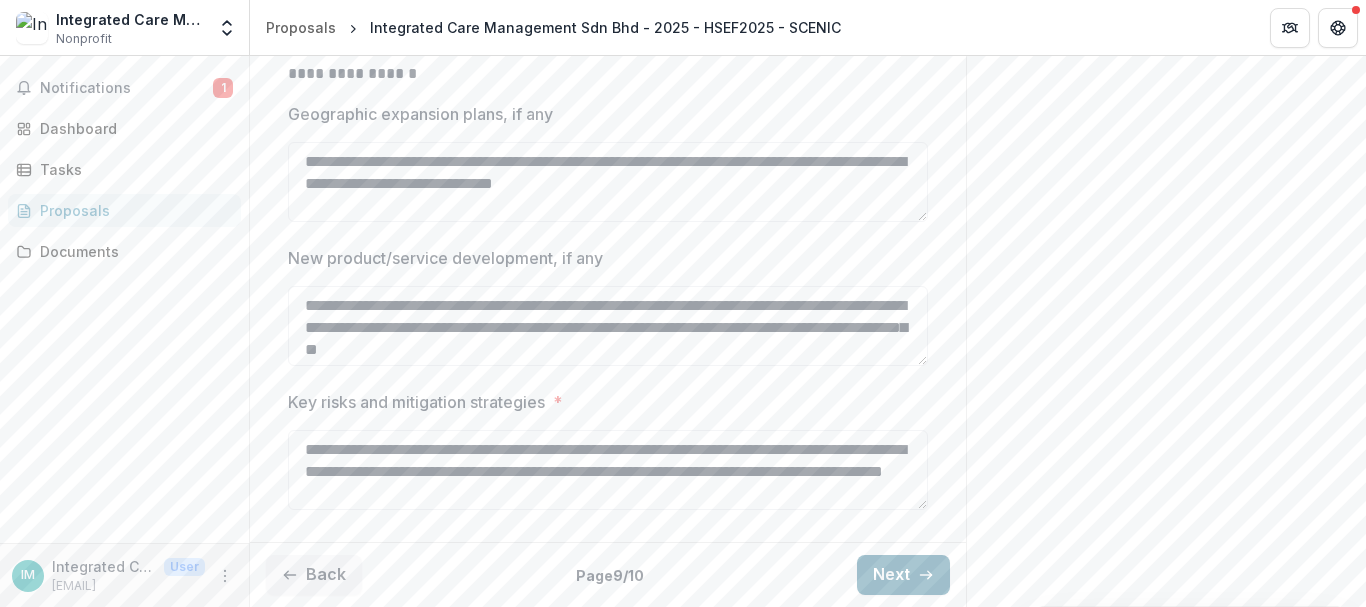 scroll, scrollTop: 668, scrollLeft: 0, axis: vertical 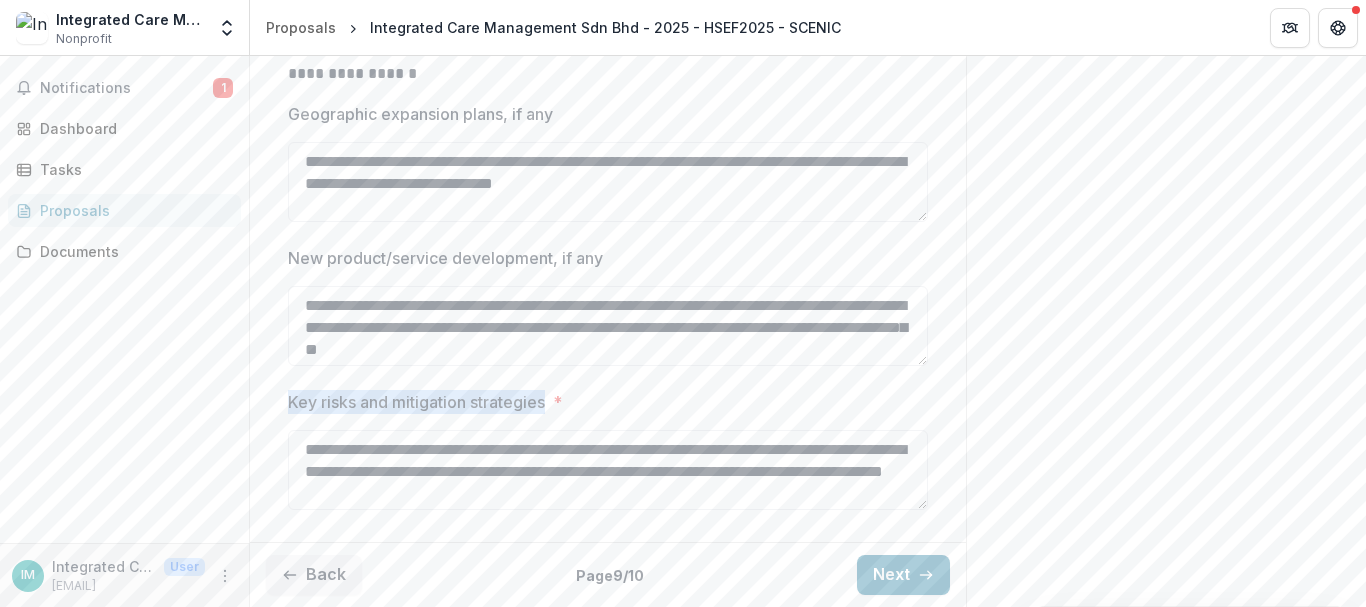 drag, startPoint x: 287, startPoint y: 398, endPoint x: 546, endPoint y: 400, distance: 259.00772 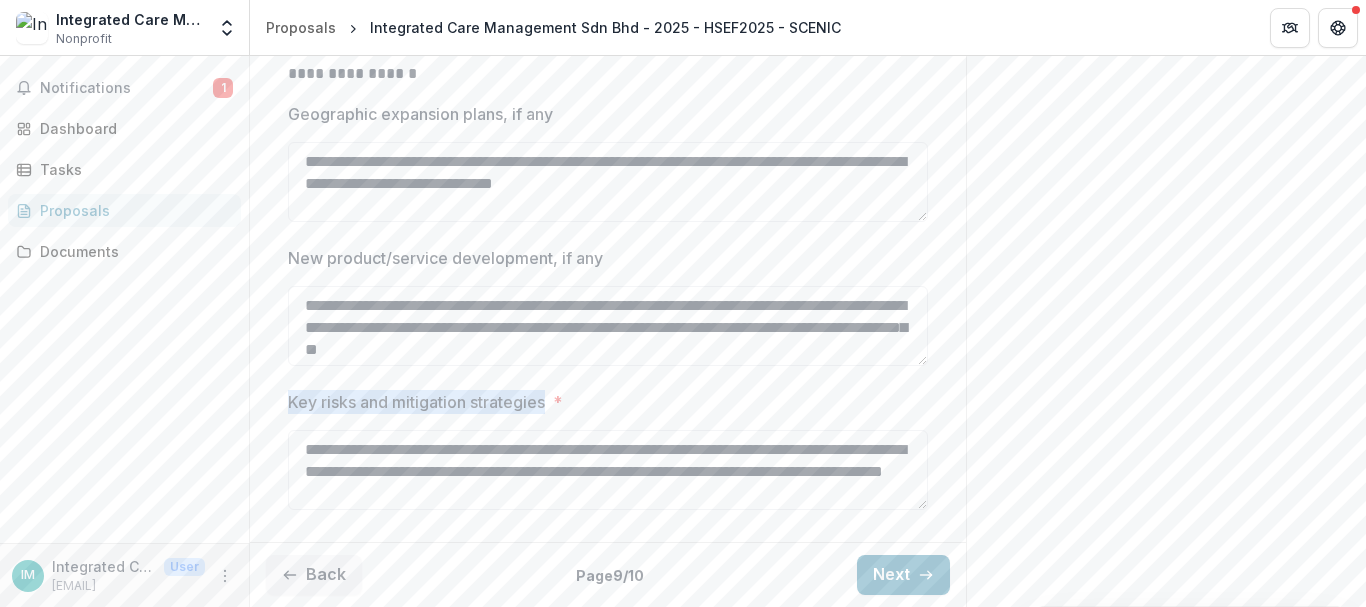 click on "Key risks and mitigation strategies" at bounding box center (416, 402) 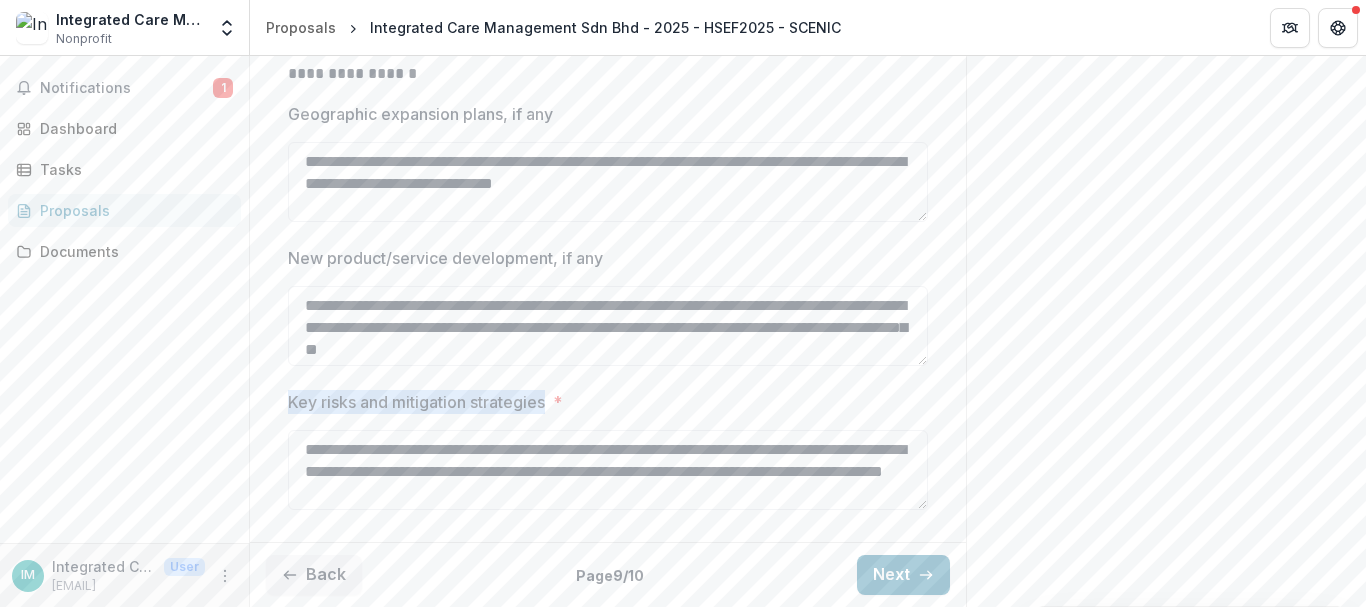 copy on "Key risks and mitigation strategies" 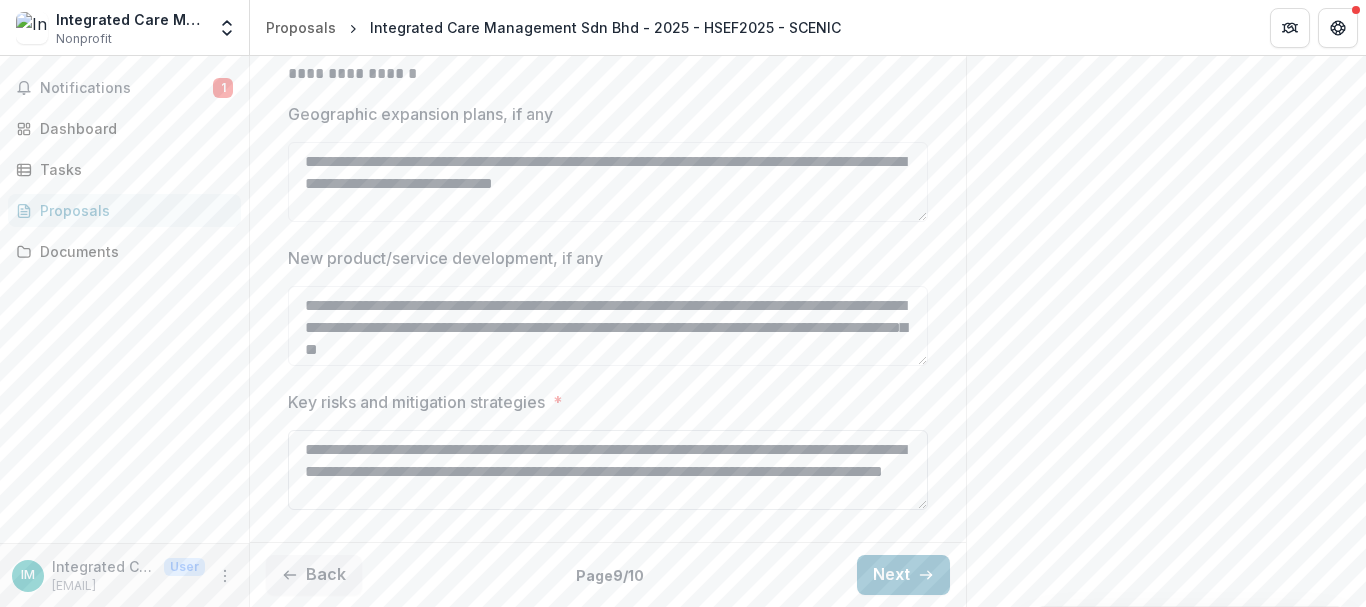 click on "**********" at bounding box center (608, 470) 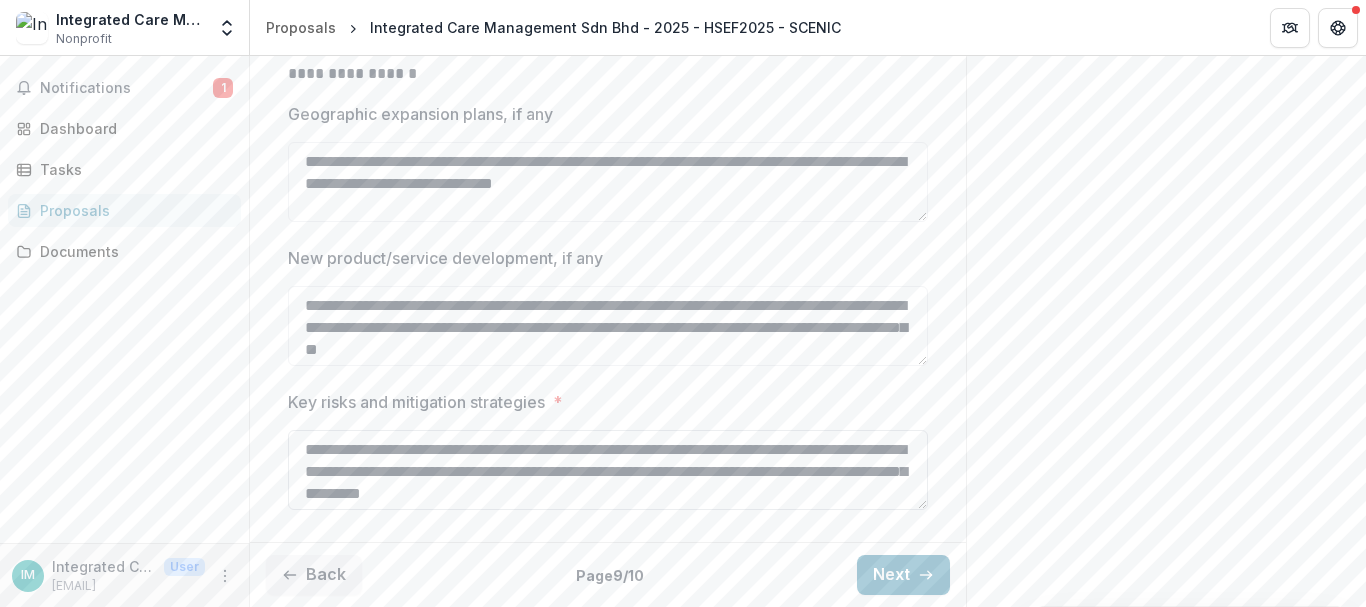 click on "**********" at bounding box center [608, 470] 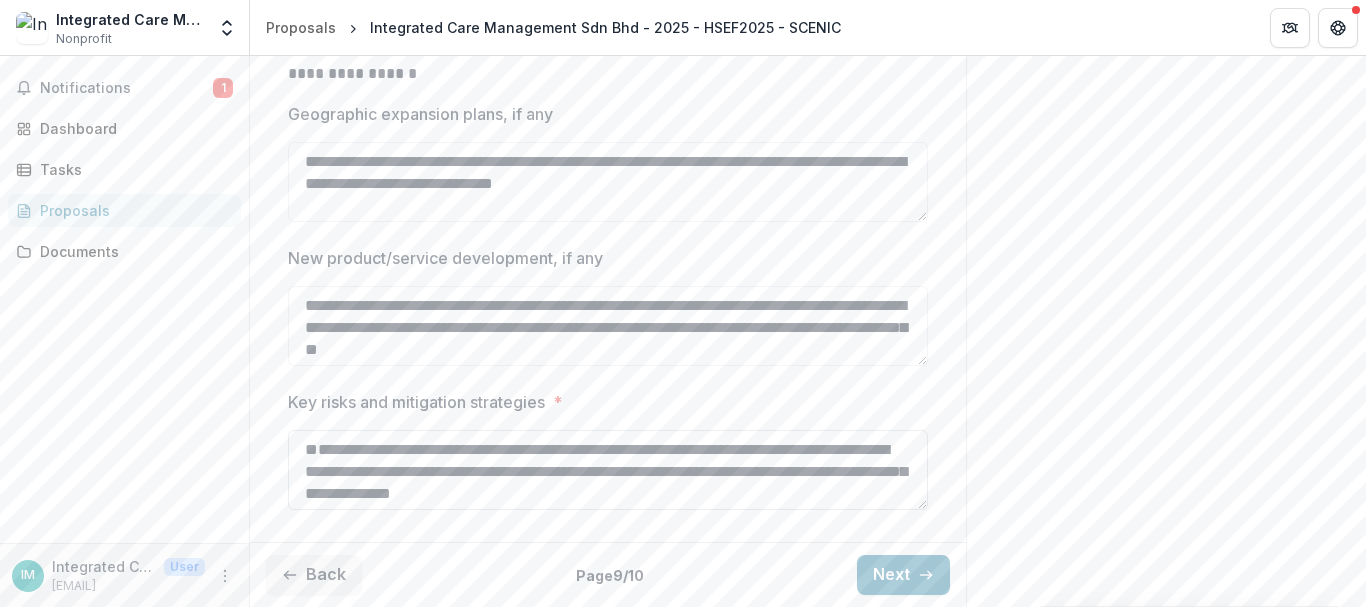 click on "**********" at bounding box center (608, 470) 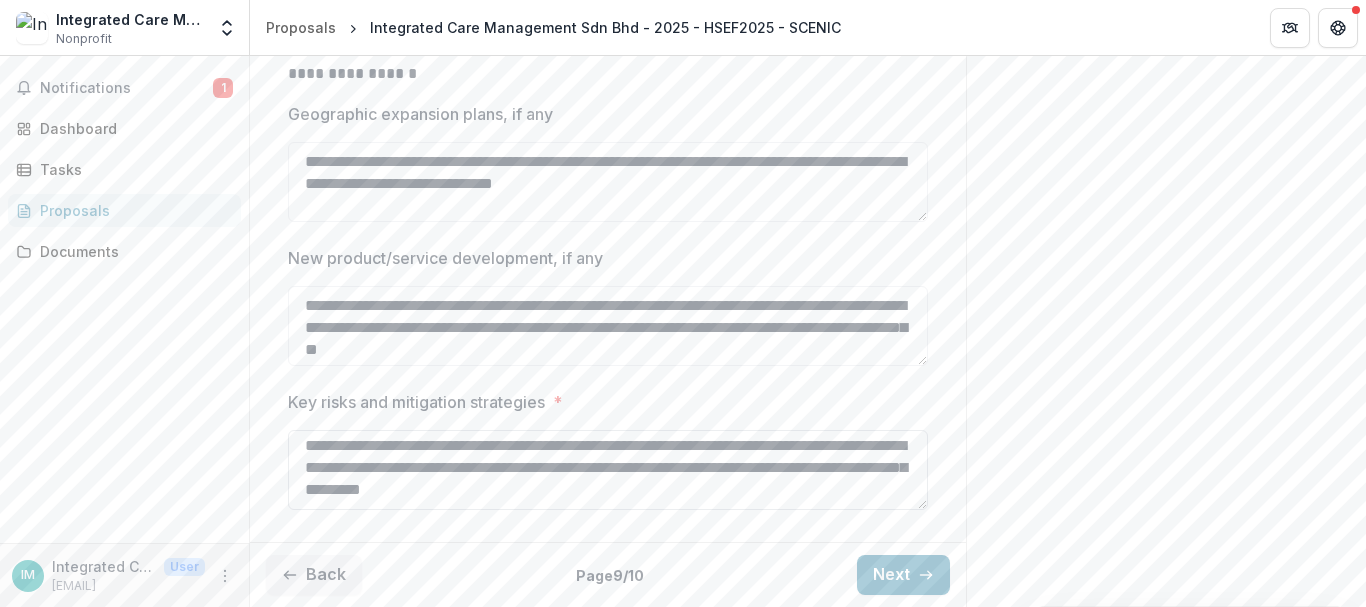 scroll, scrollTop: 0, scrollLeft: 0, axis: both 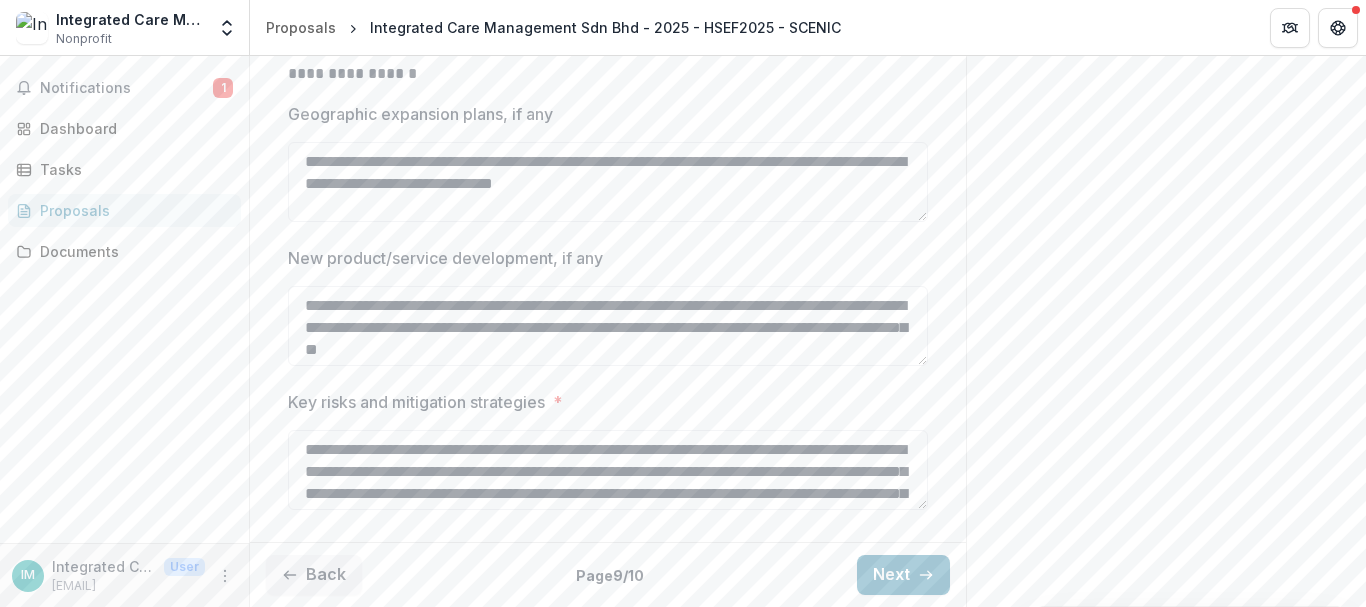 type on "**********" 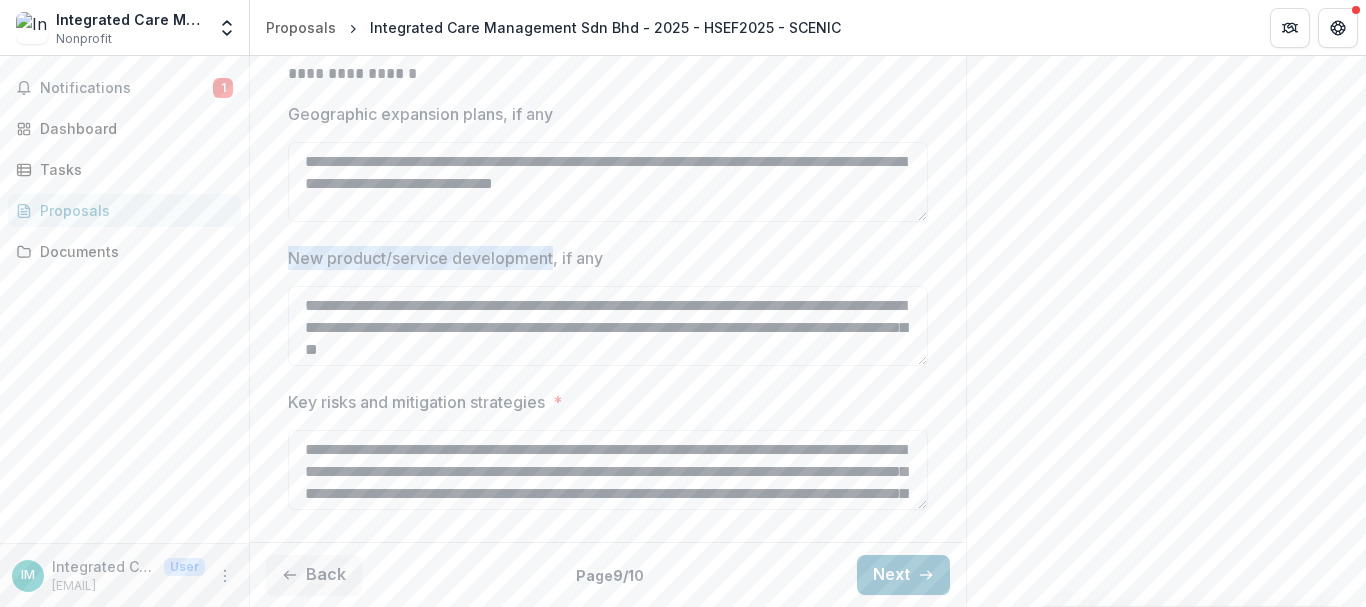 drag, startPoint x: 283, startPoint y: 257, endPoint x: 548, endPoint y: 259, distance: 265.00754 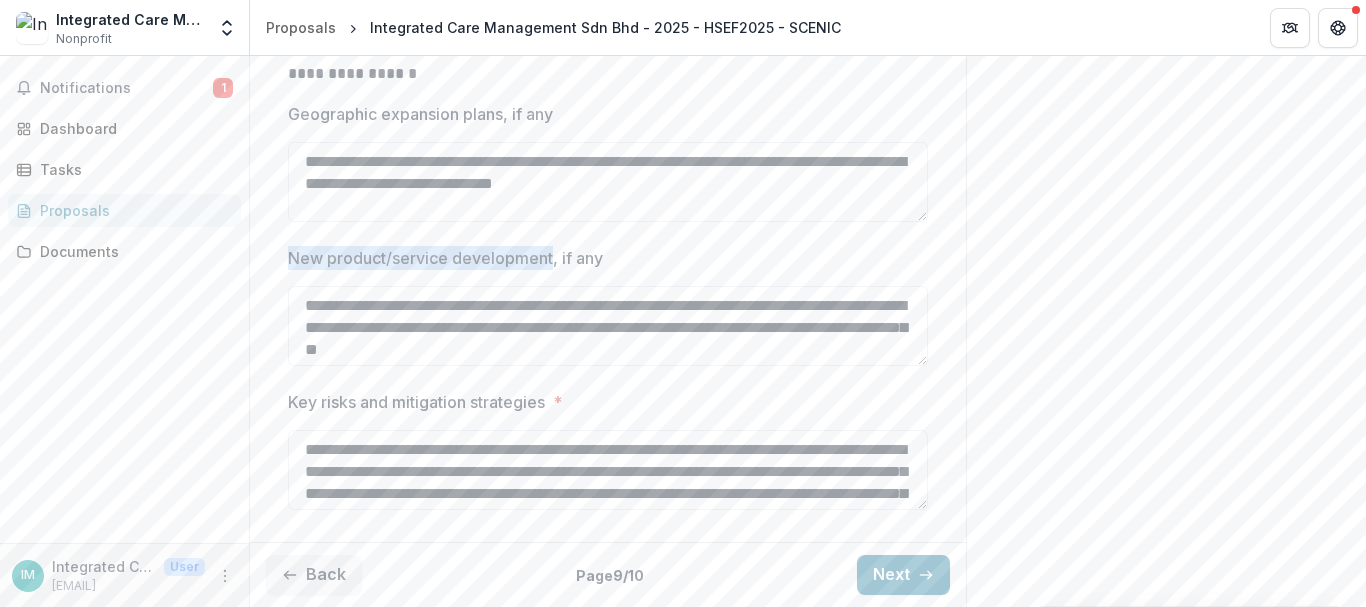 click on "**********" at bounding box center (608, 198) 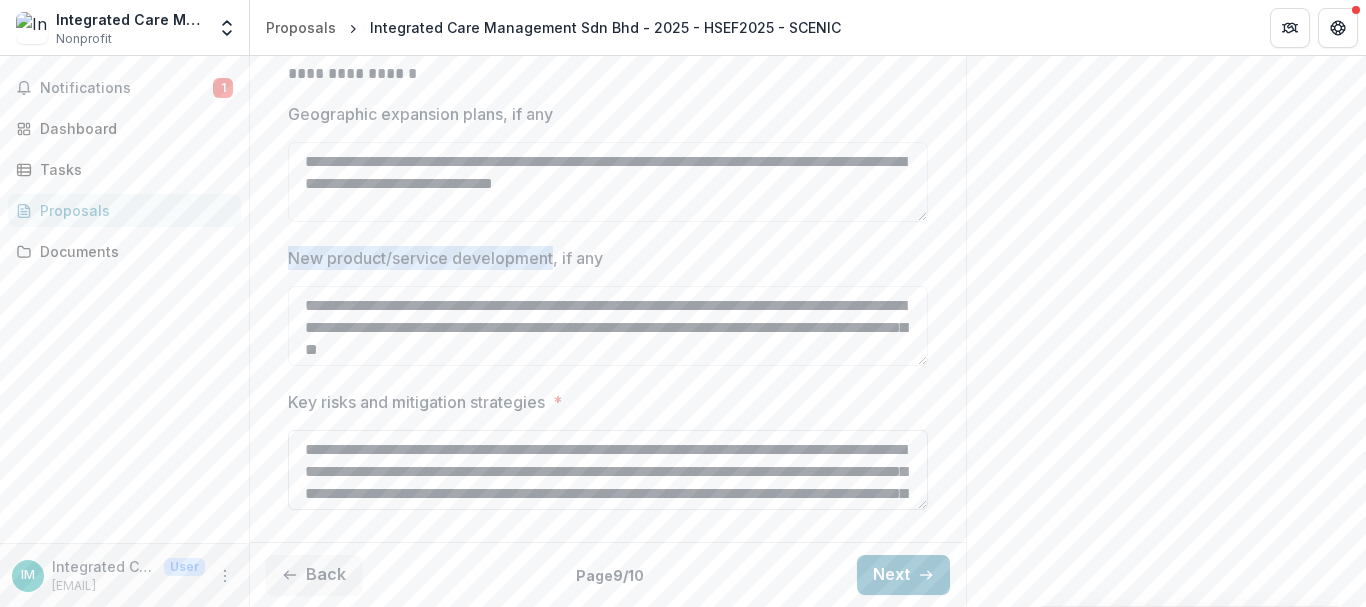 copy on "New product/service development" 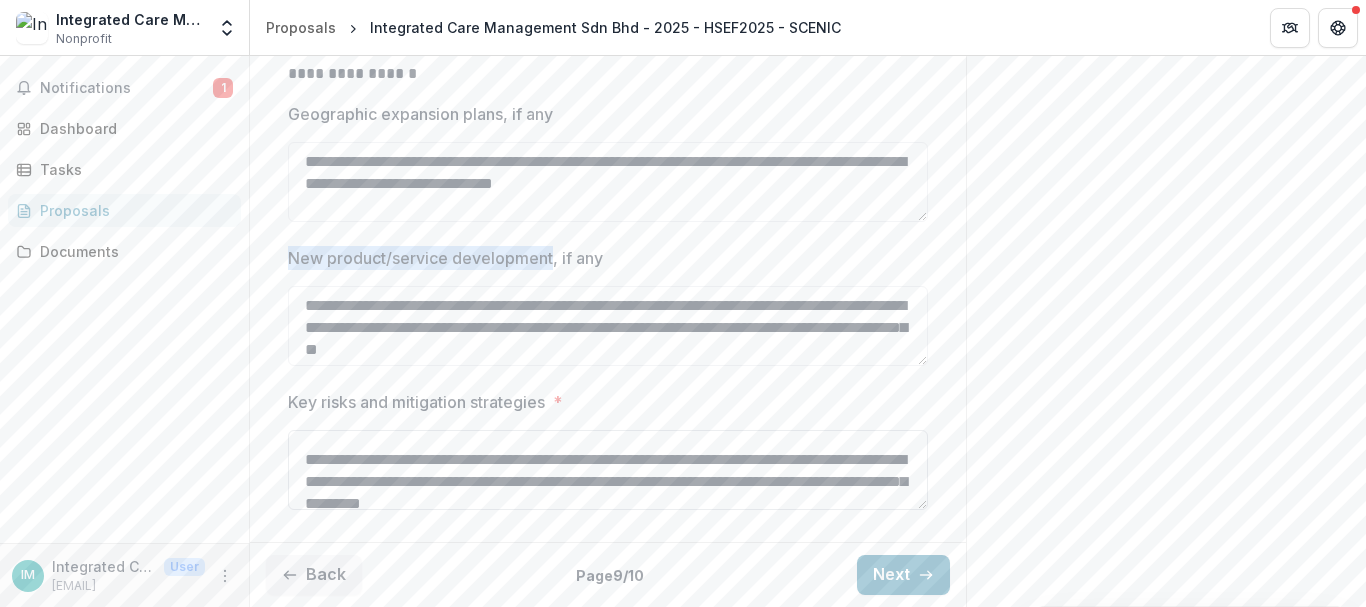 scroll, scrollTop: 158, scrollLeft: 0, axis: vertical 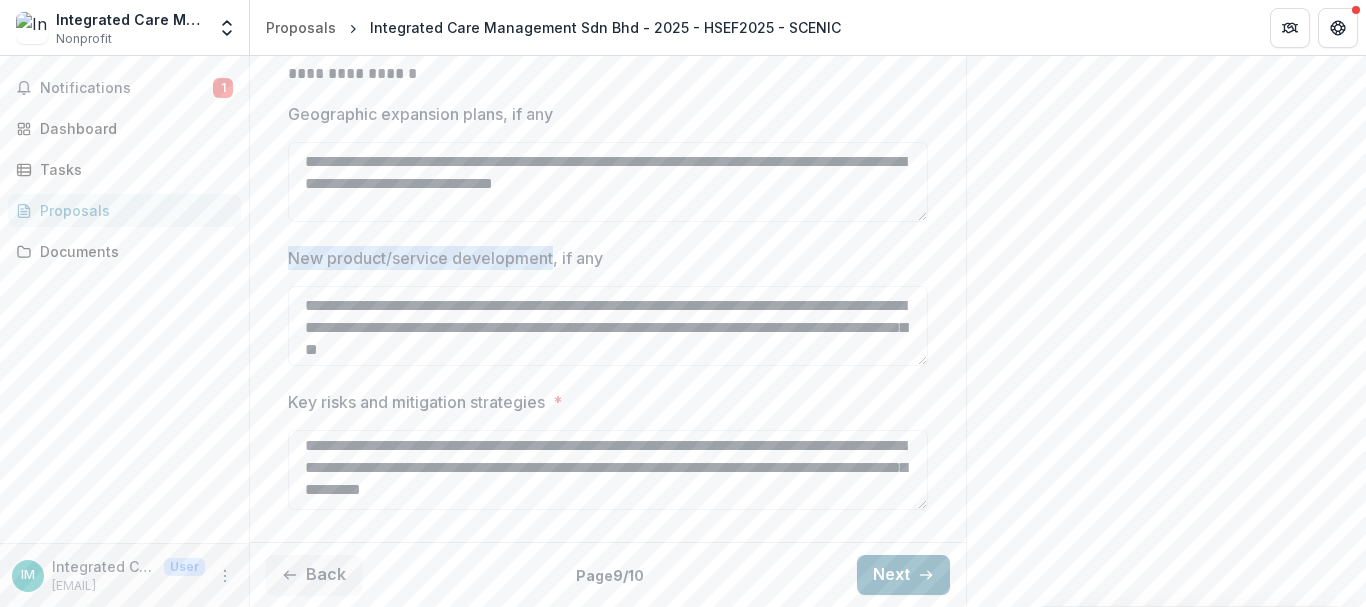 click on "Next" at bounding box center [903, 575] 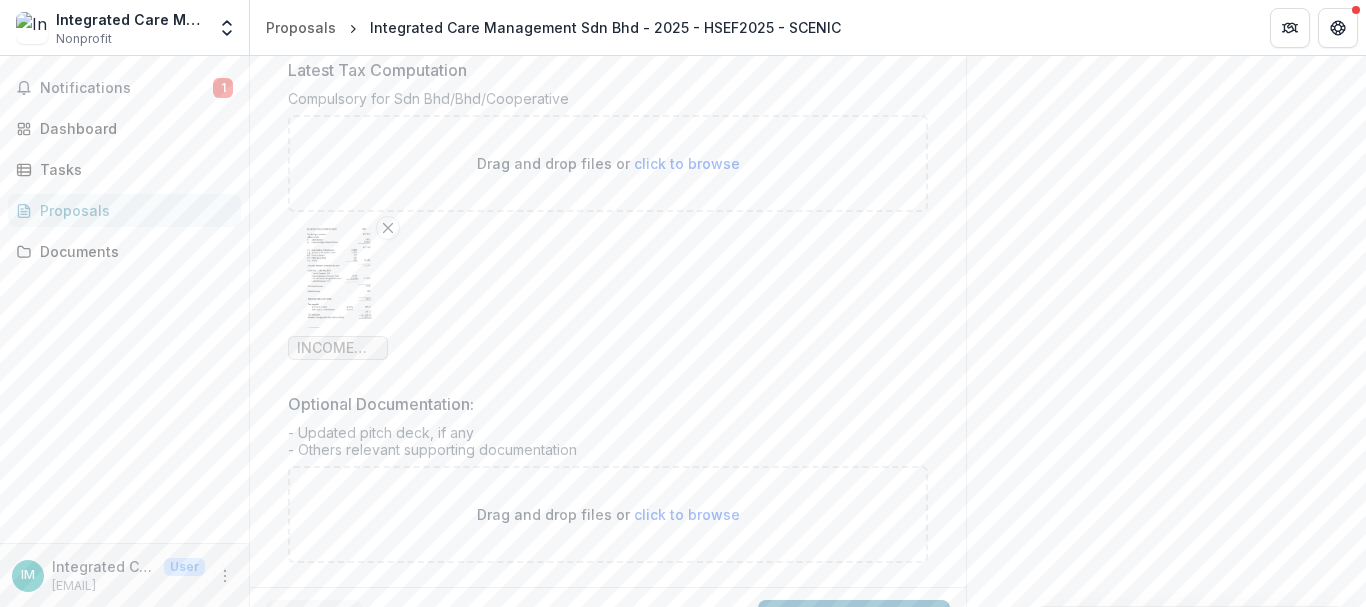 scroll, scrollTop: 1152, scrollLeft: 0, axis: vertical 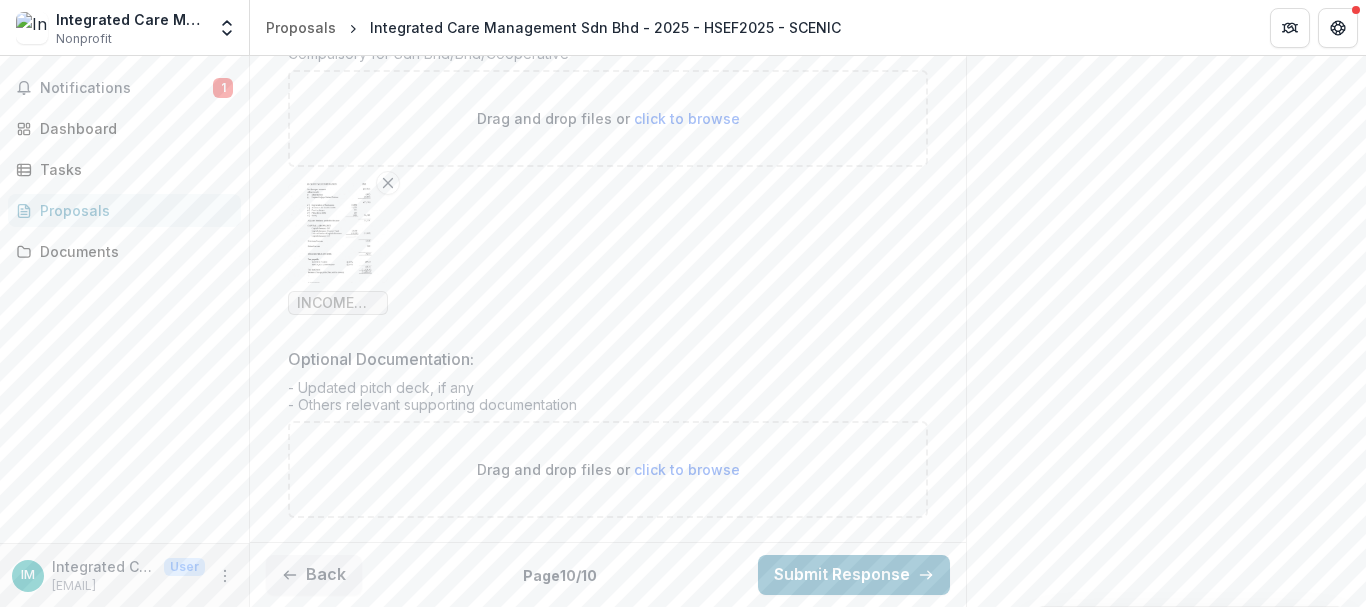 click on "click to browse" at bounding box center [687, 469] 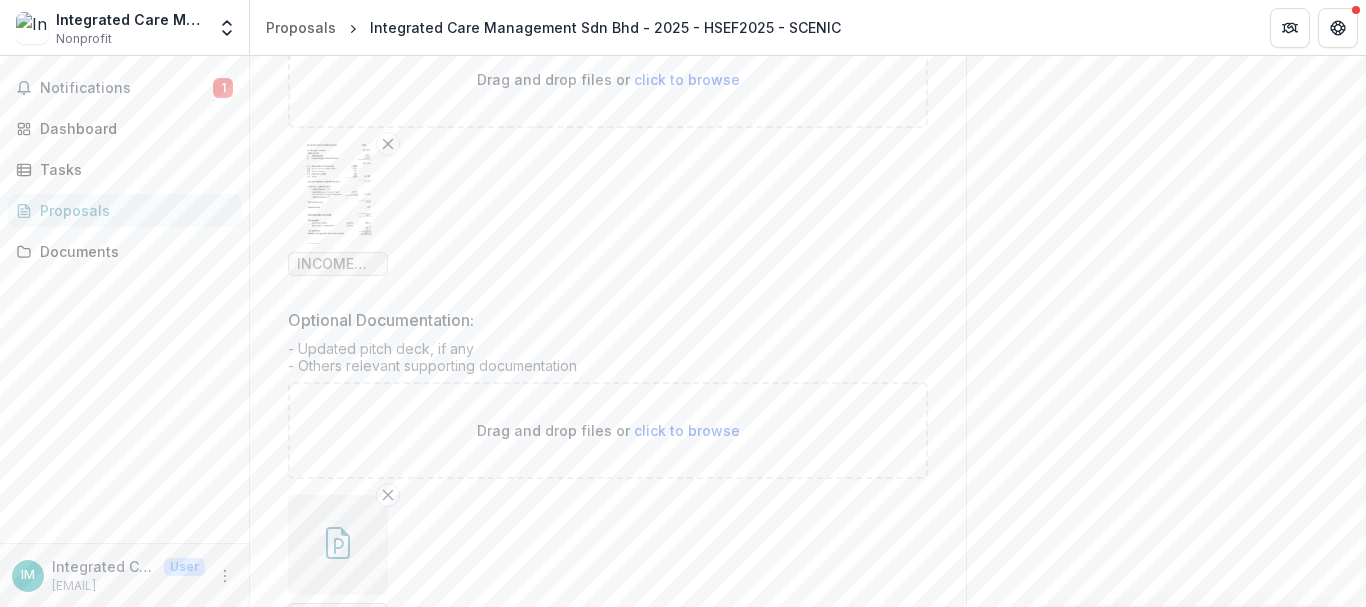 scroll, scrollTop: 1252, scrollLeft: 0, axis: vertical 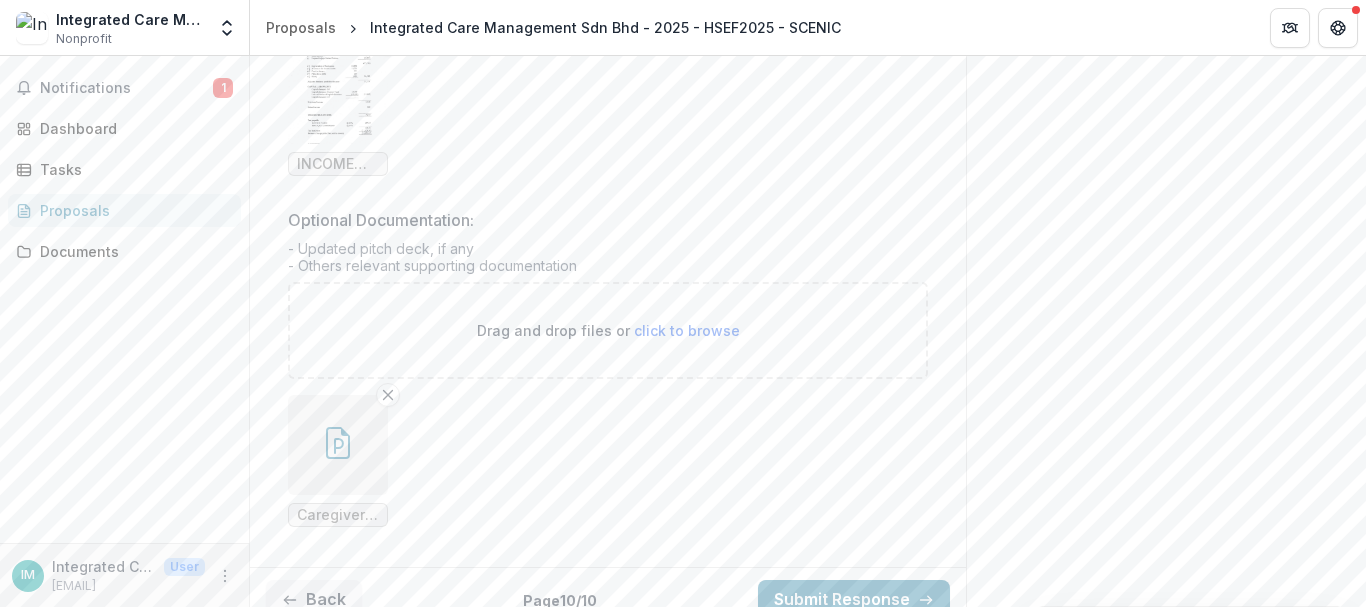 click on "click to browse" at bounding box center [687, 330] 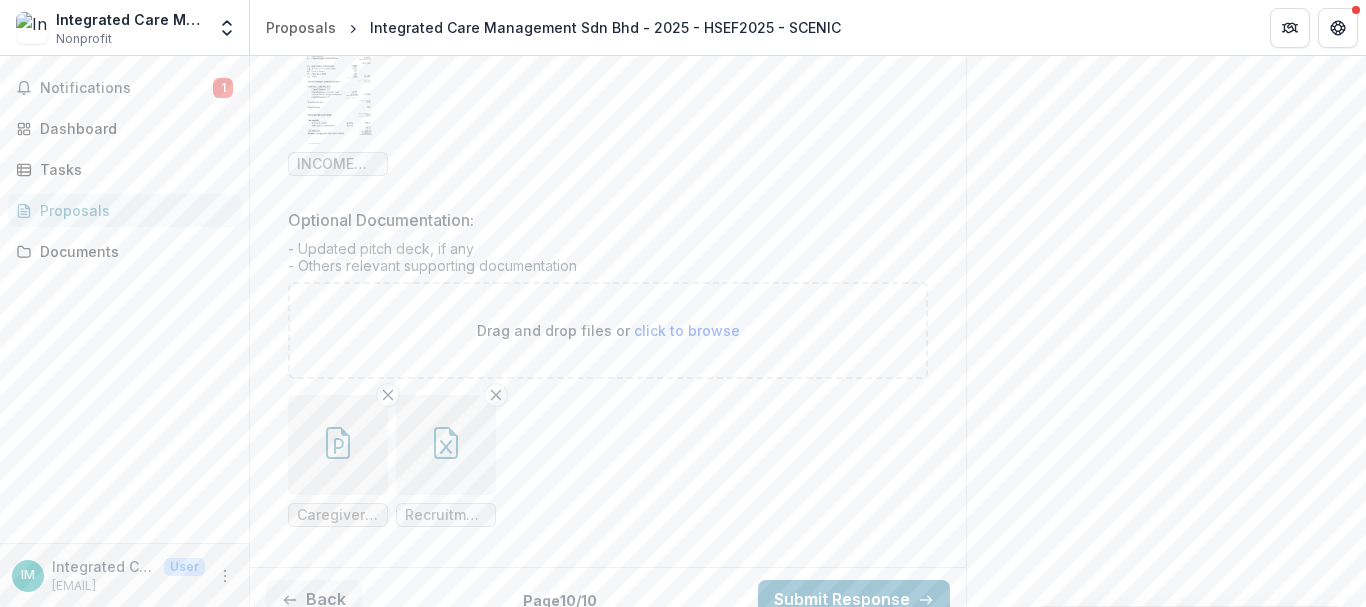 click on "click to browse" at bounding box center (687, 330) 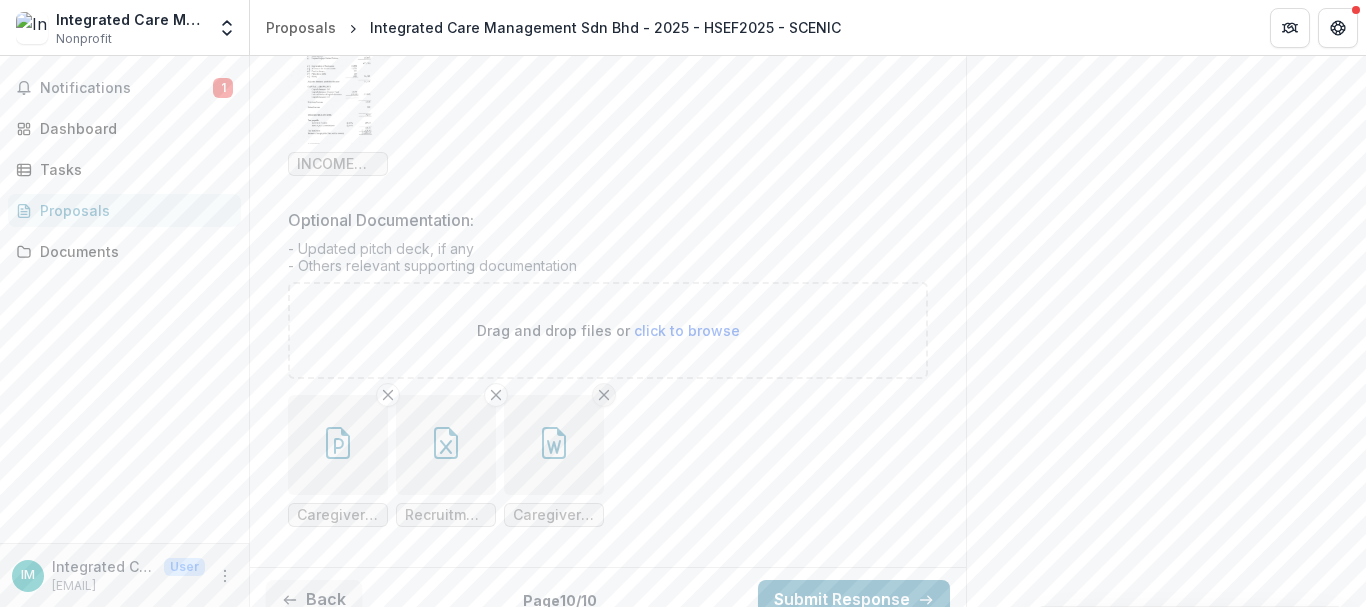 click 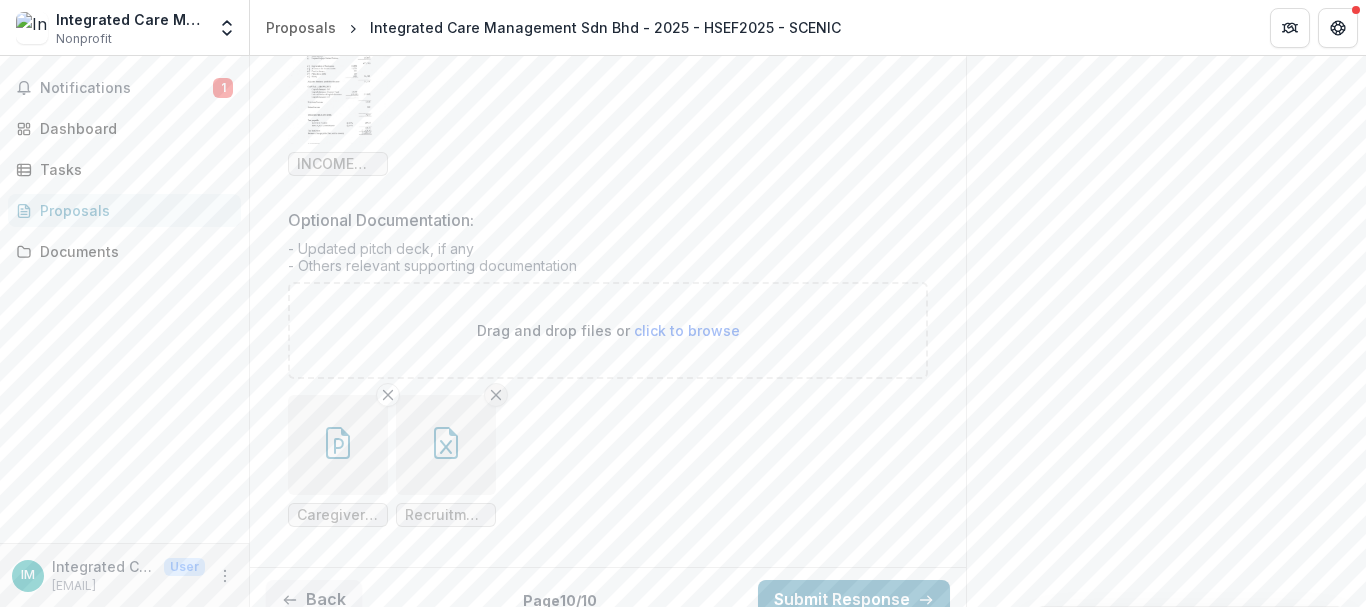 click 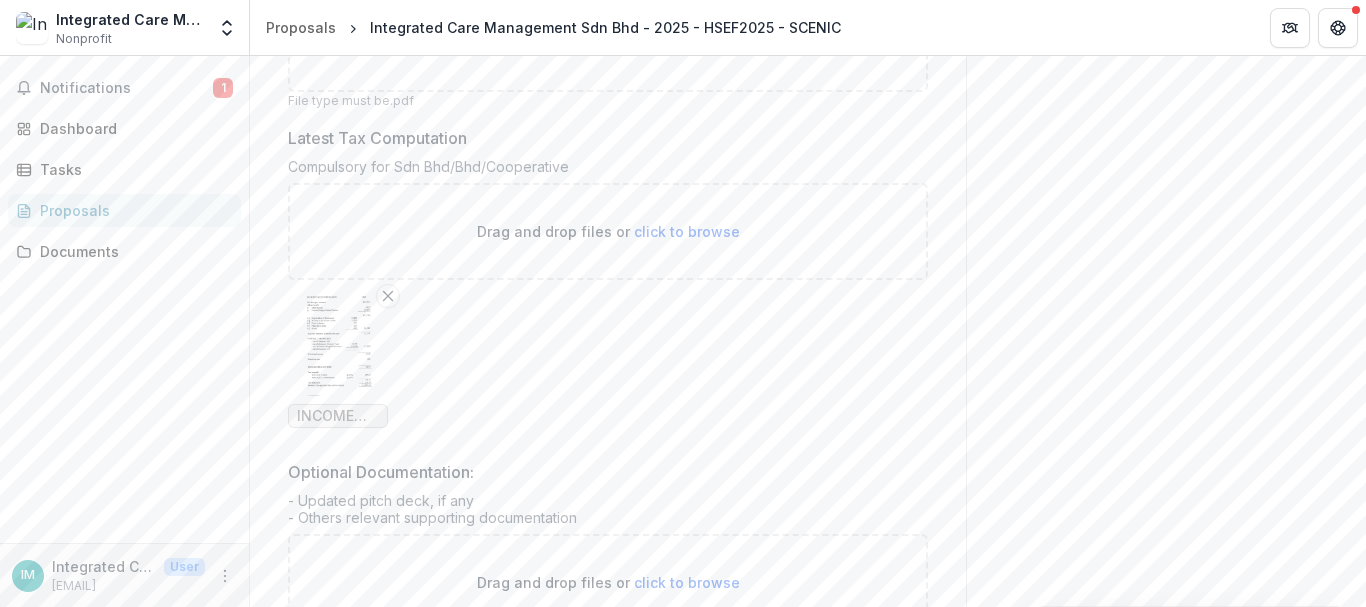 scroll, scrollTop: 1316, scrollLeft: 0, axis: vertical 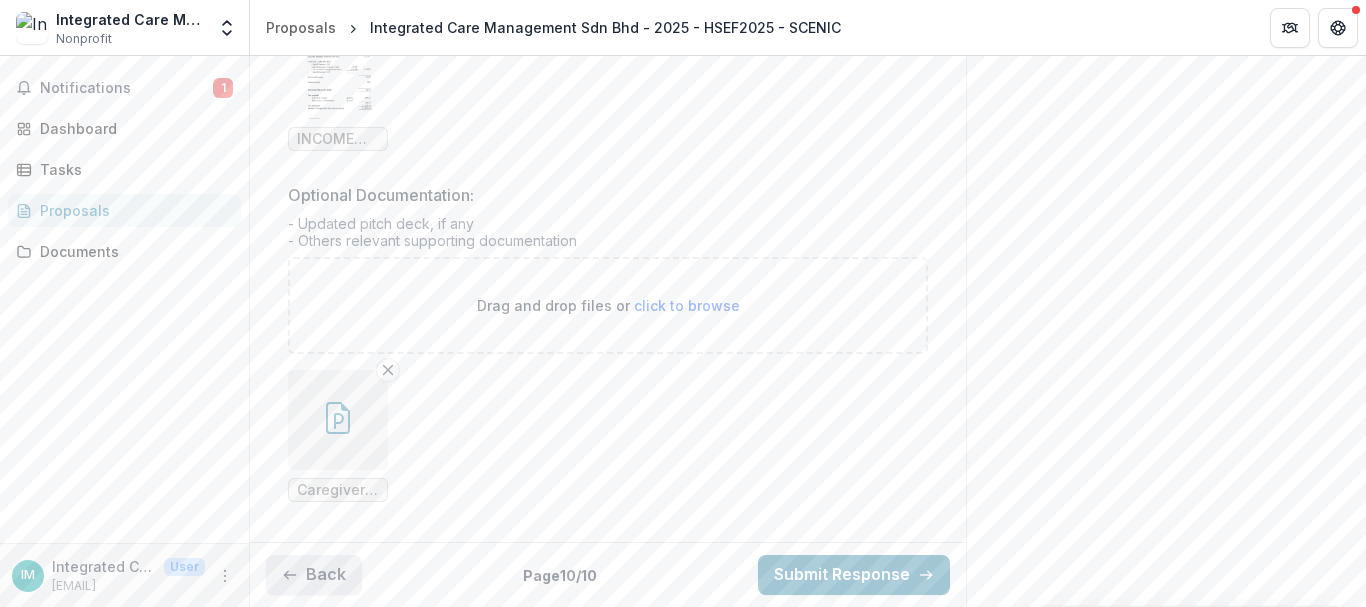 click on "Back" at bounding box center (314, 575) 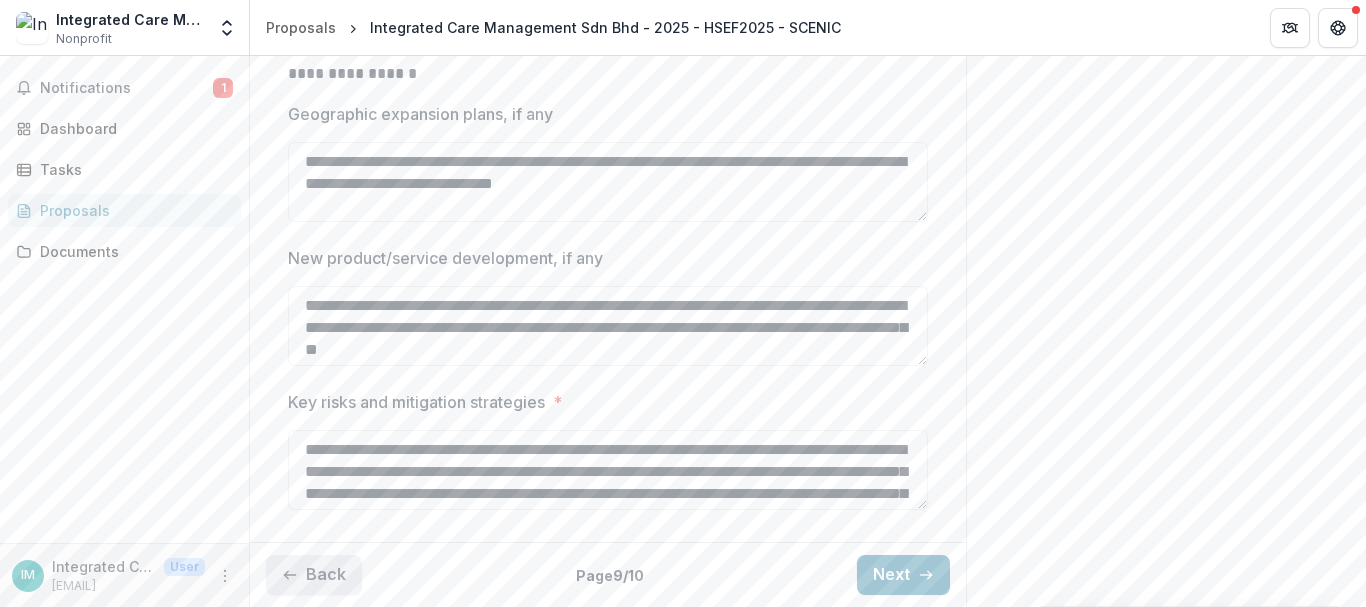 click on "Back" at bounding box center [314, 575] 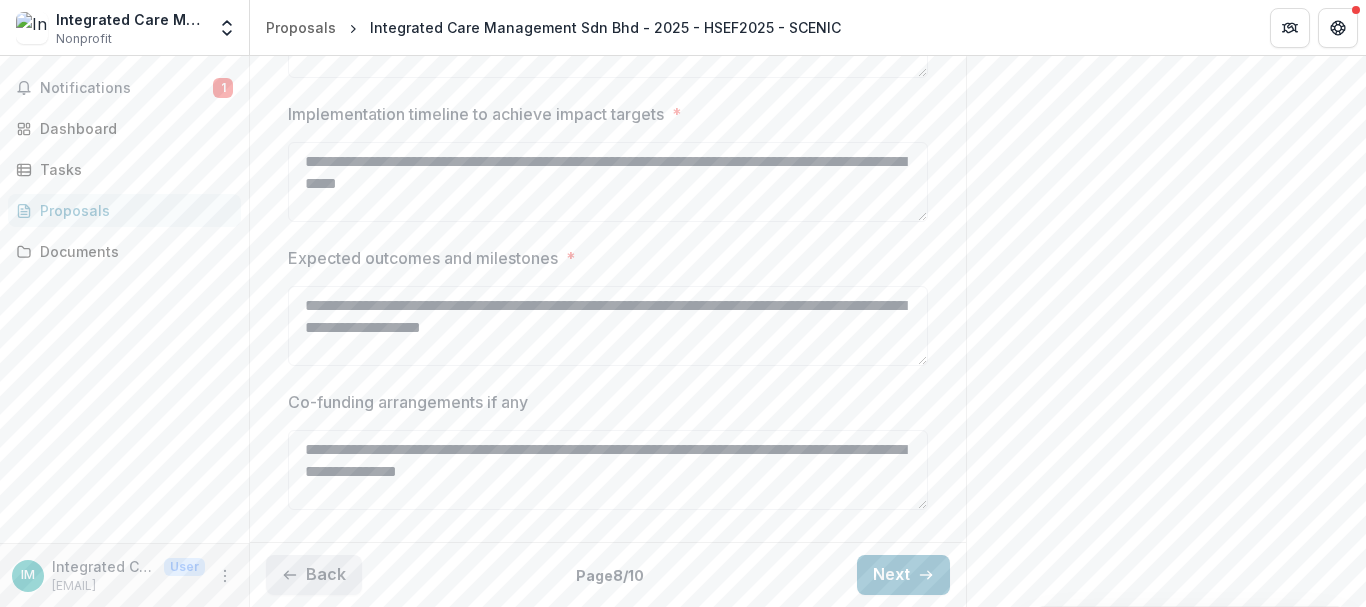 click on "Back" at bounding box center (314, 575) 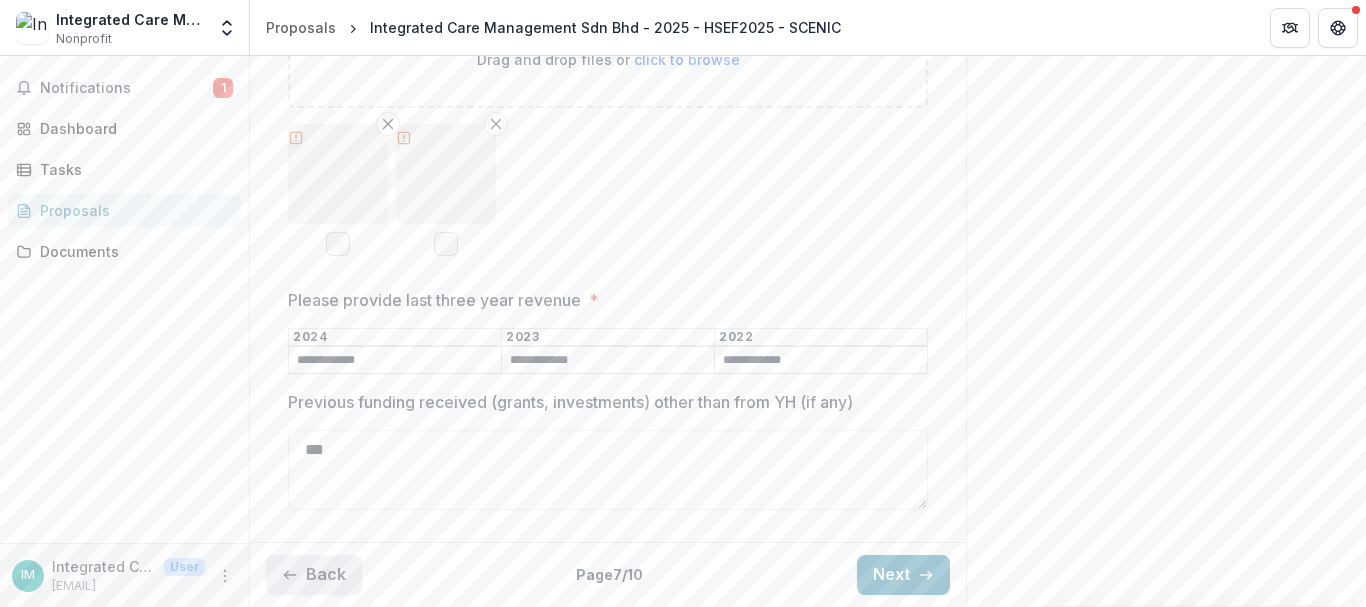click on "Back" at bounding box center [314, 575] 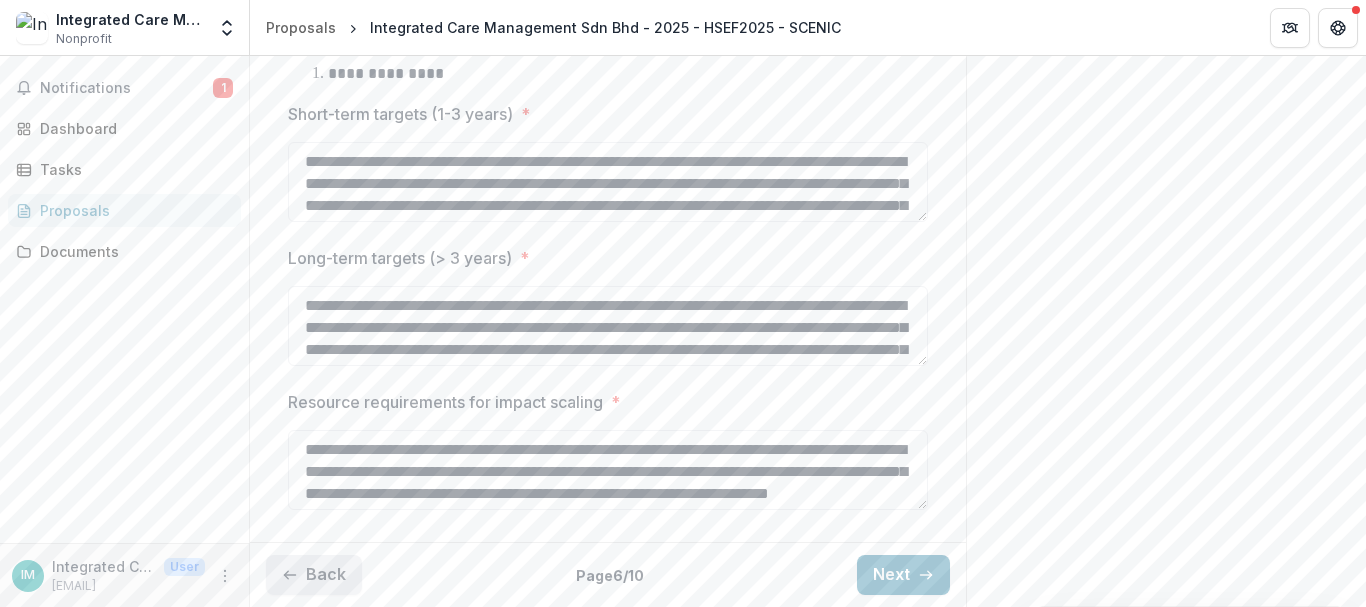 click on "Back" at bounding box center (314, 575) 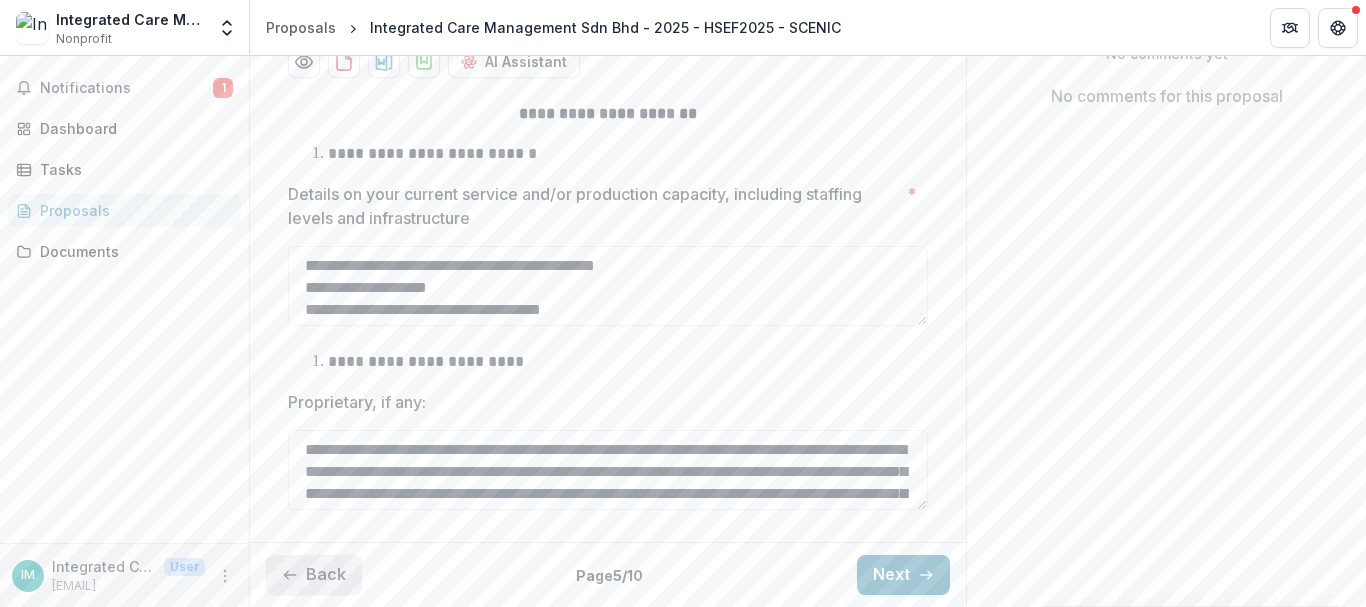click on "Back" at bounding box center [314, 575] 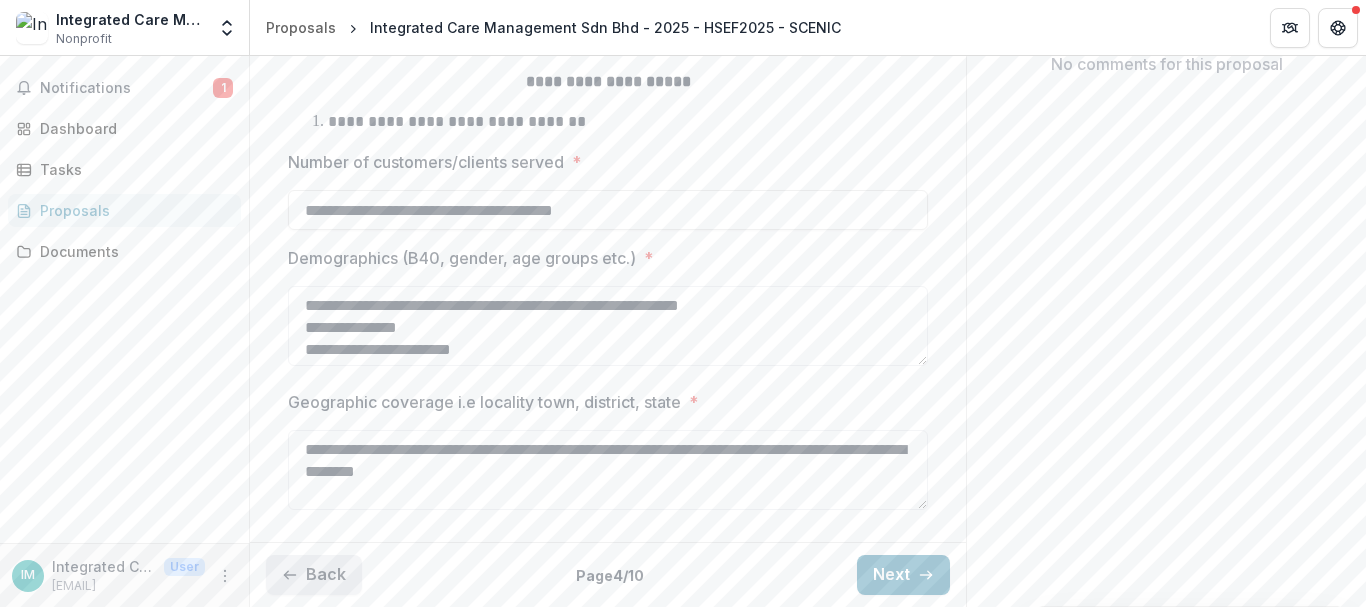 click on "Back" at bounding box center (314, 575) 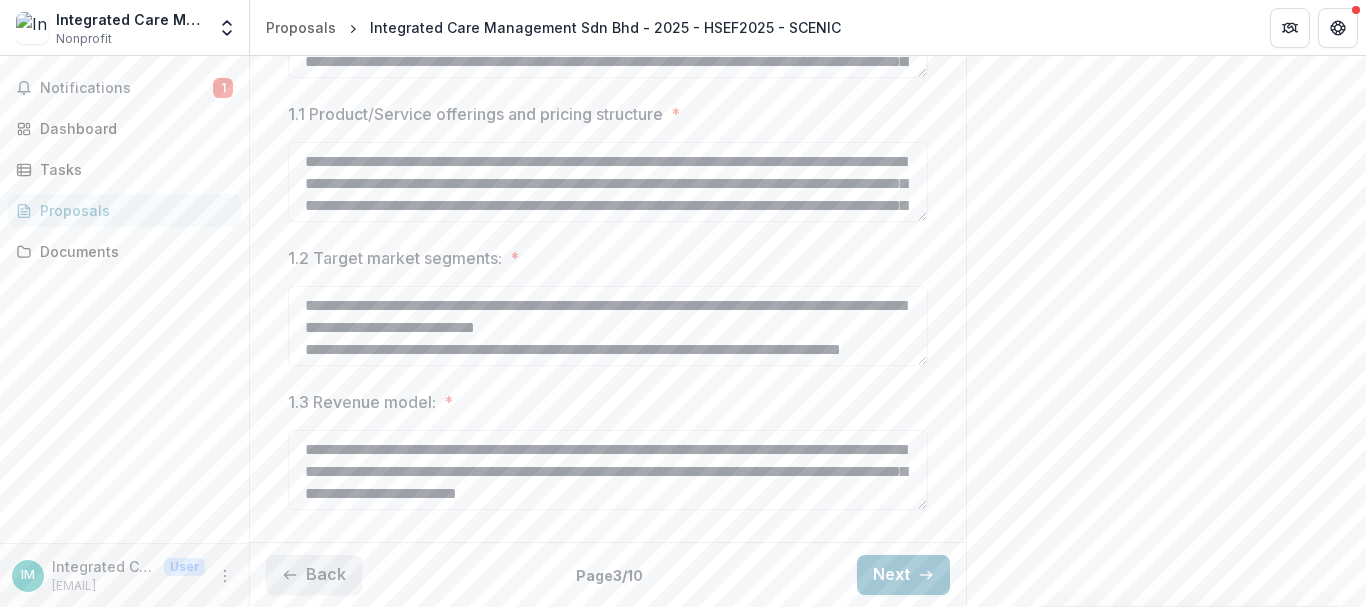 click on "Back" at bounding box center [314, 575] 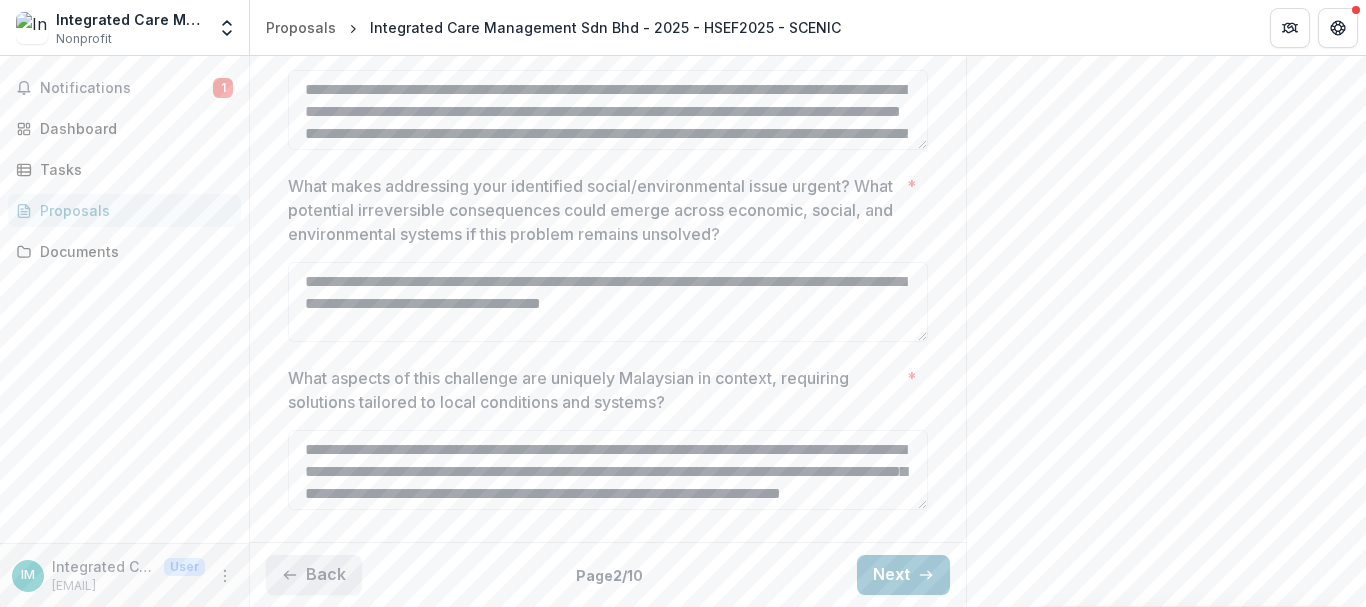 click on "Back" at bounding box center [314, 575] 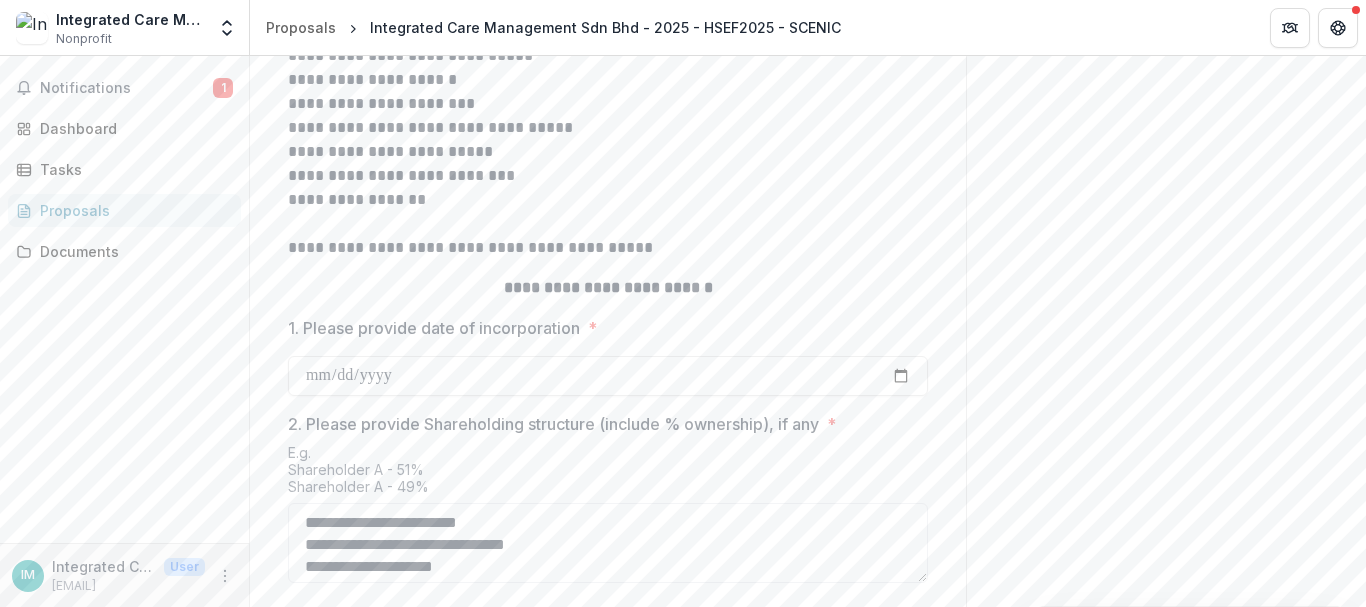 scroll, scrollTop: 884, scrollLeft: 0, axis: vertical 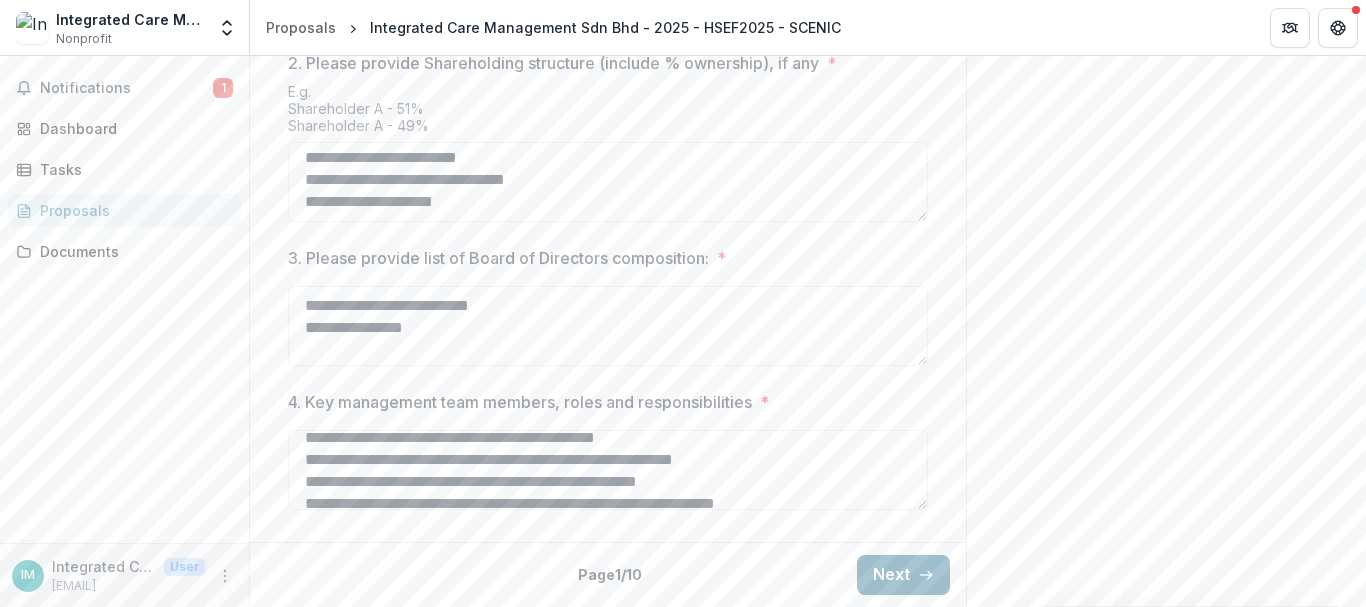 click on "Next" at bounding box center [903, 575] 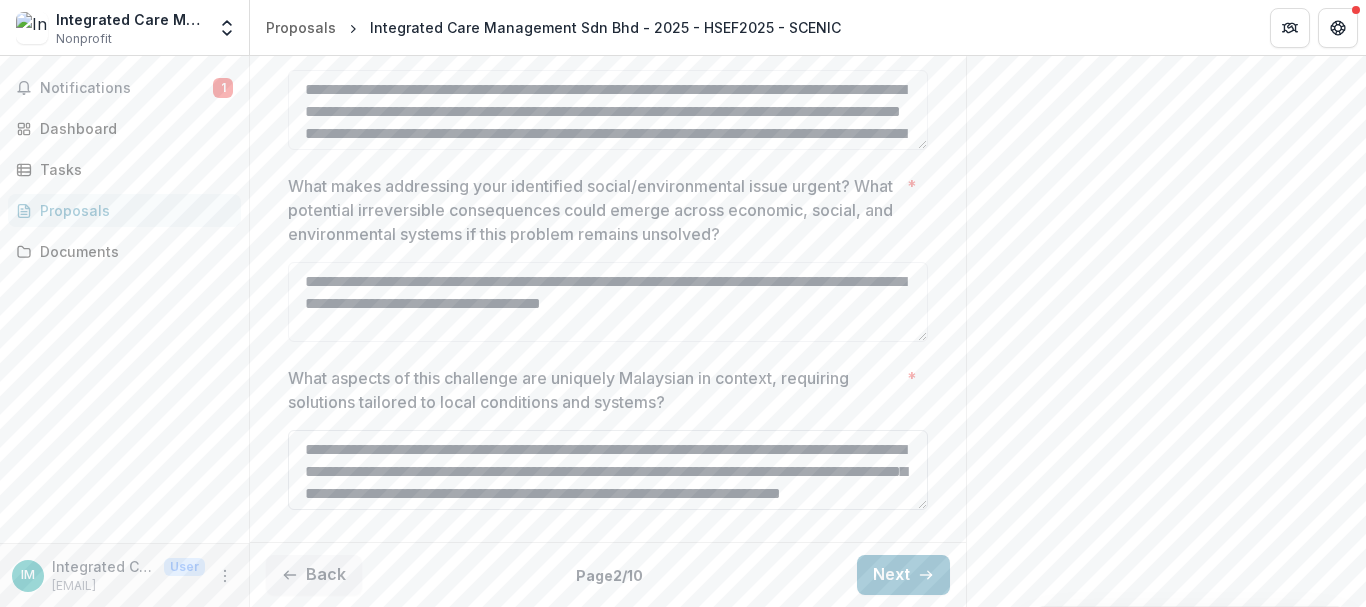 scroll, scrollTop: 1004, scrollLeft: 0, axis: vertical 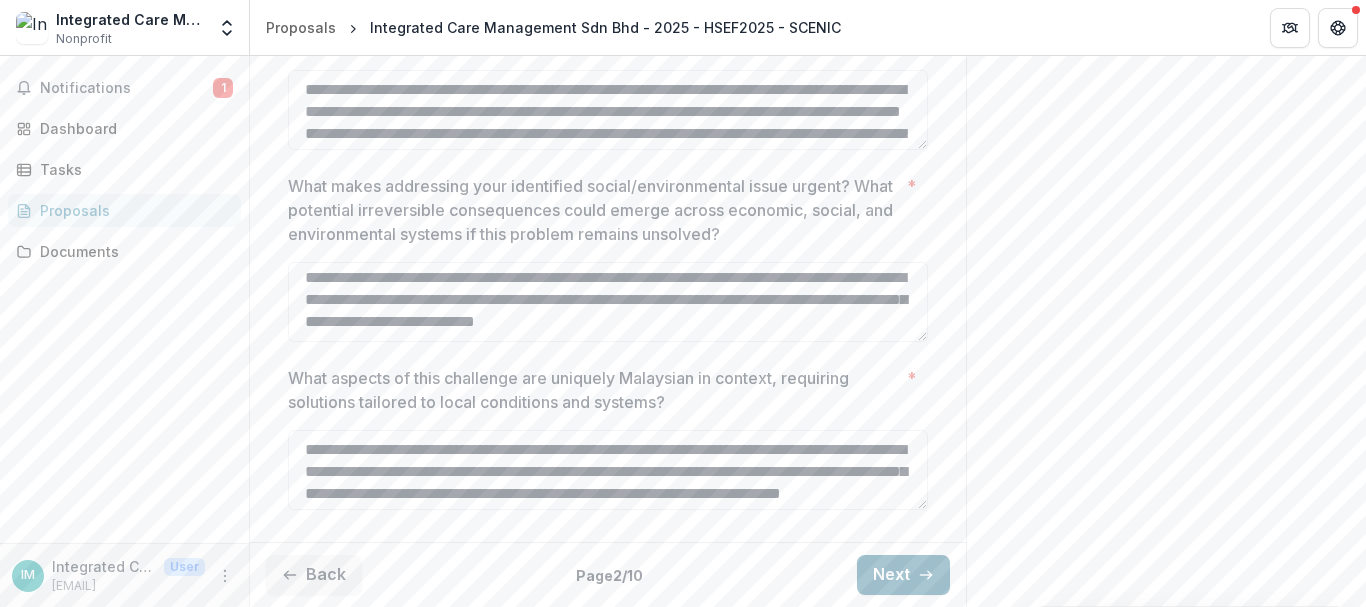 click on "Next" at bounding box center (903, 575) 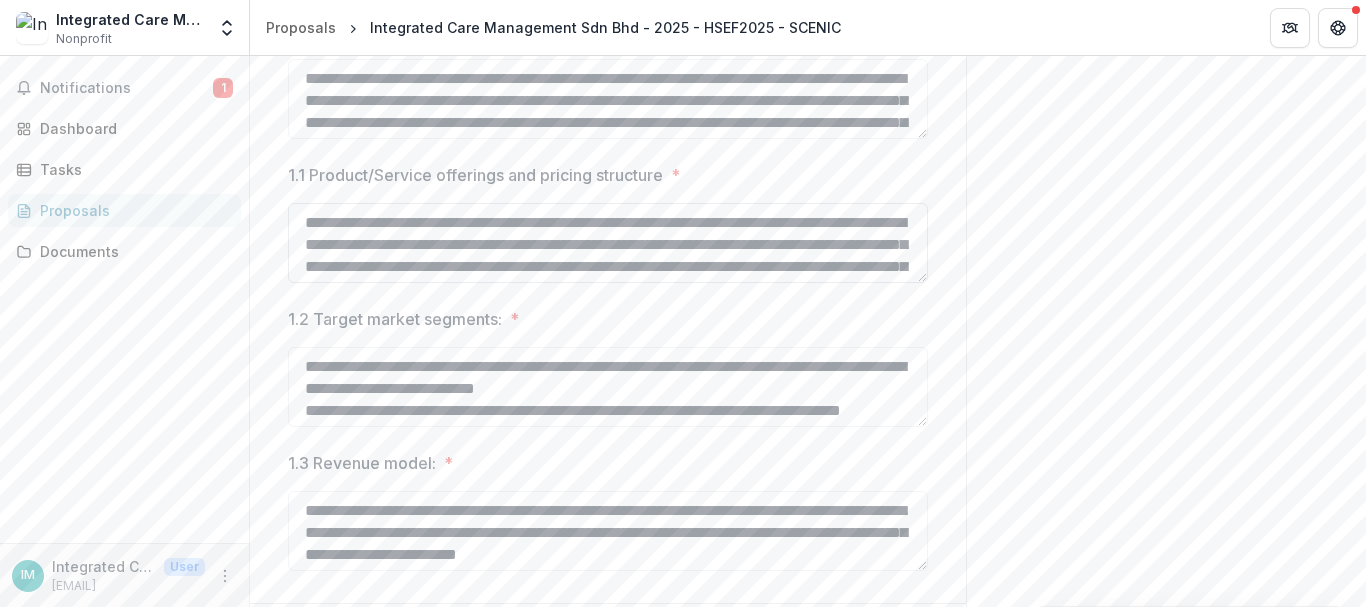 scroll, scrollTop: 428, scrollLeft: 0, axis: vertical 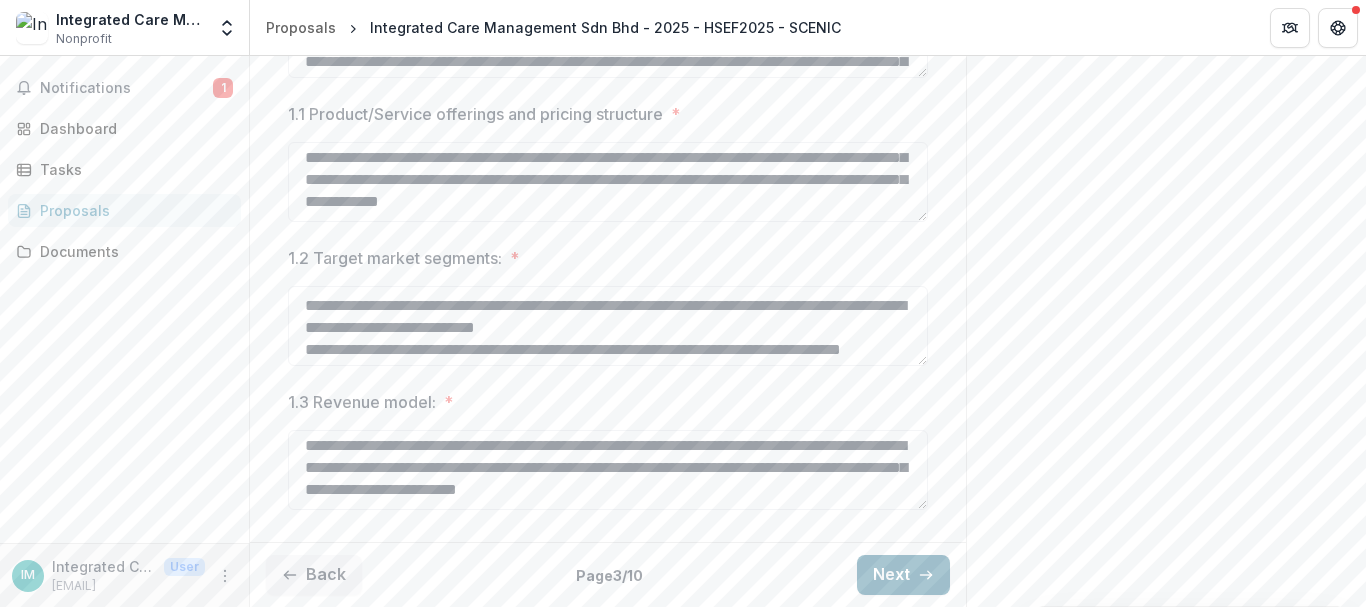 click on "Next" at bounding box center (903, 575) 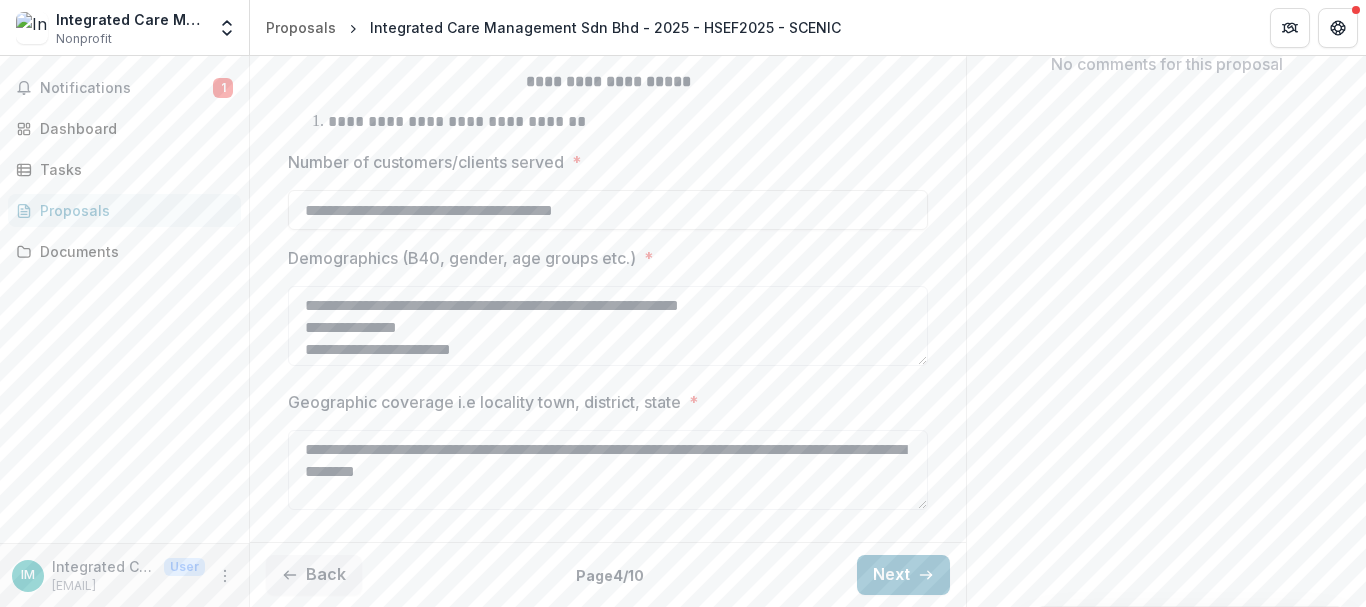 scroll, scrollTop: 476, scrollLeft: 0, axis: vertical 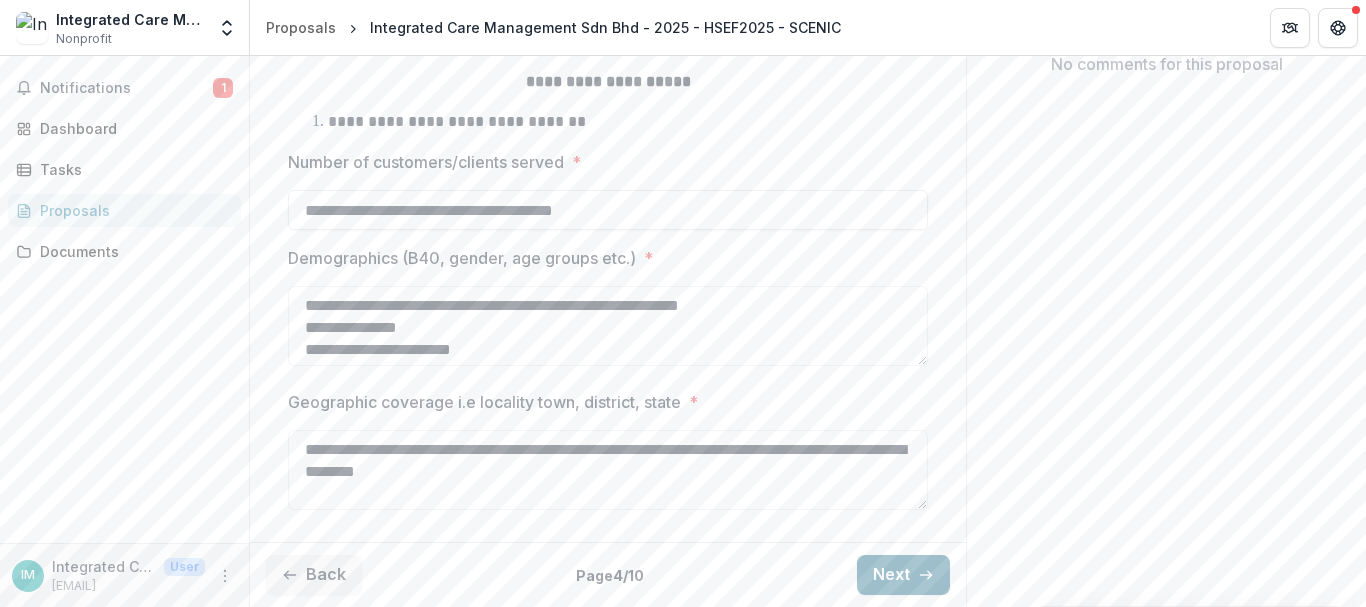click on "Next" at bounding box center (903, 575) 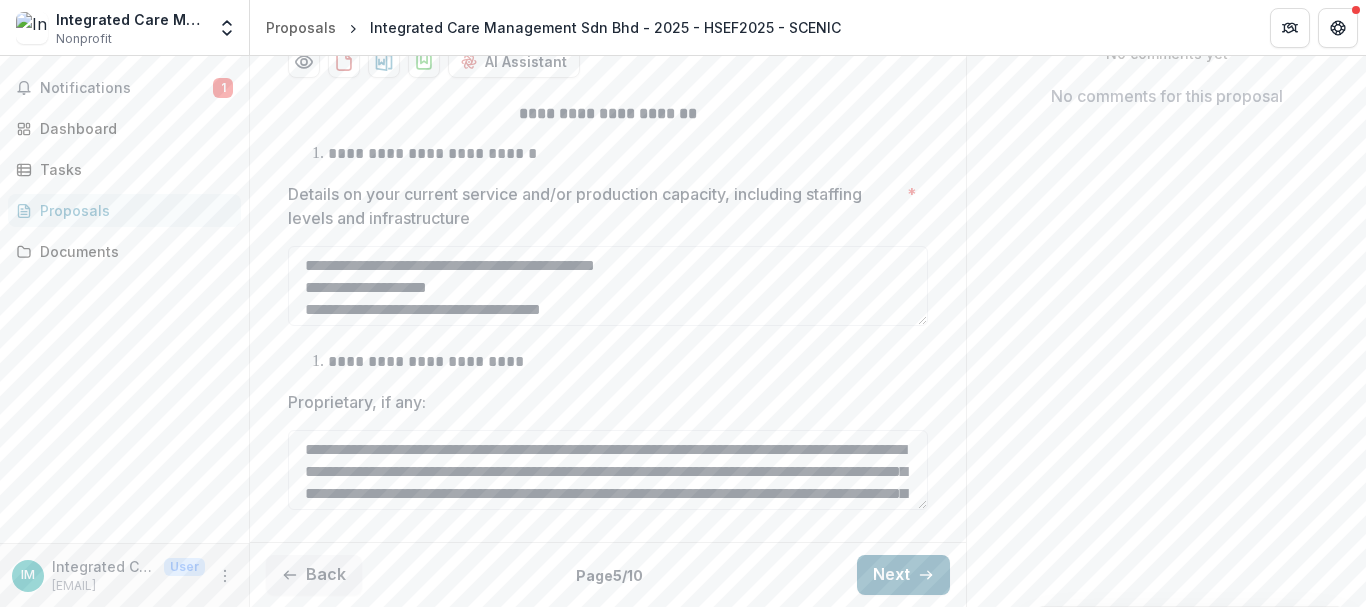 click on "Next" at bounding box center (903, 575) 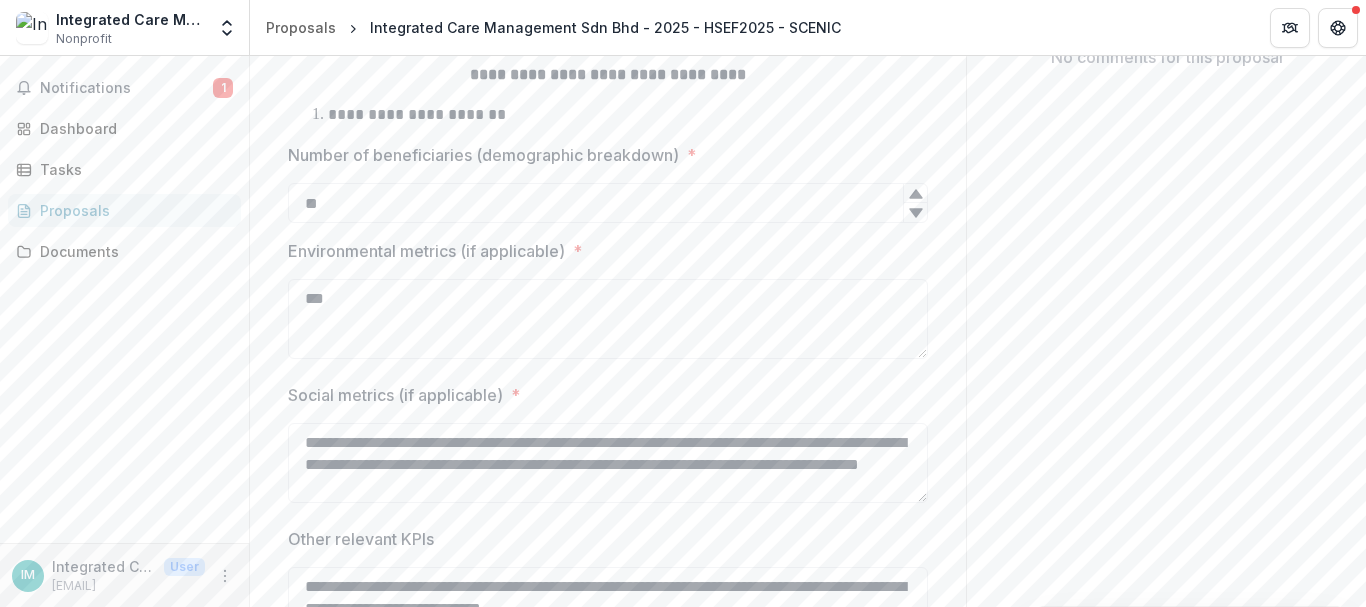 scroll, scrollTop: 628, scrollLeft: 0, axis: vertical 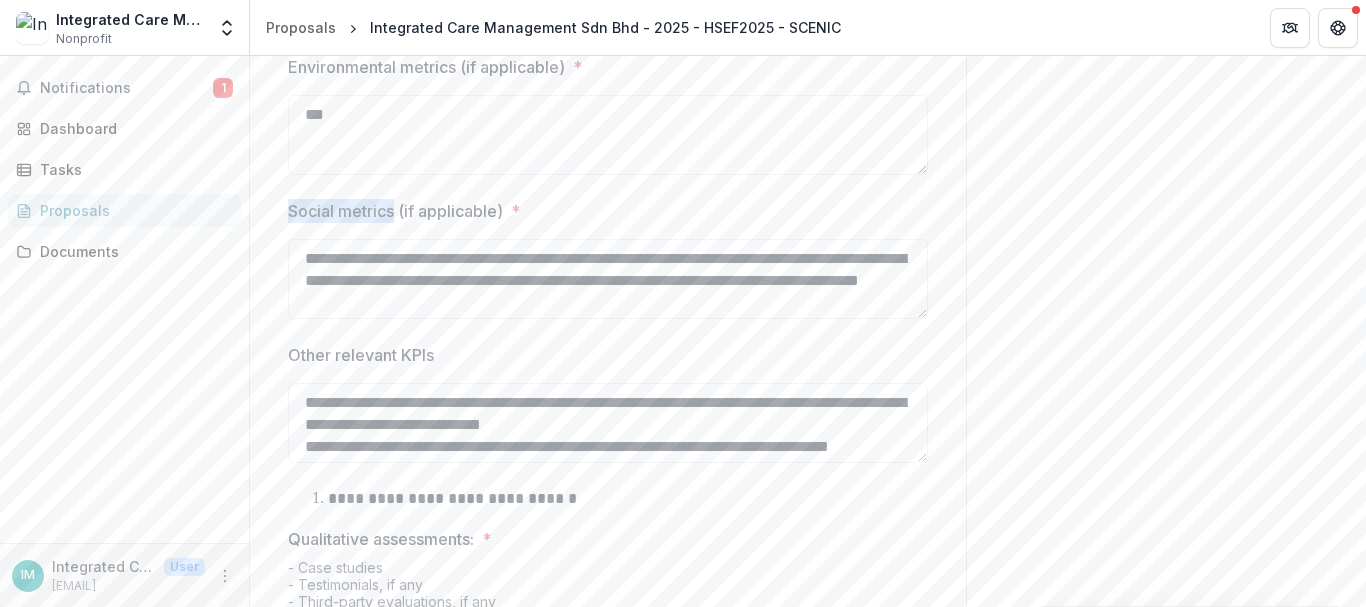 drag, startPoint x: 284, startPoint y: 247, endPoint x: 392, endPoint y: 249, distance: 108.01852 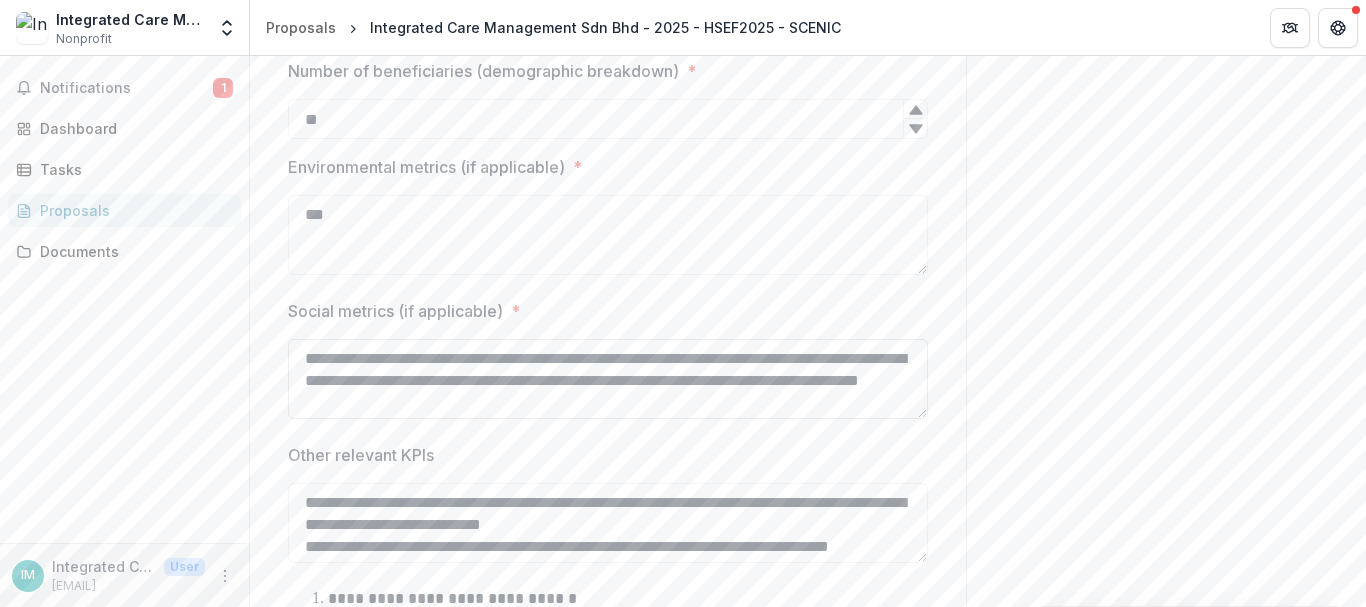 click on "**********" at bounding box center [608, 379] 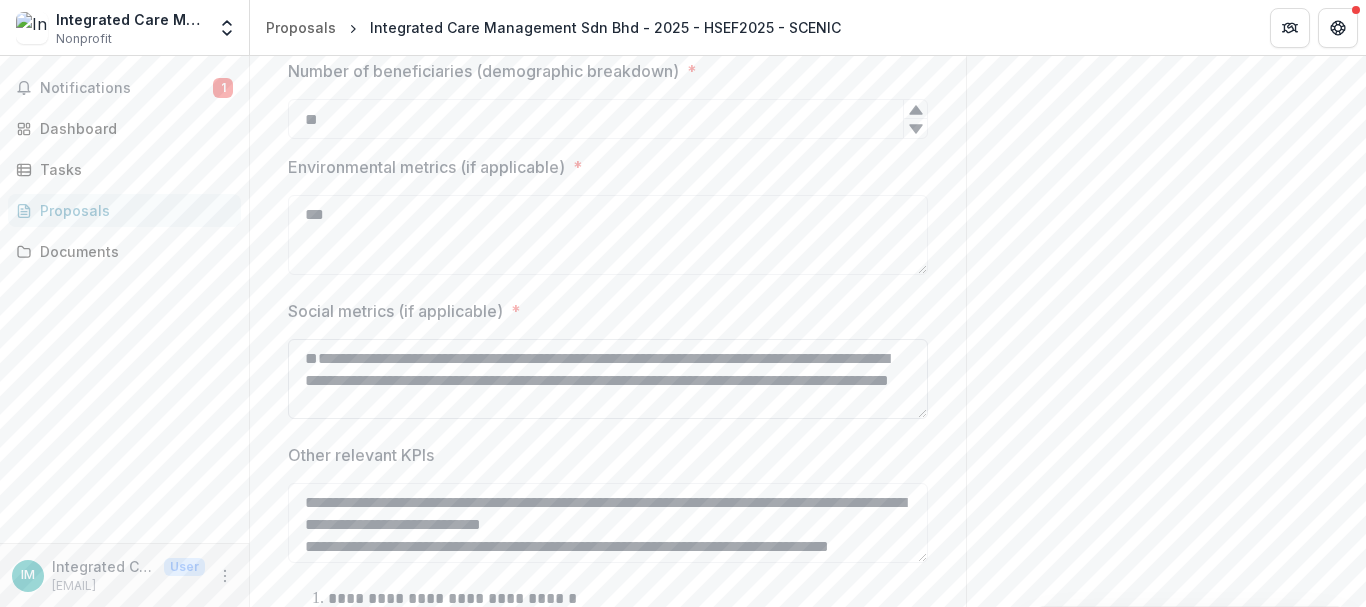 click on "**********" at bounding box center [608, 379] 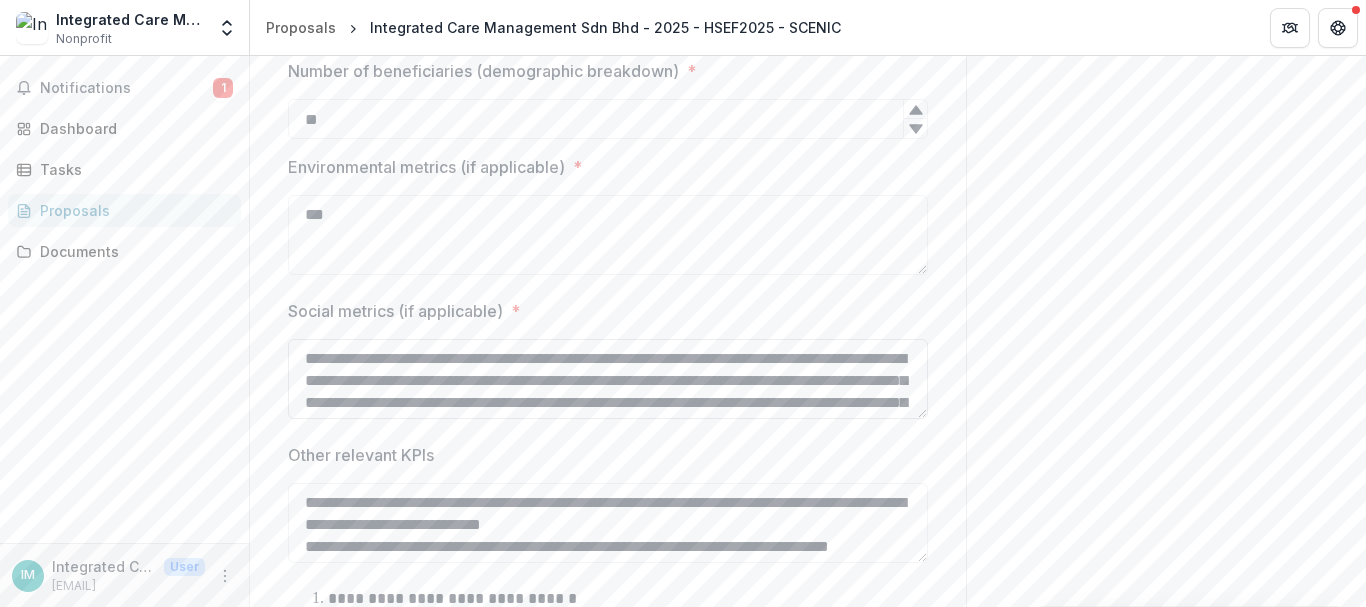 scroll, scrollTop: 62, scrollLeft: 0, axis: vertical 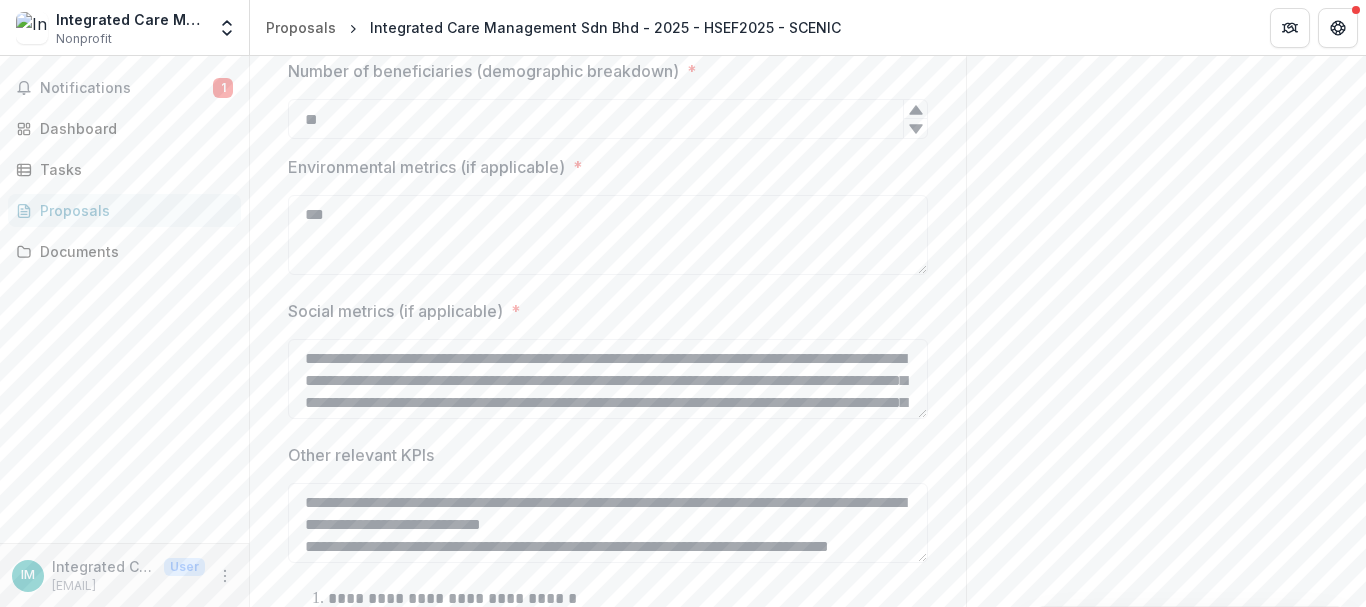 drag, startPoint x: 604, startPoint y: 440, endPoint x: 297, endPoint y: 375, distance: 313.80566 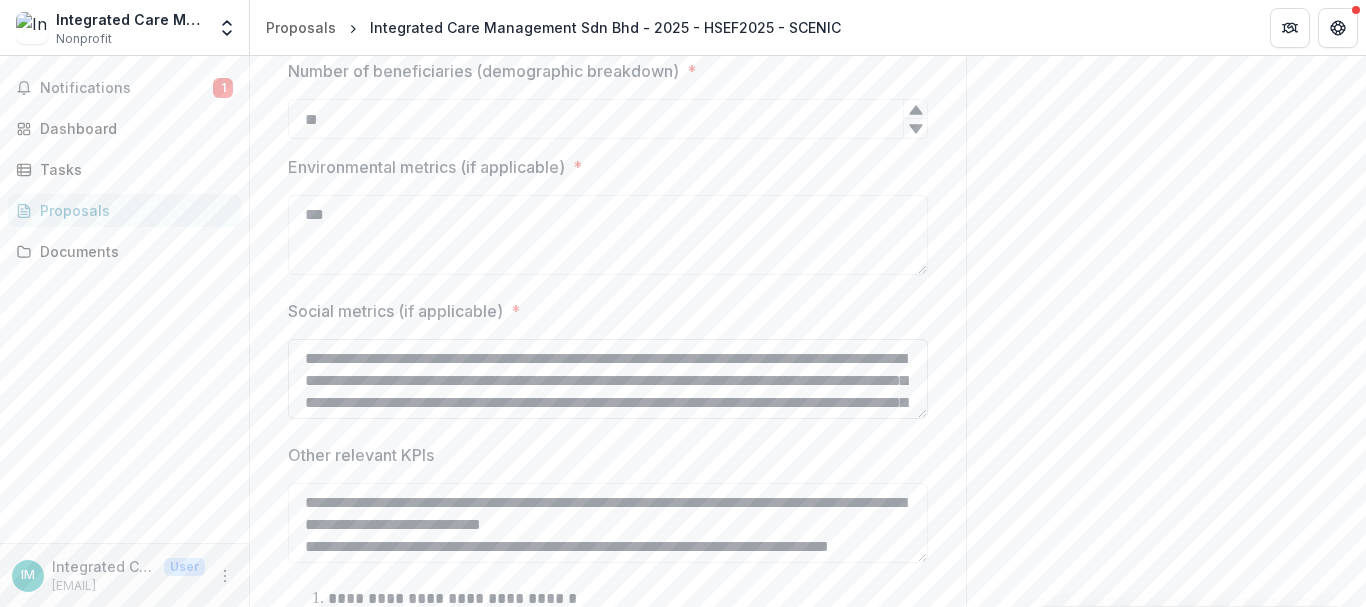 click on "**********" at bounding box center (608, 379) 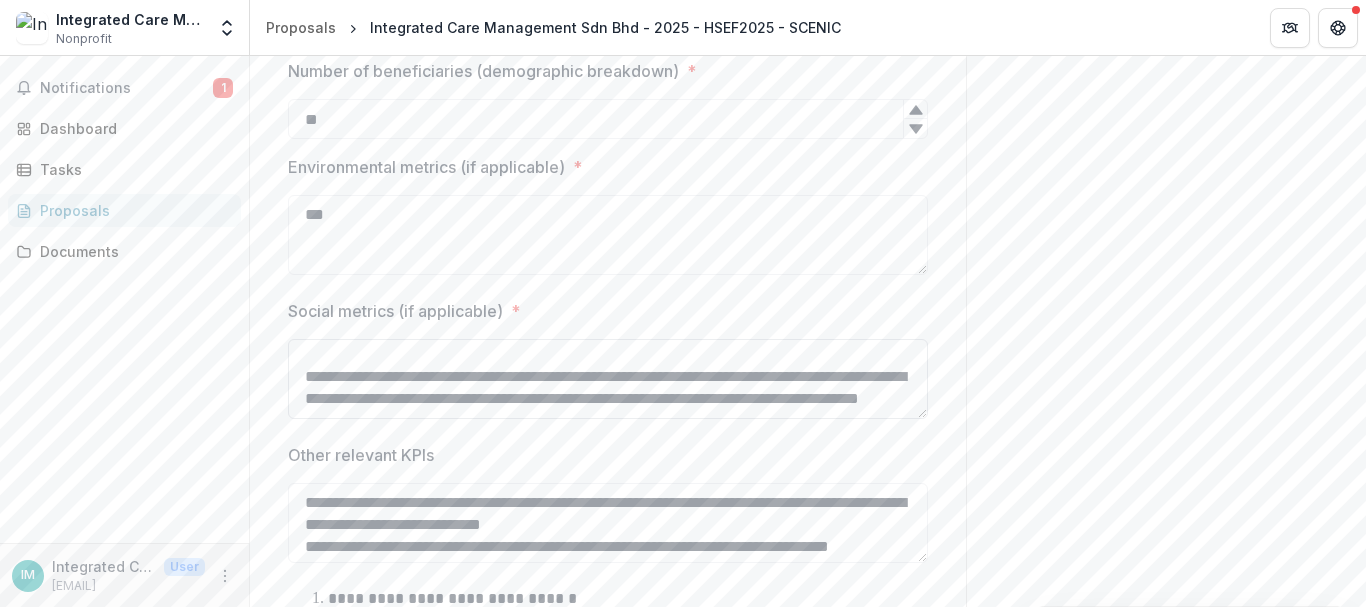 scroll, scrollTop: 158, scrollLeft: 0, axis: vertical 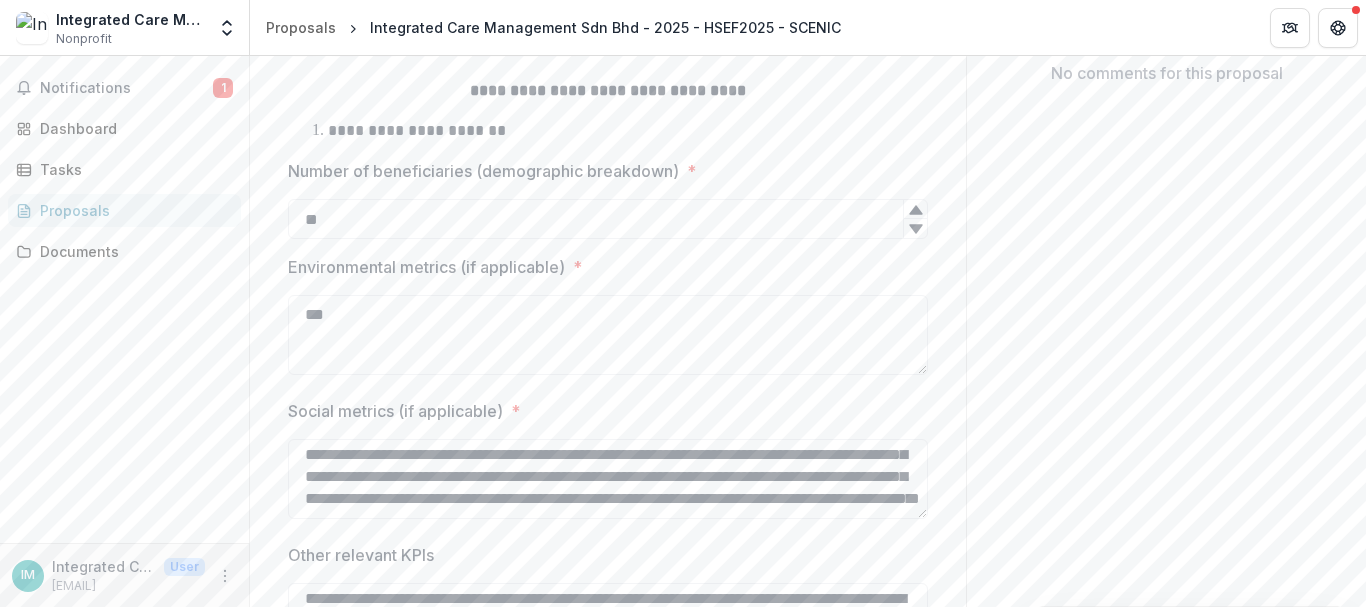 type on "**********" 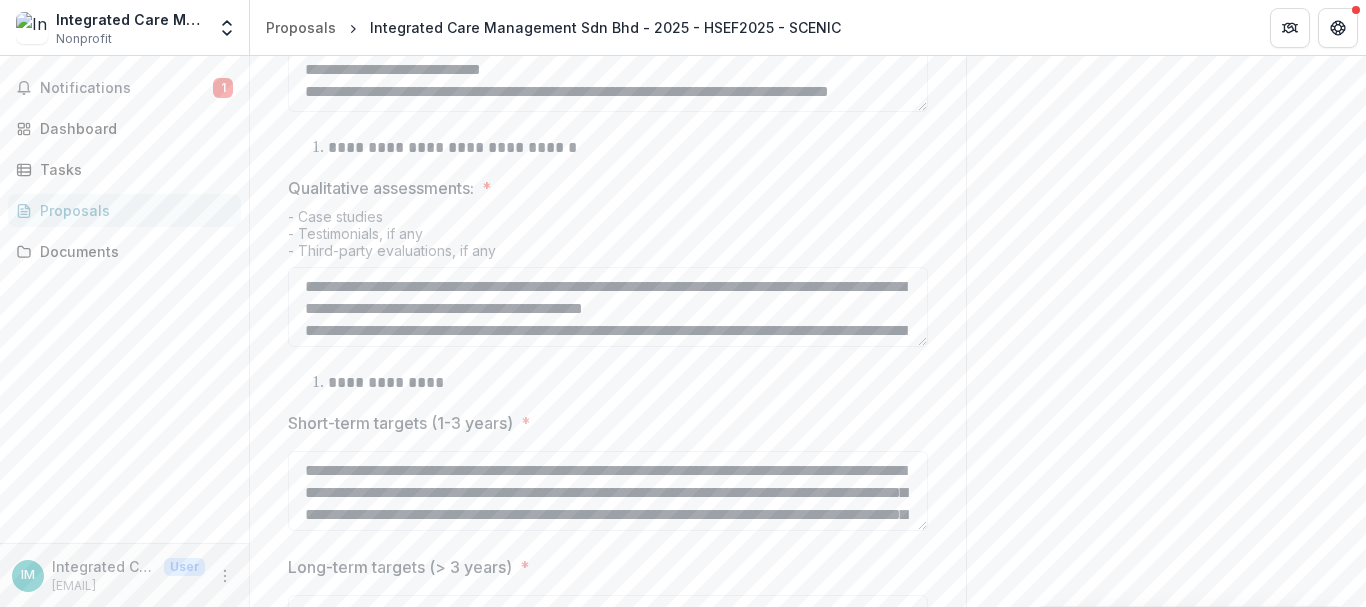 scroll, scrollTop: 1327, scrollLeft: 0, axis: vertical 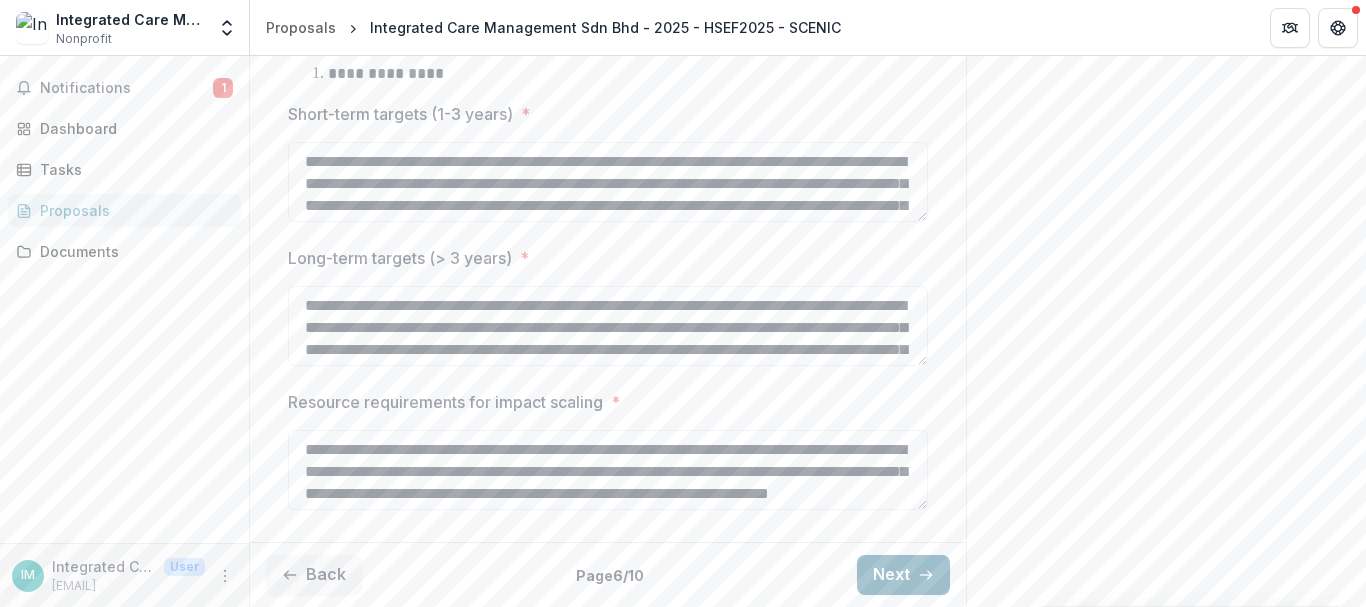 click on "Next" at bounding box center [903, 575] 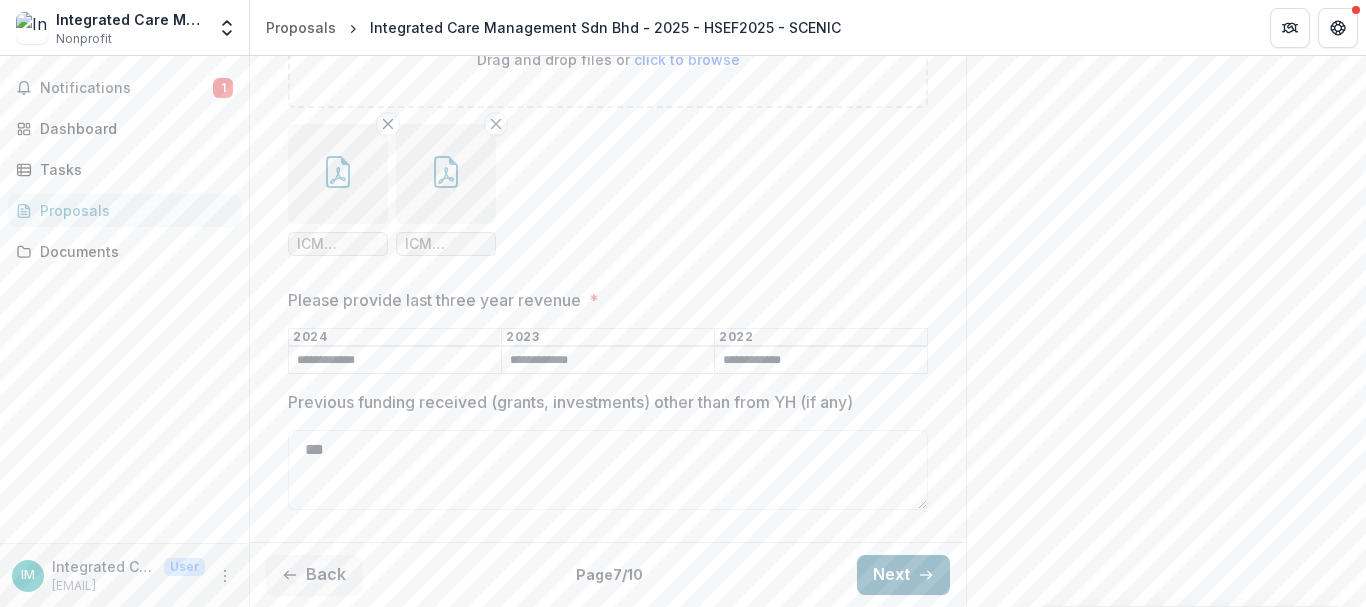 scroll, scrollTop: 671, scrollLeft: 0, axis: vertical 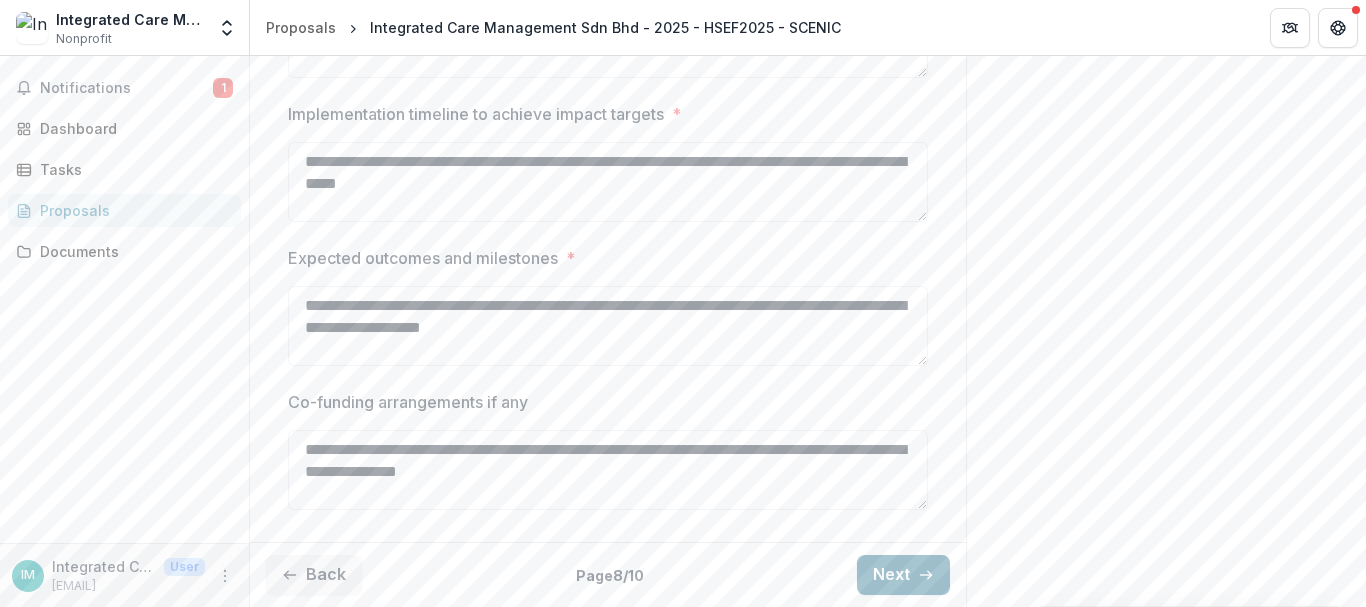 click on "Next" at bounding box center [903, 575] 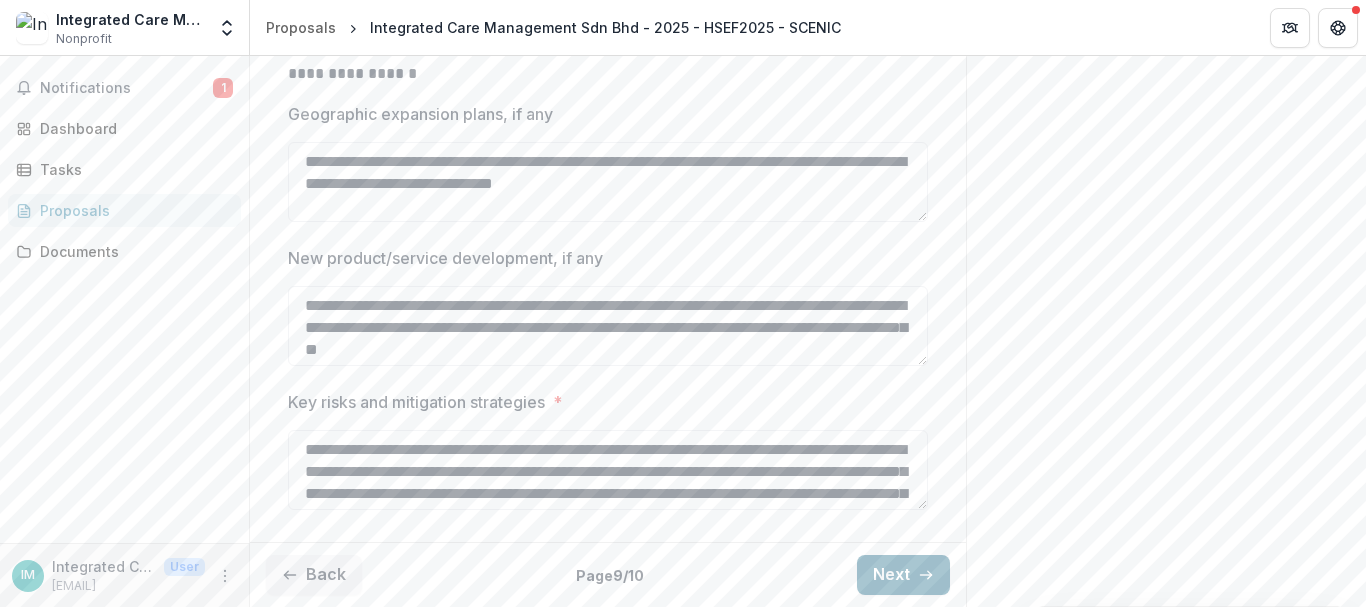 scroll, scrollTop: 668, scrollLeft: 0, axis: vertical 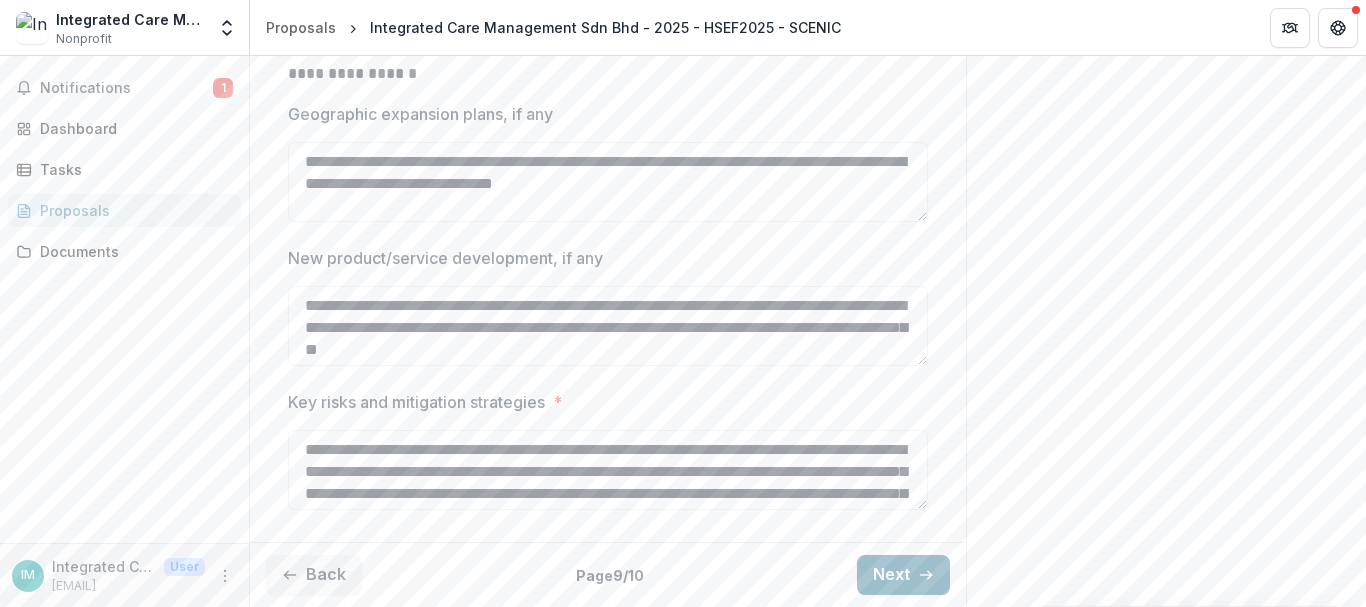 click on "Next" at bounding box center (903, 575) 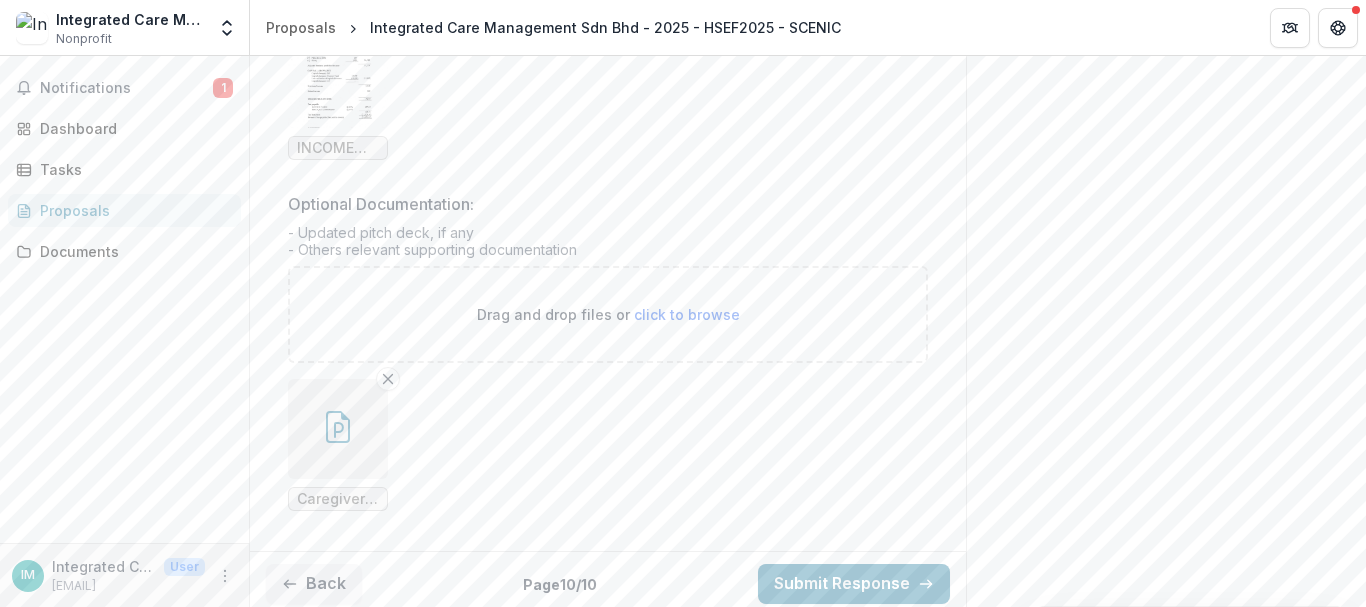 scroll, scrollTop: 1316, scrollLeft: 0, axis: vertical 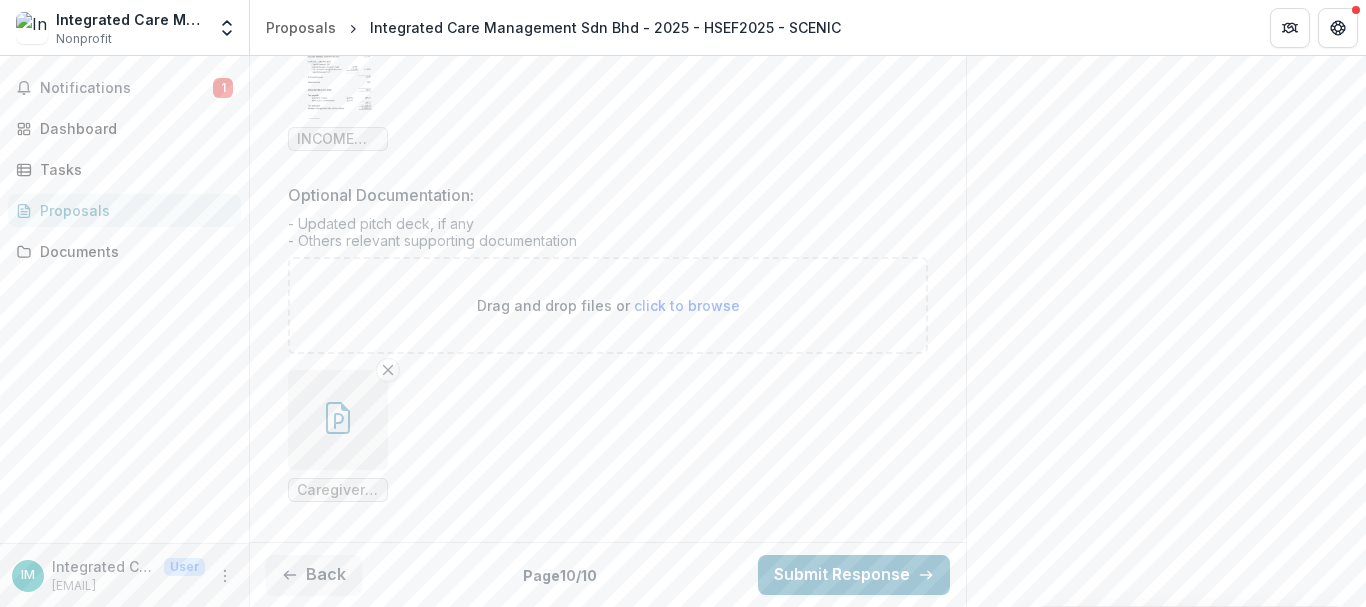click on "click to browse" at bounding box center (687, 305) 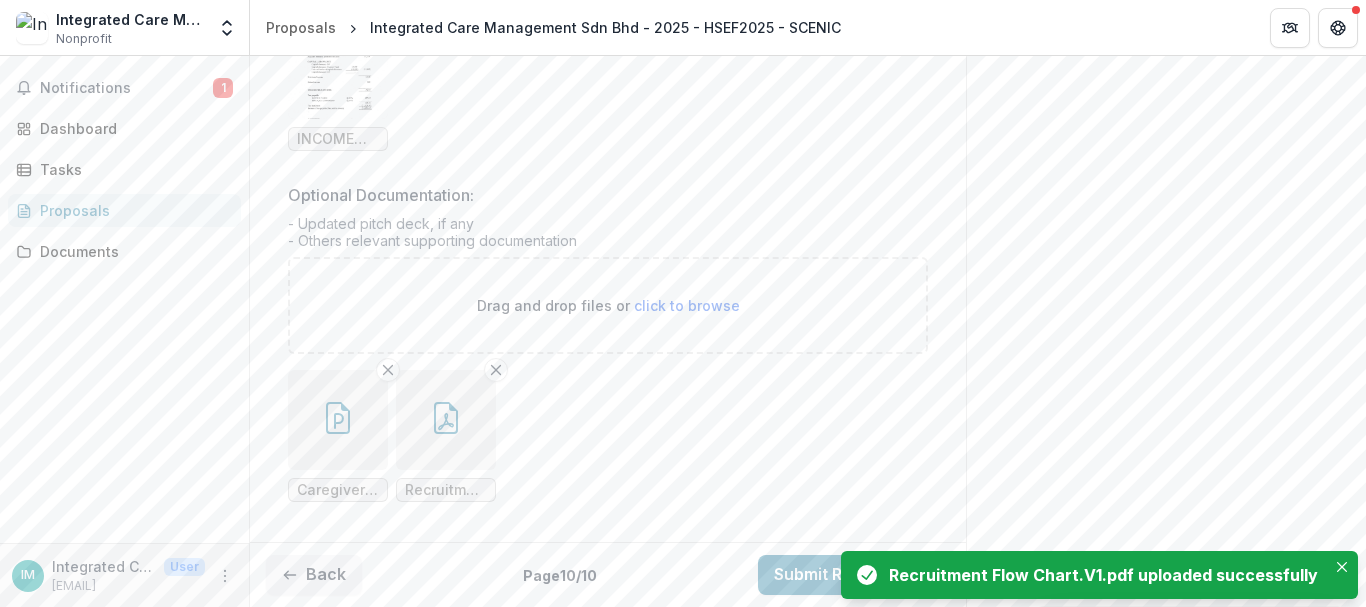 click on "click to browse" at bounding box center [687, 305] 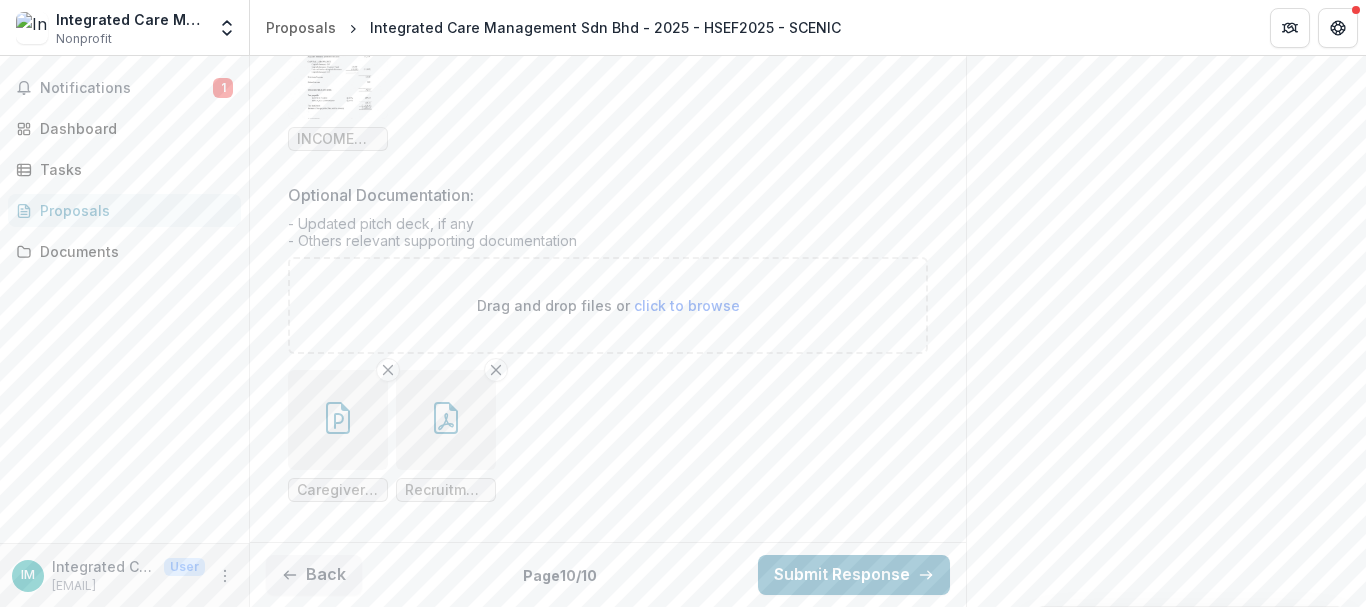 type on "**********" 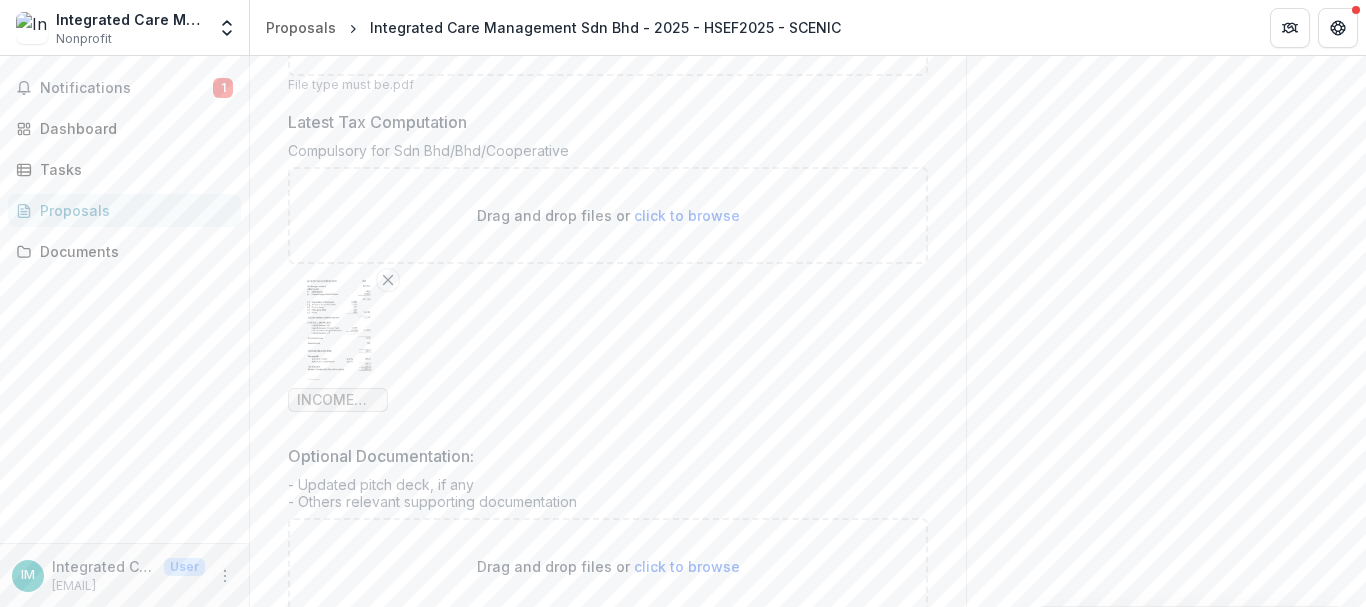scroll, scrollTop: 1316, scrollLeft: 0, axis: vertical 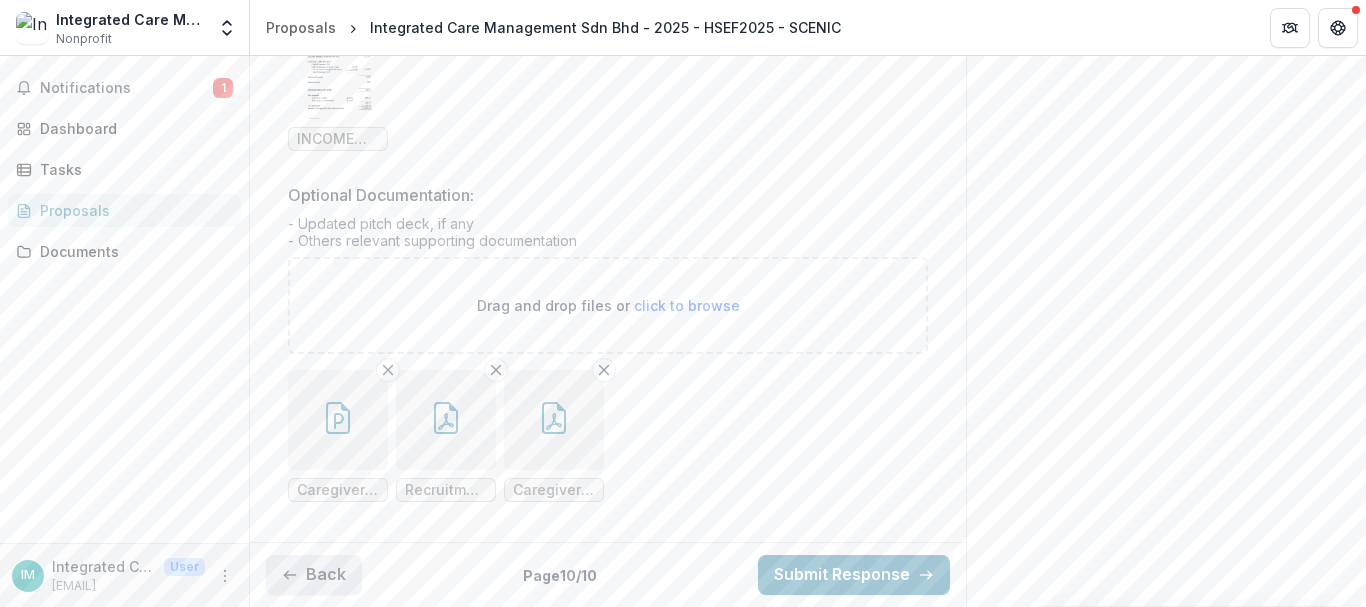 click on "Back" at bounding box center [314, 575] 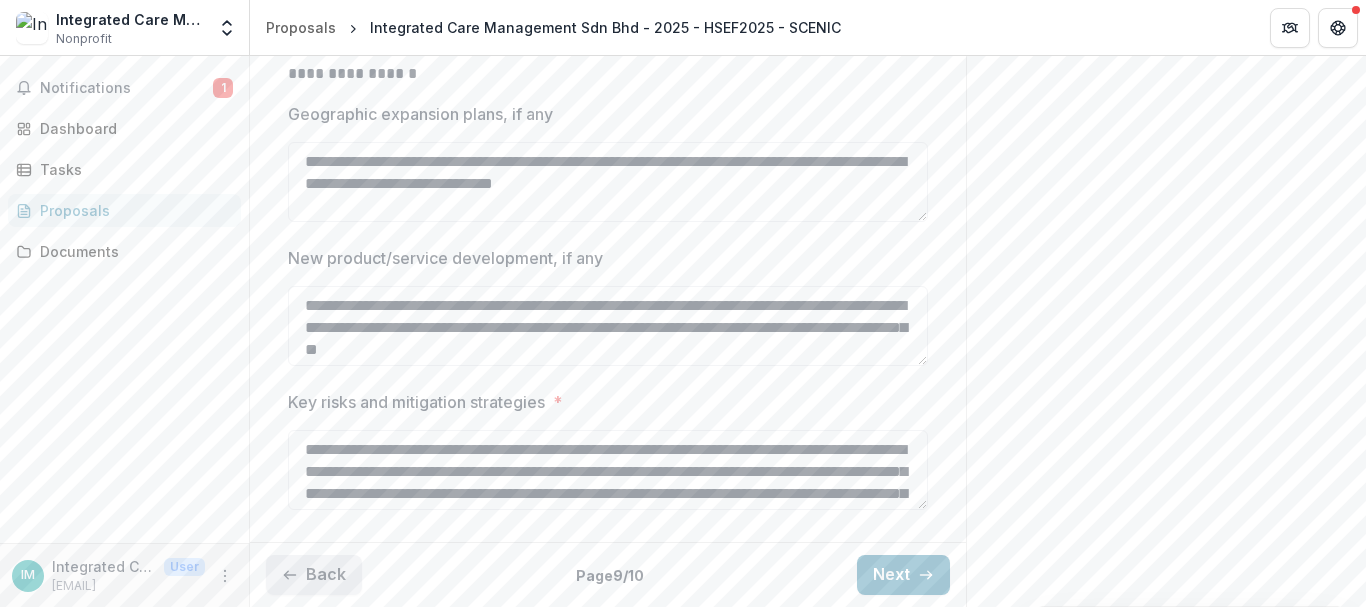 click on "Back" at bounding box center [314, 575] 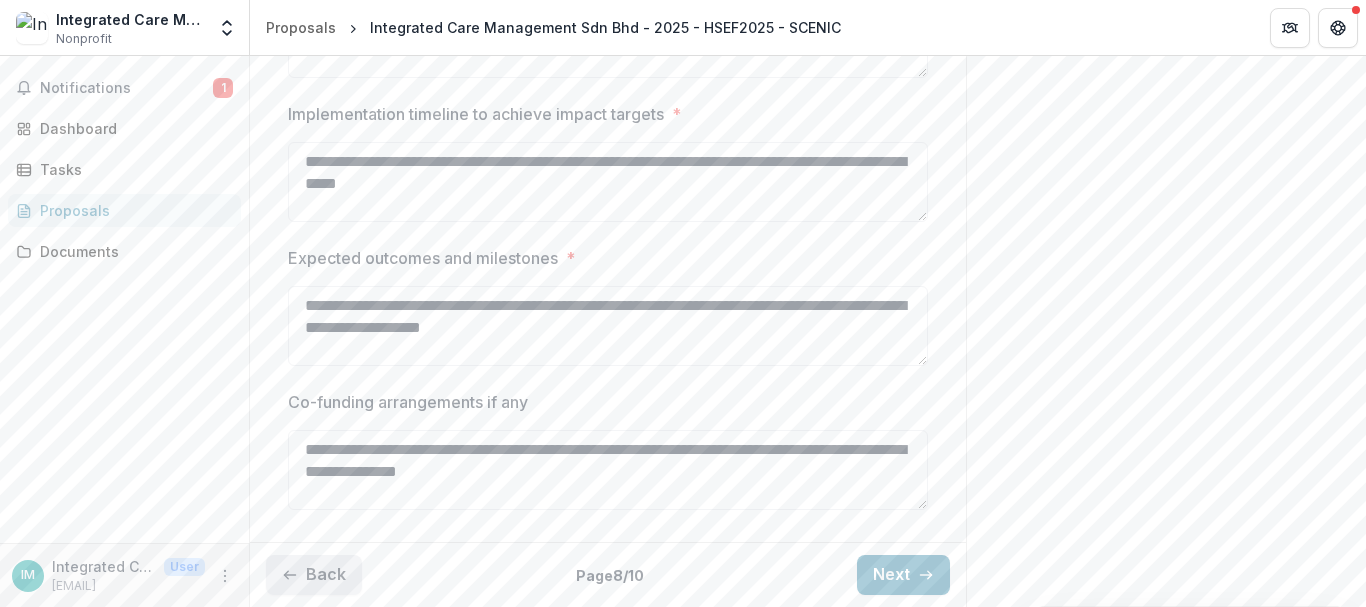 click on "Back" at bounding box center (314, 575) 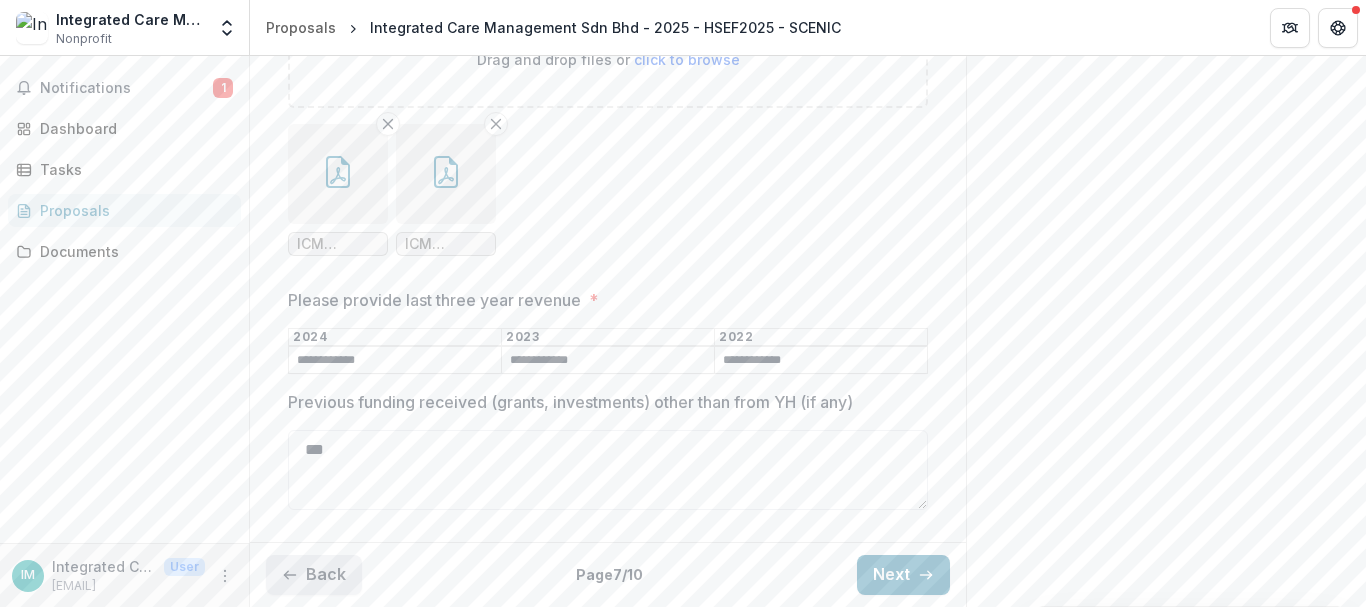 click on "Back" at bounding box center (314, 575) 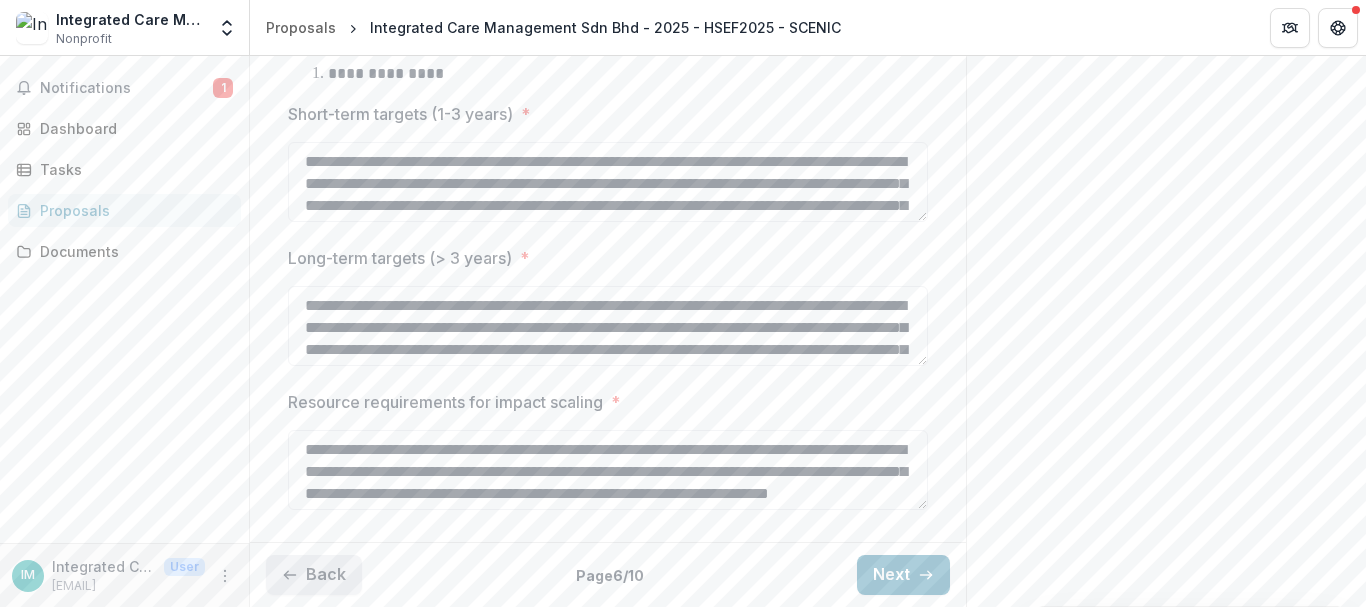 click on "Back" at bounding box center (314, 575) 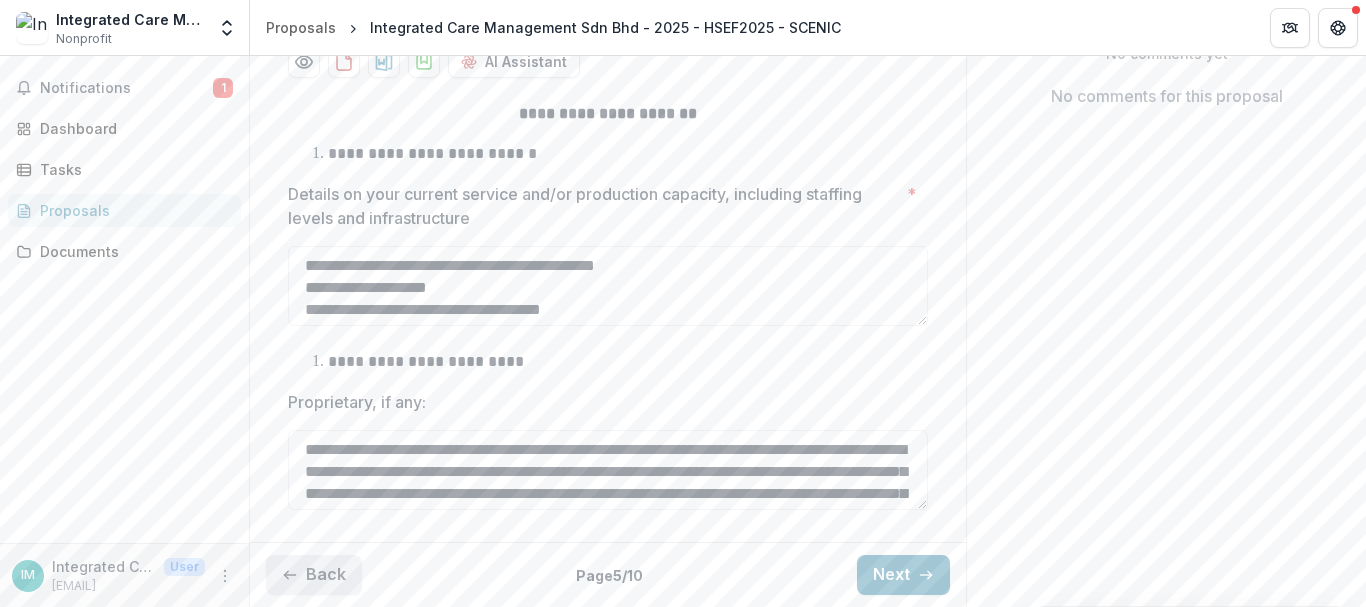 click on "Back" at bounding box center [314, 575] 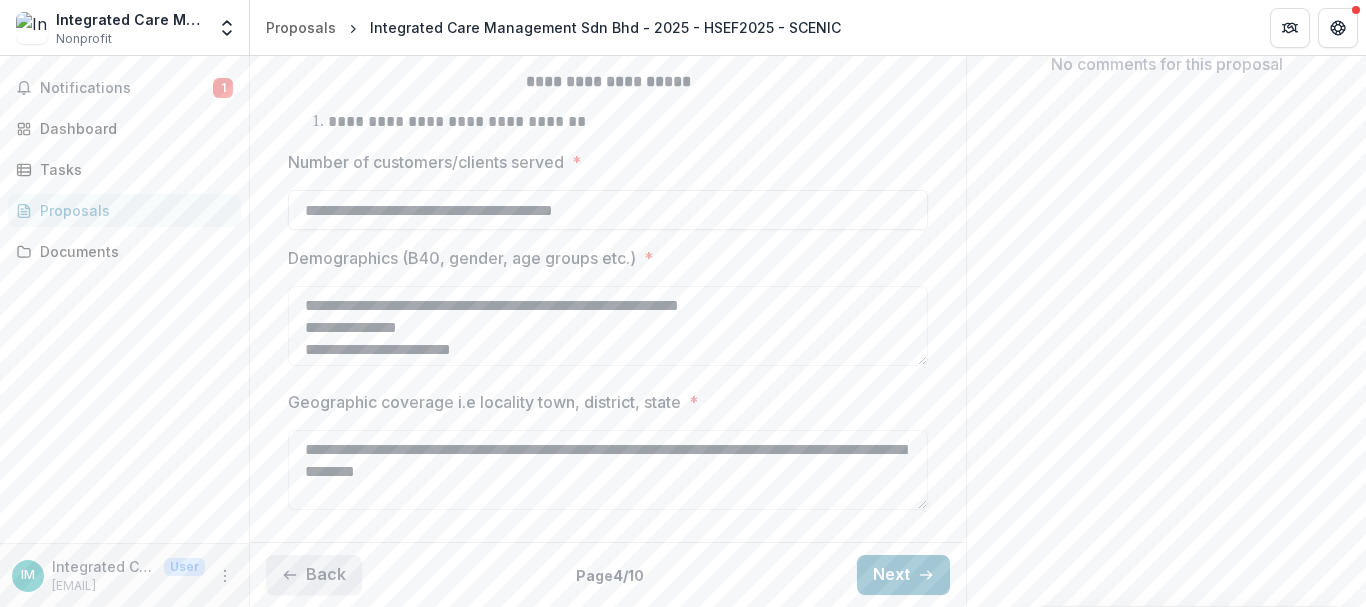 click on "Back" at bounding box center (314, 575) 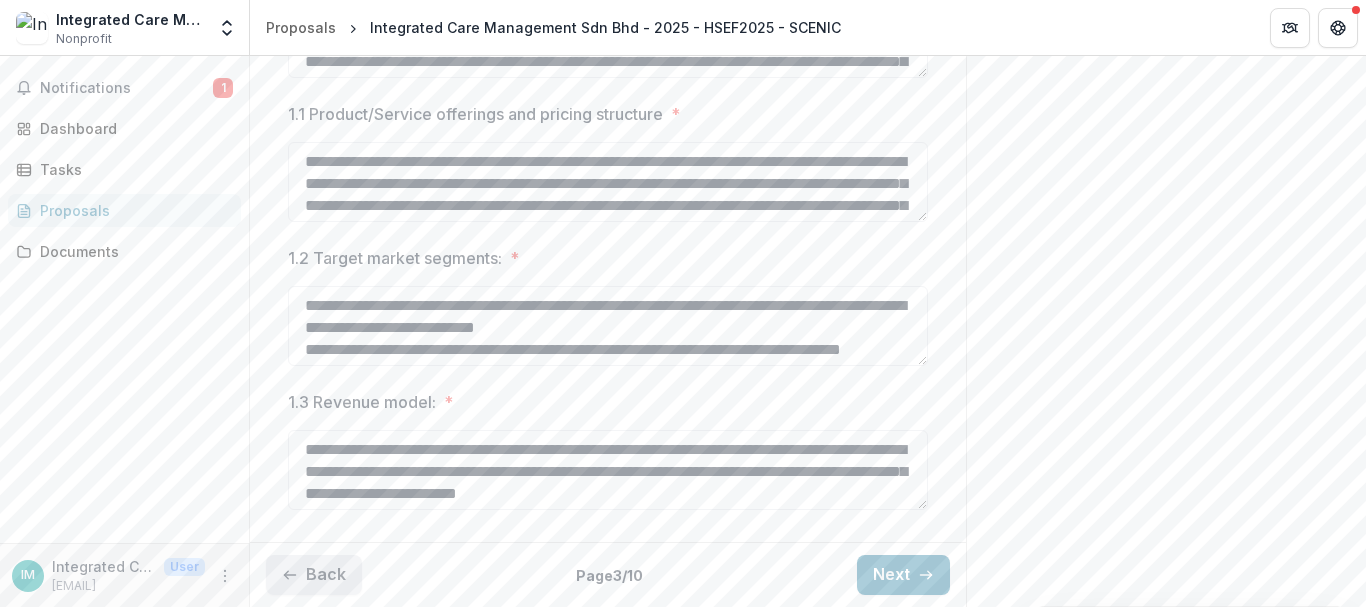 click on "Back" at bounding box center (314, 575) 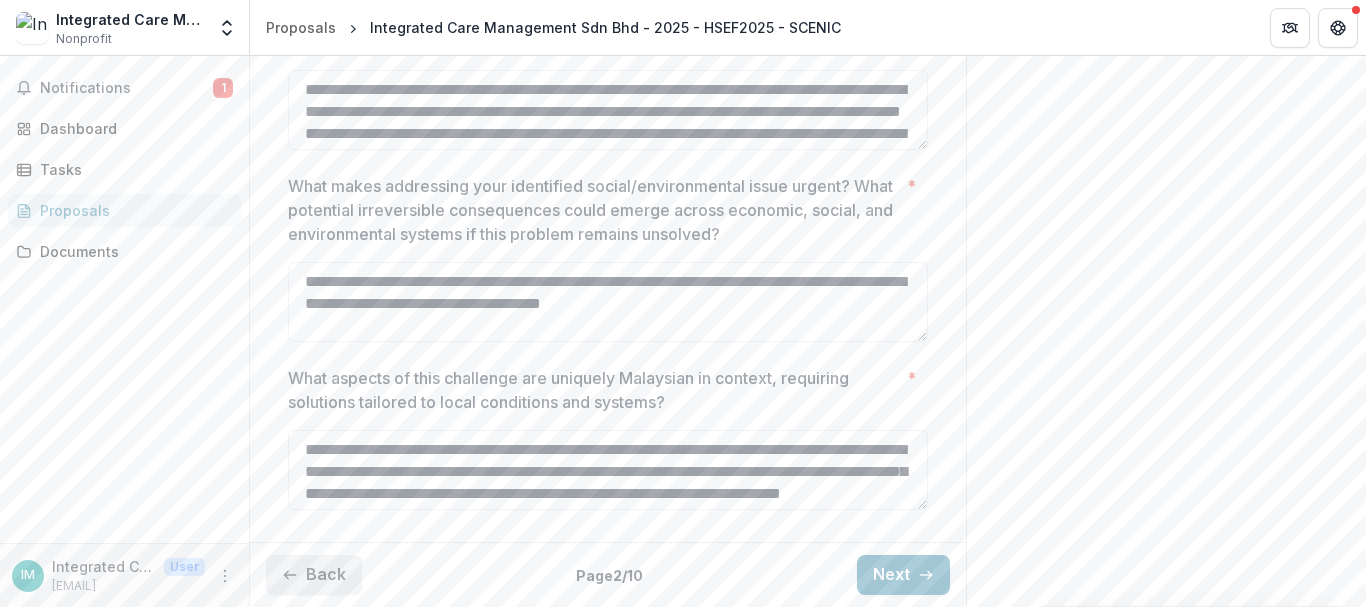 click on "Back" at bounding box center (314, 575) 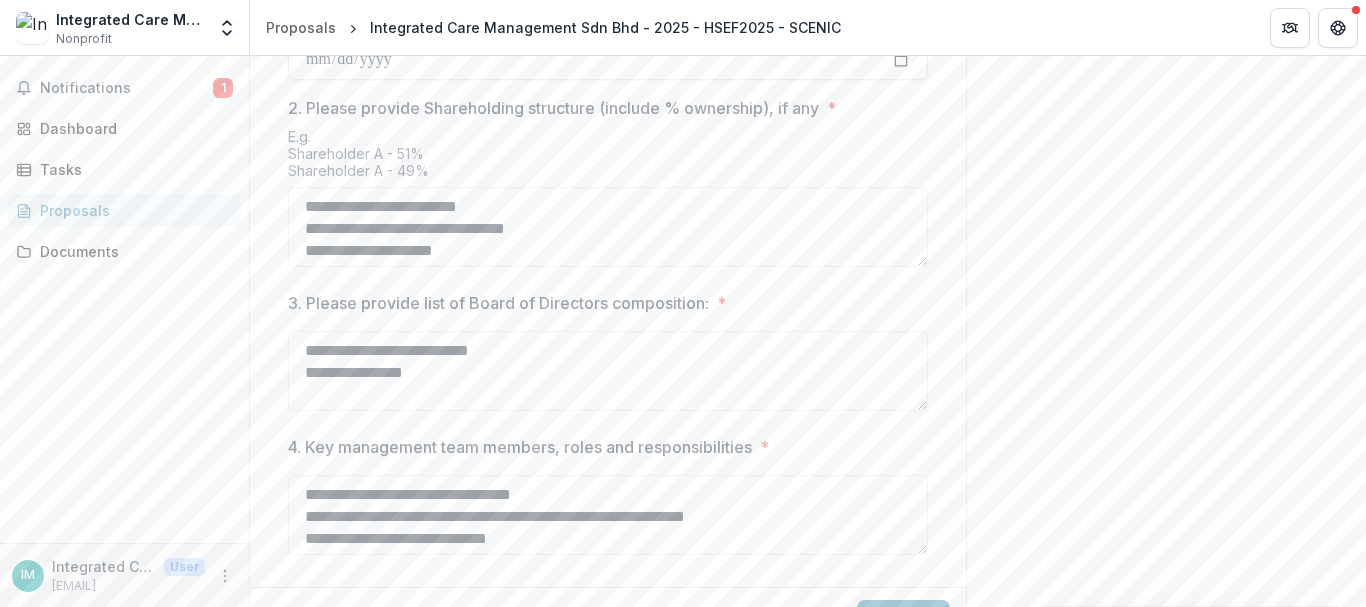 scroll, scrollTop: 1084, scrollLeft: 0, axis: vertical 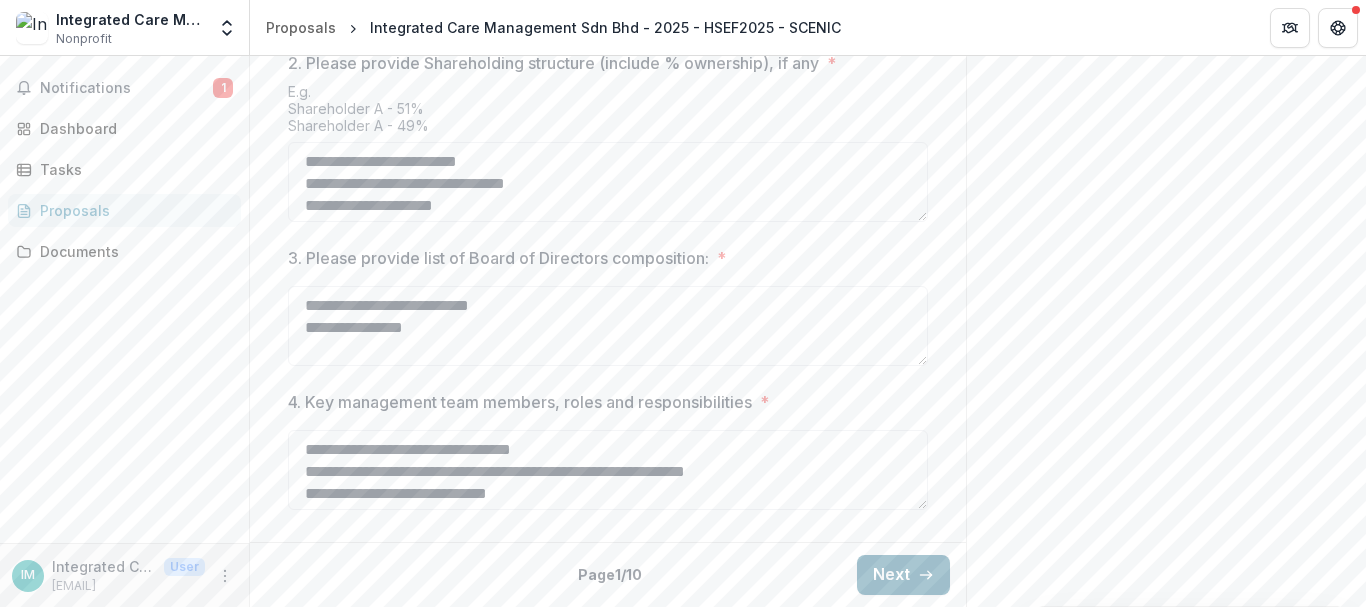 click on "Next" at bounding box center [903, 575] 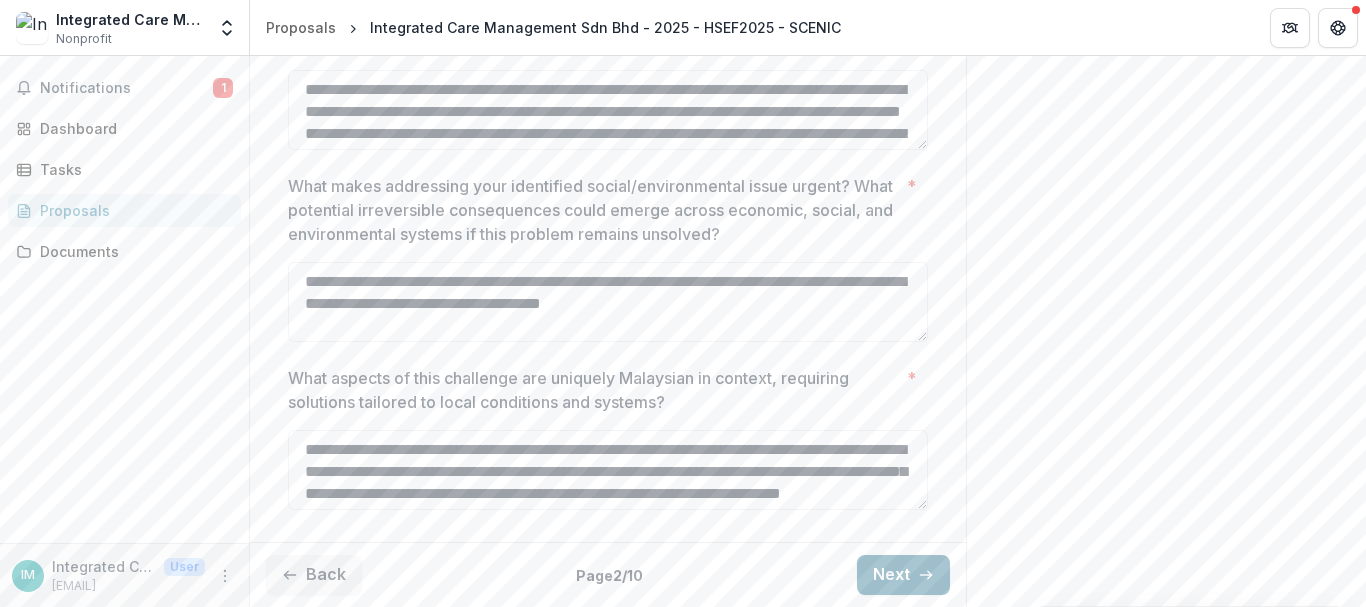 scroll, scrollTop: 1004, scrollLeft: 0, axis: vertical 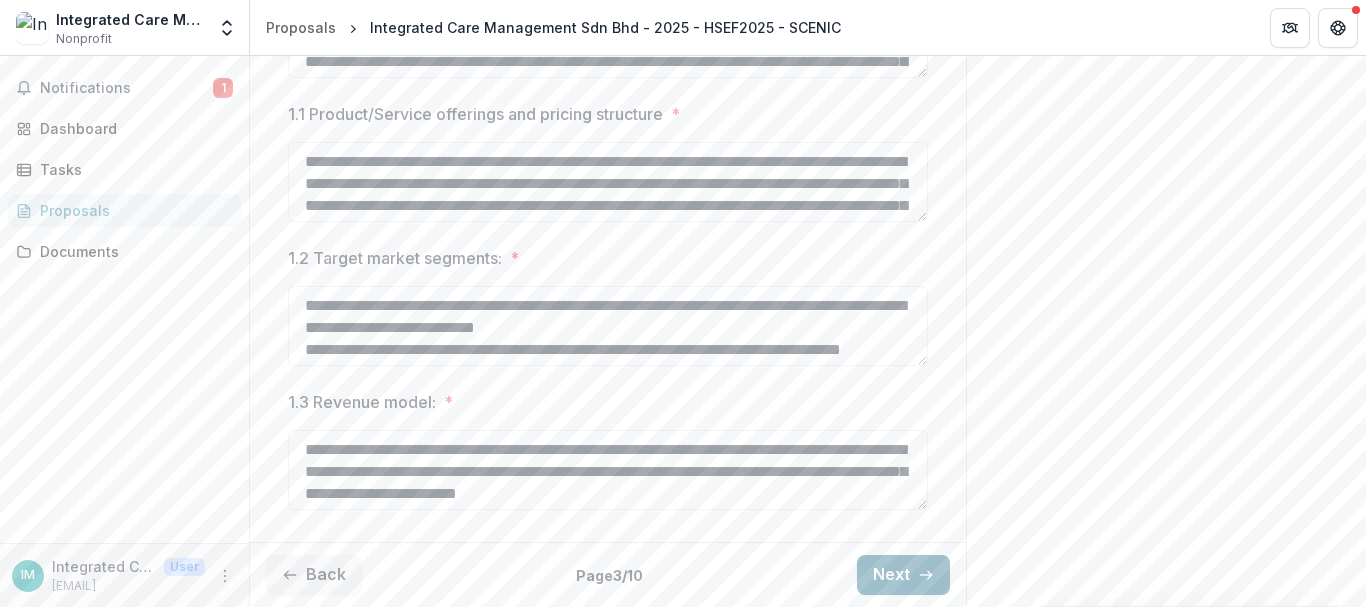 click on "Next" at bounding box center (903, 575) 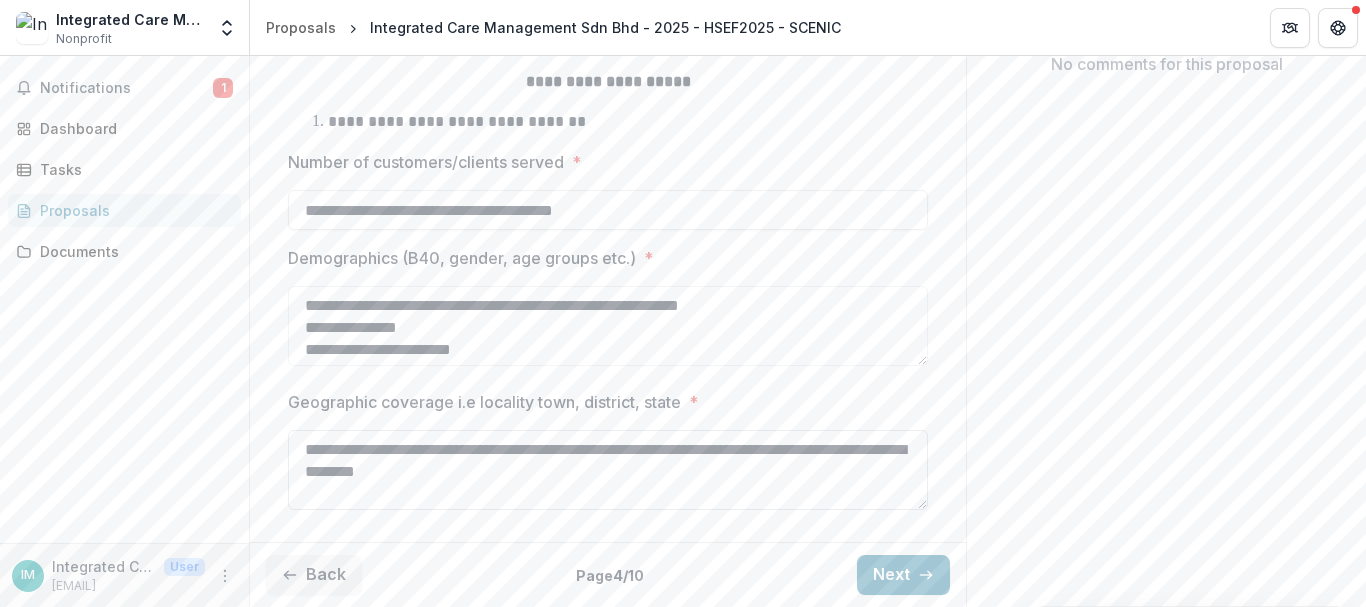 scroll, scrollTop: 476, scrollLeft: 0, axis: vertical 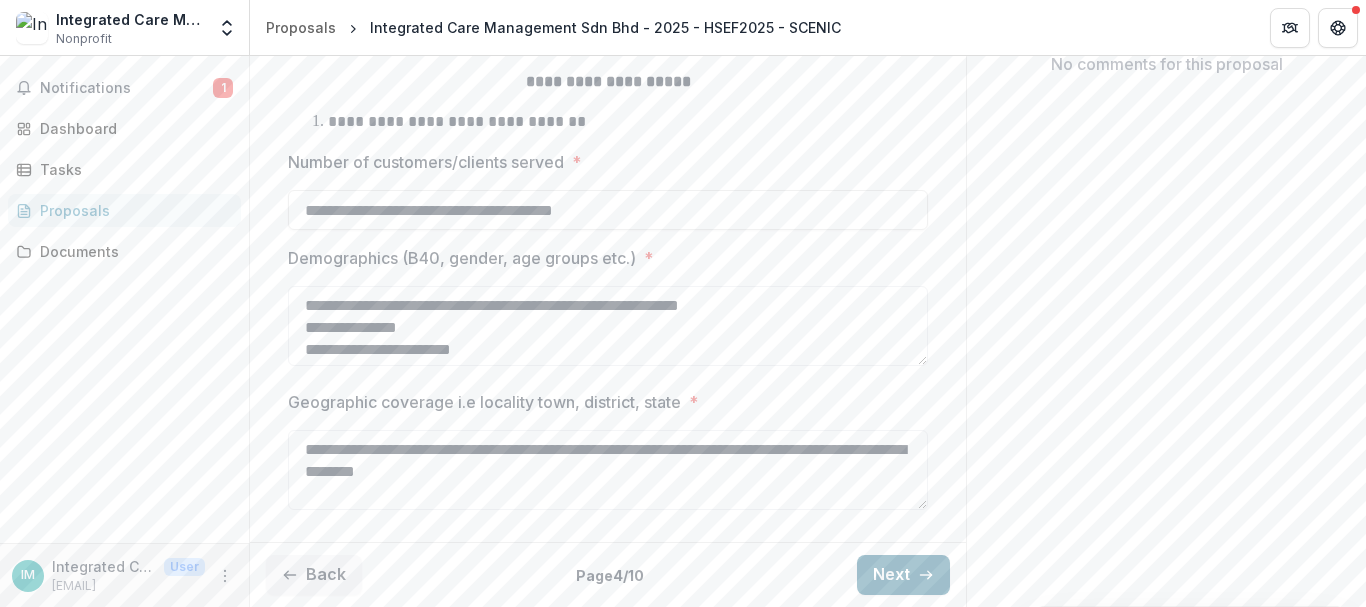 click on "Next" at bounding box center (903, 575) 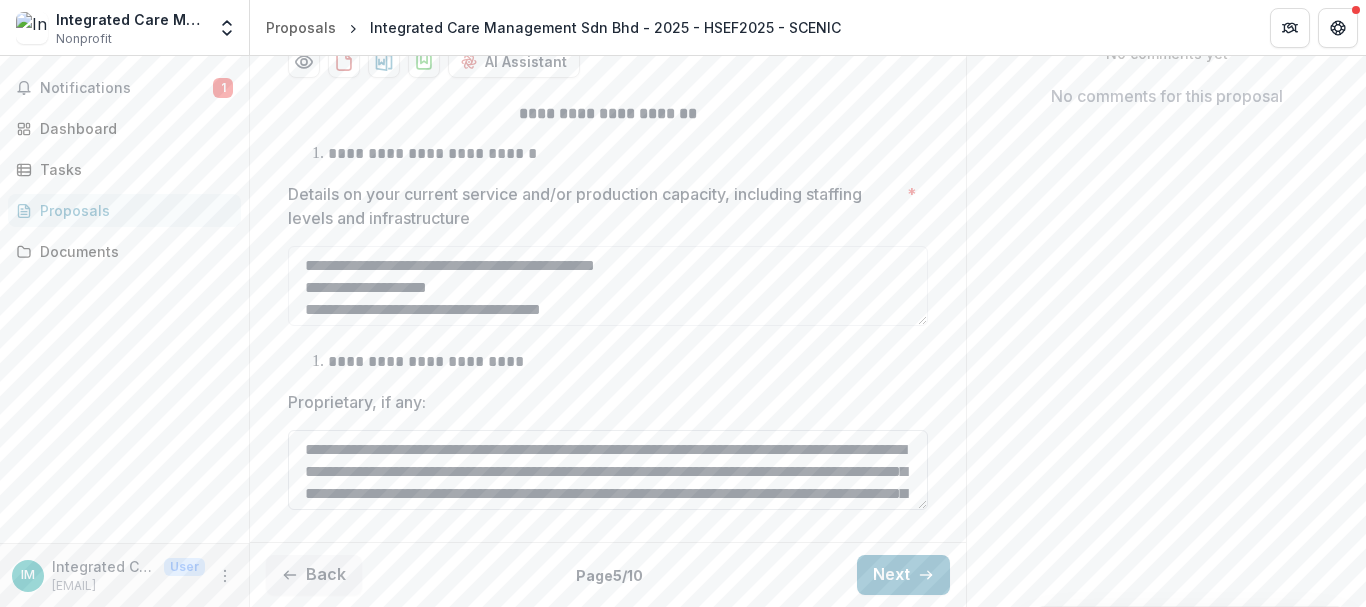 scroll, scrollTop: 444, scrollLeft: 0, axis: vertical 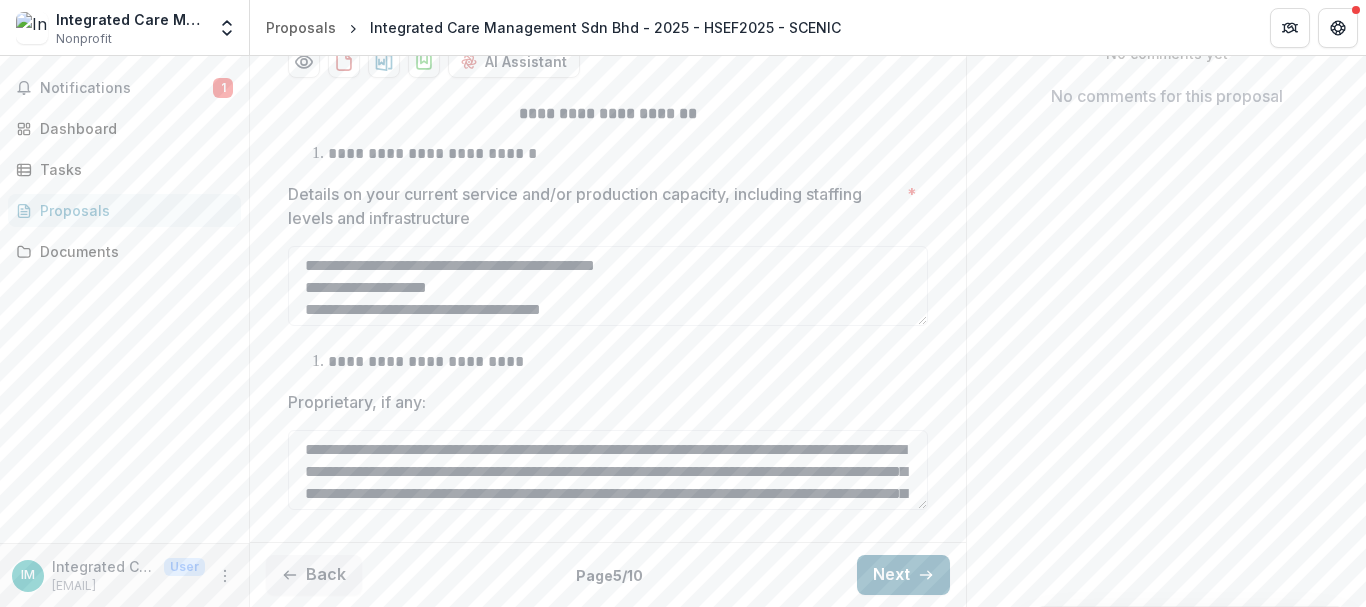 click on "Next" at bounding box center (903, 575) 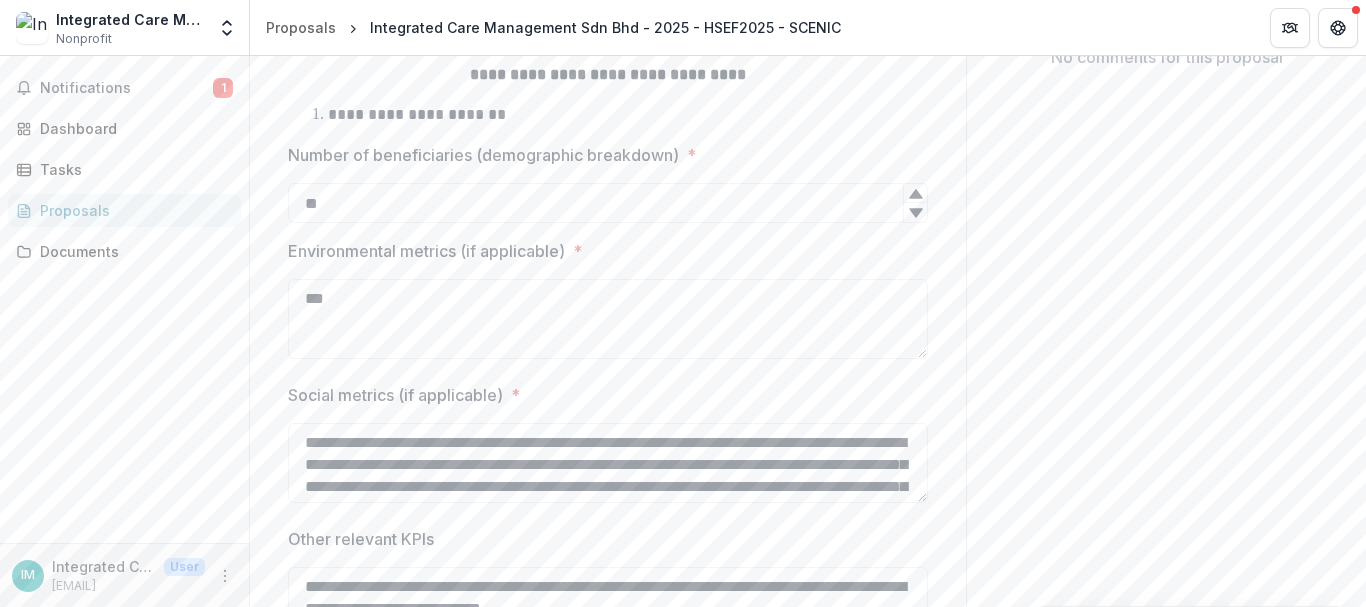 scroll, scrollTop: 1084, scrollLeft: 0, axis: vertical 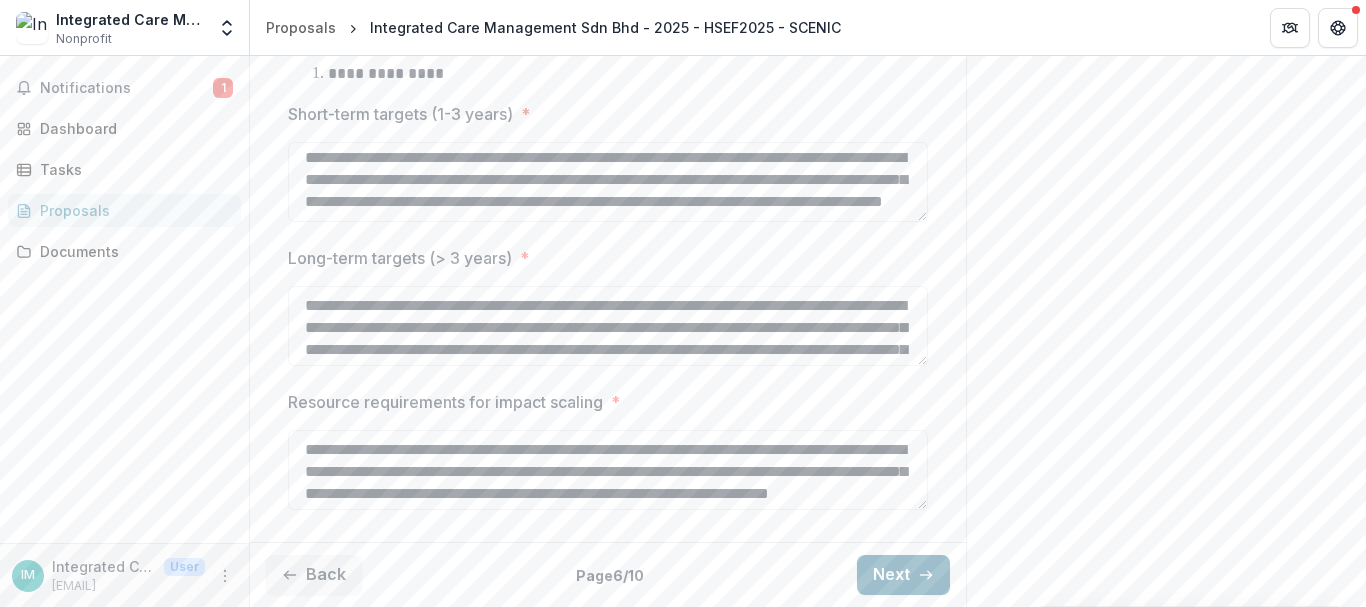 click on "Next" at bounding box center (903, 575) 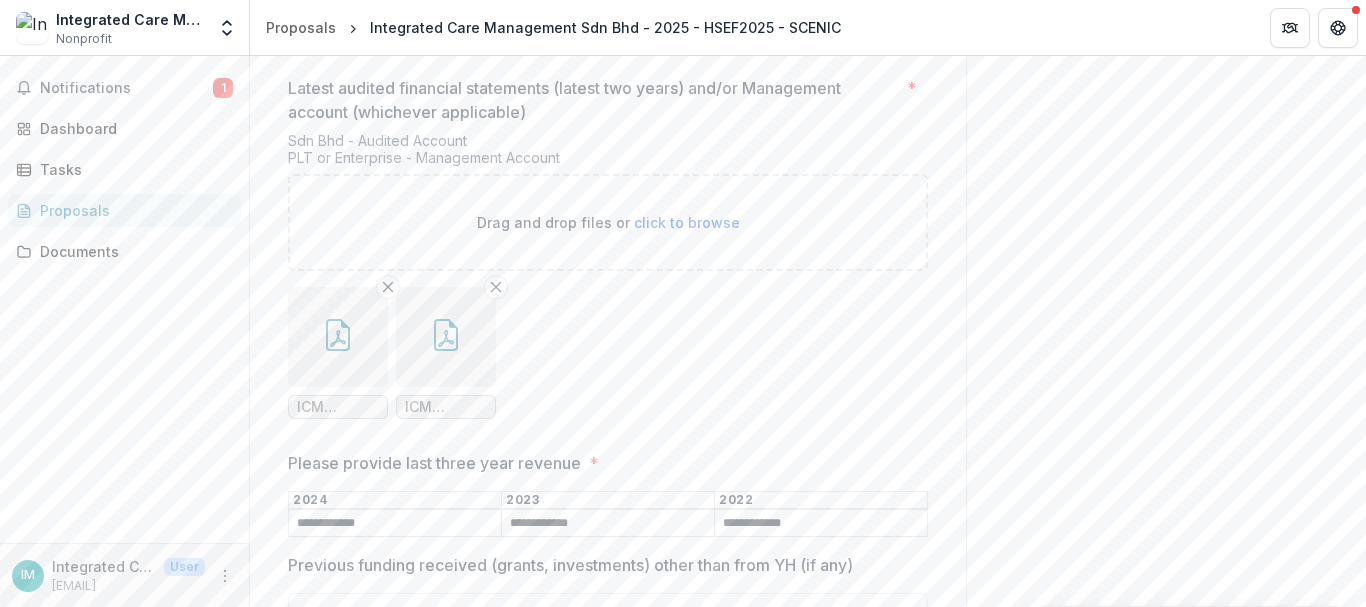 scroll, scrollTop: 671, scrollLeft: 0, axis: vertical 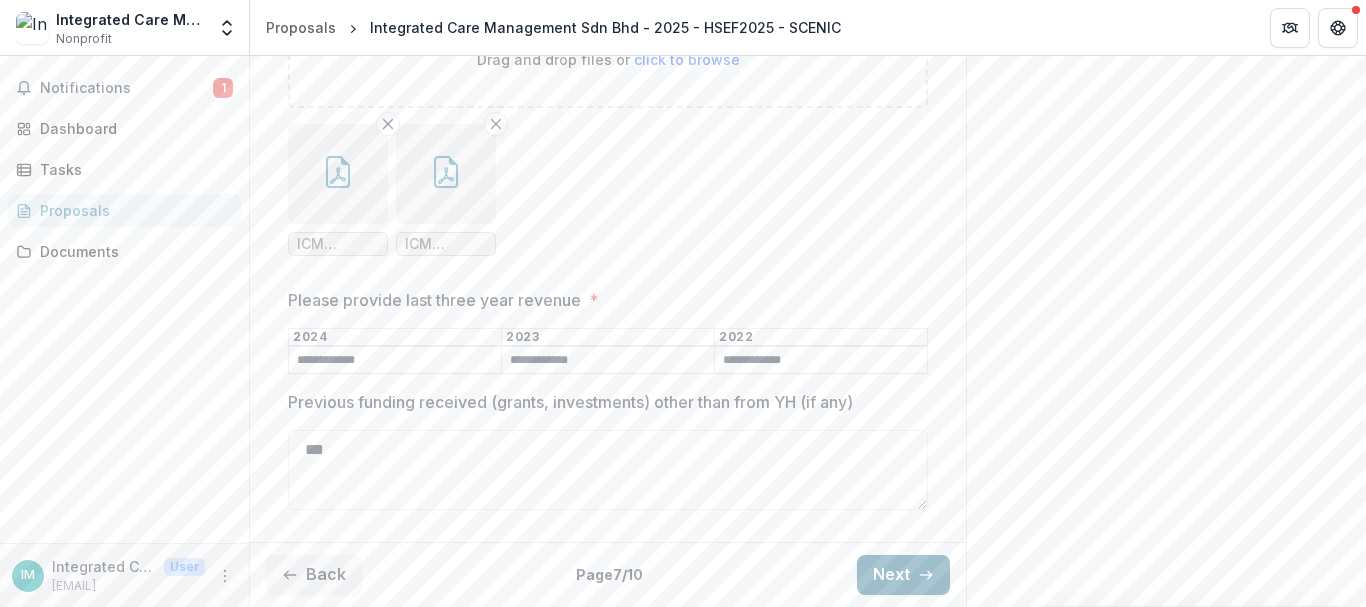 click on "Next" at bounding box center (903, 575) 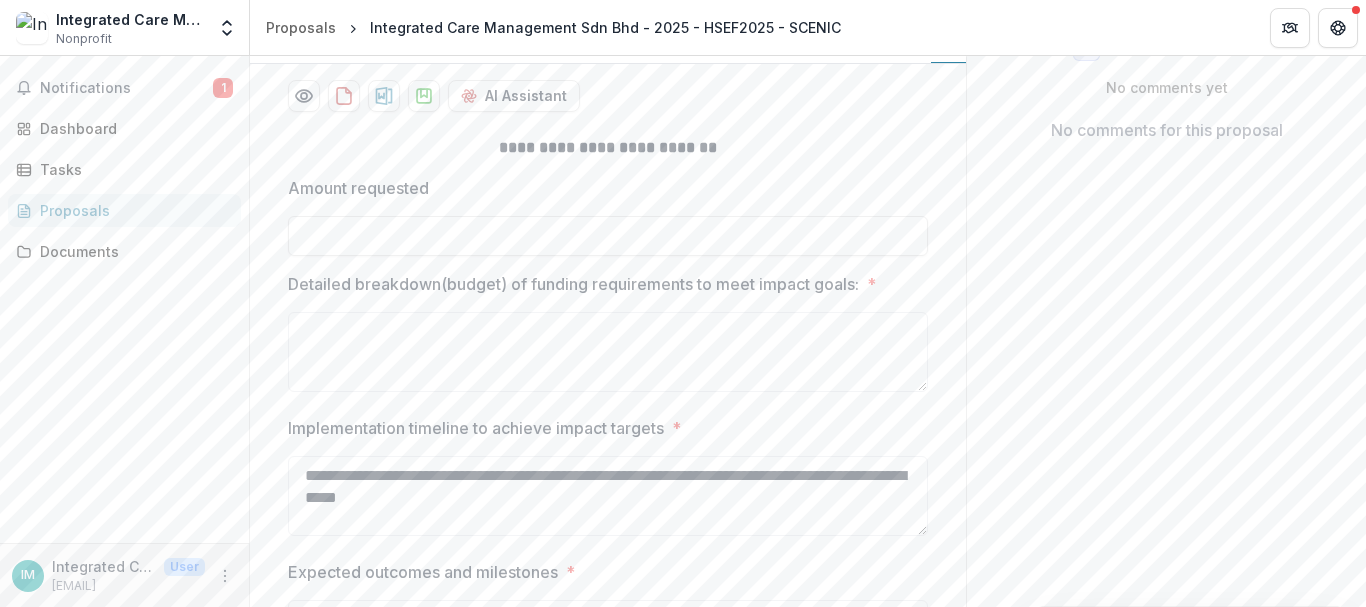 scroll, scrollTop: 271, scrollLeft: 0, axis: vertical 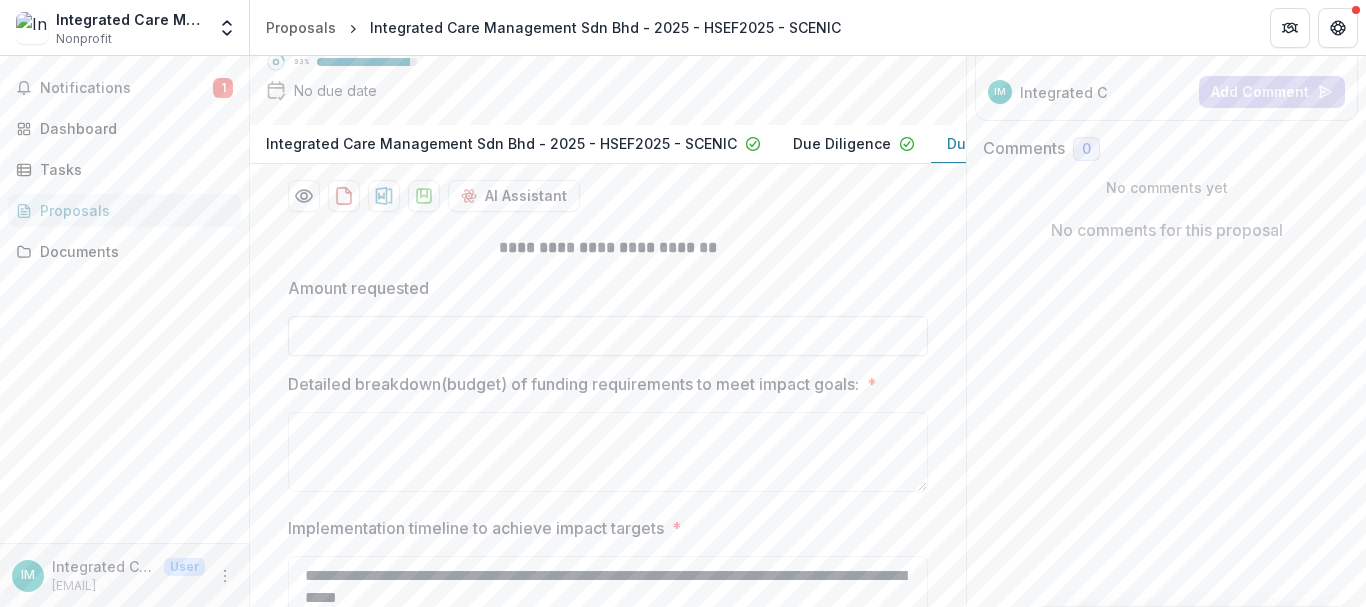 click on "Amount requested" at bounding box center (608, 336) 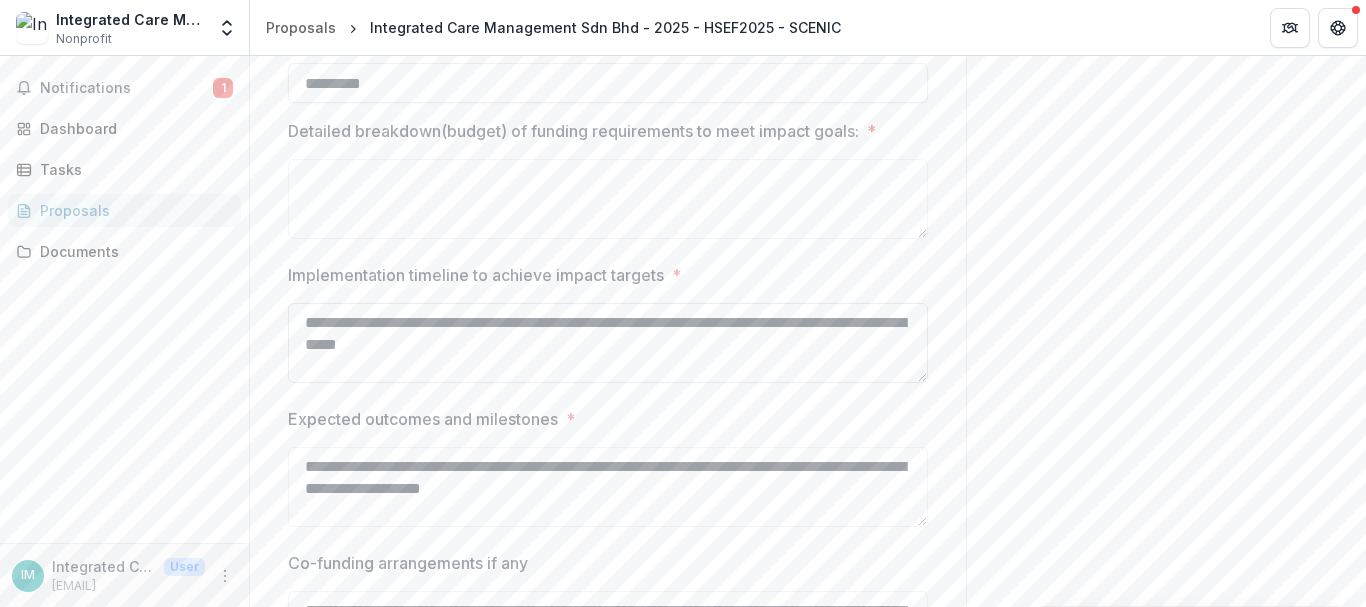 scroll, scrollTop: 424, scrollLeft: 0, axis: vertical 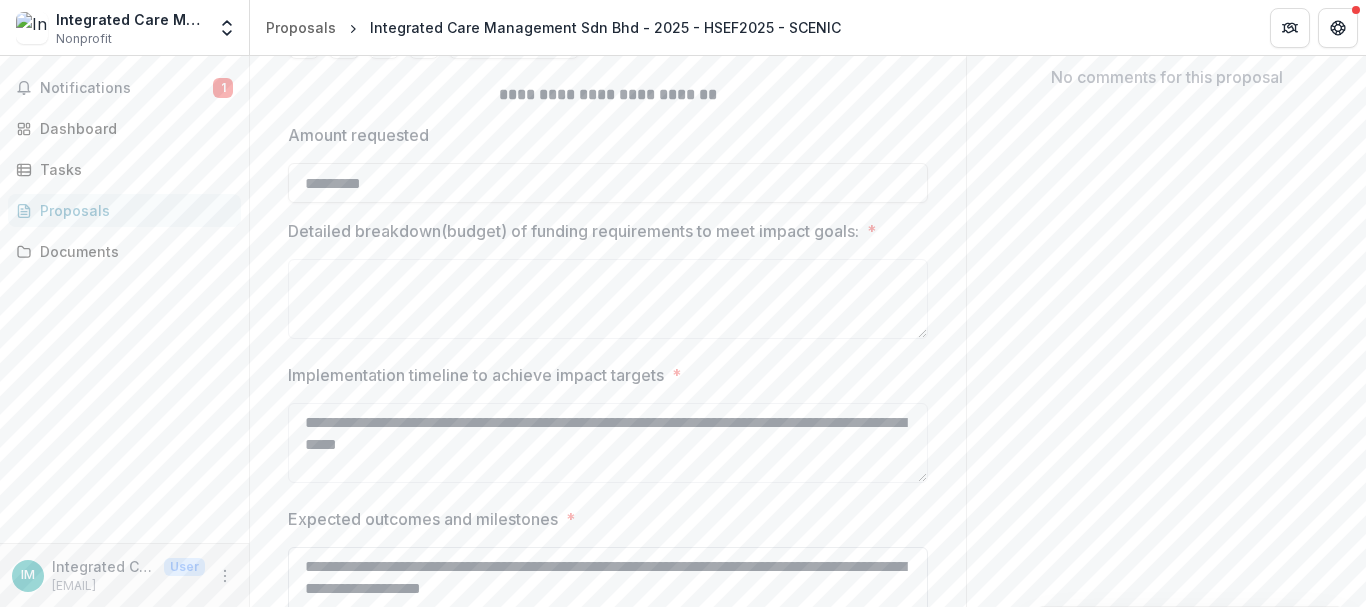 type on "*********" 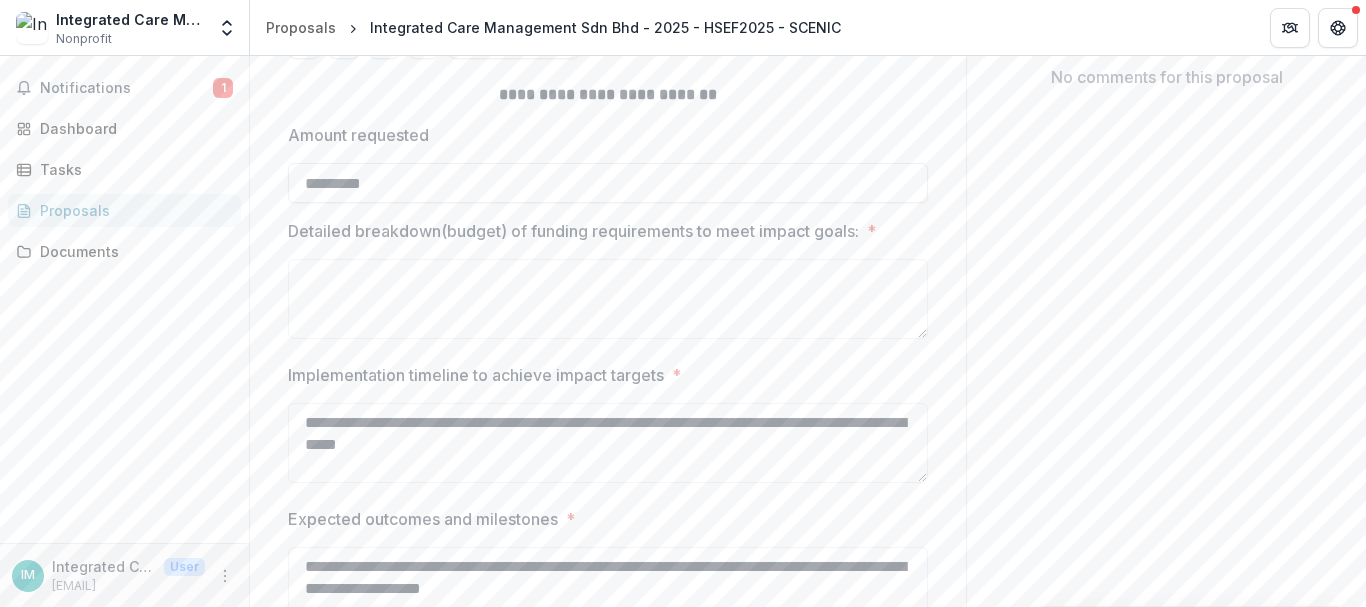 click on "Send comments or questions to   [ORGANIZATION]   in the box below.   [ORGANIZATION]   will be notified via email of your comment. IM Integrated C Add Comment Comments 0 No comments yet No comments for this proposal" at bounding box center (1166, 250) 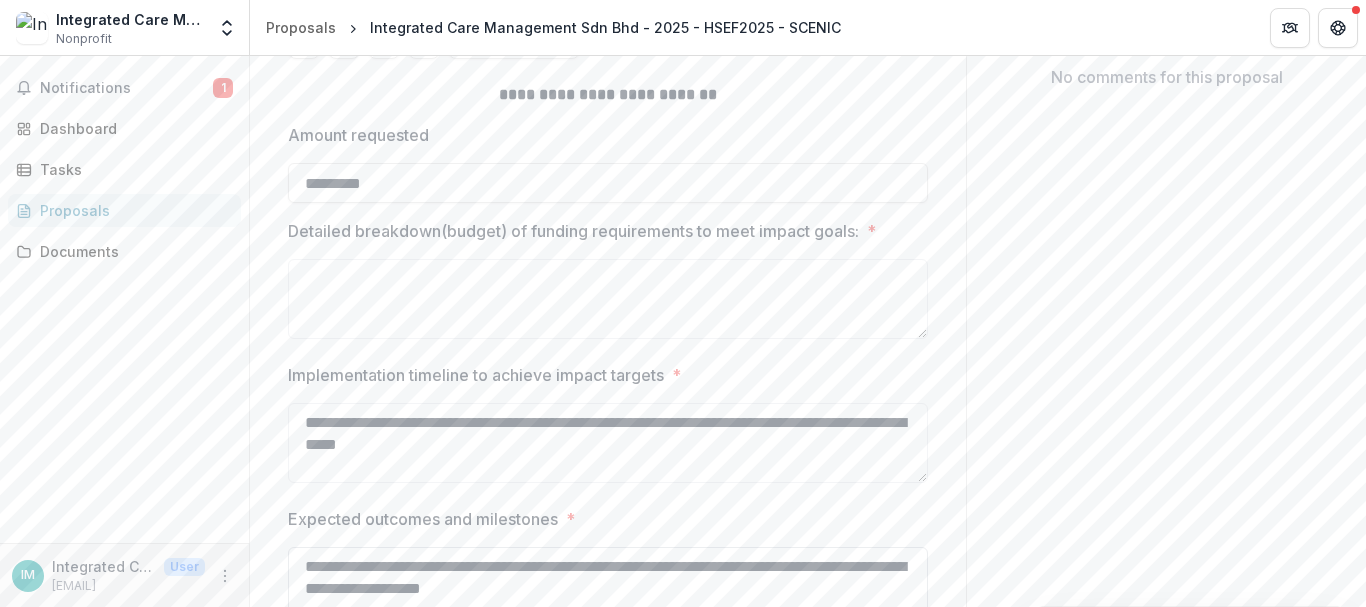 scroll, scrollTop: 724, scrollLeft: 0, axis: vertical 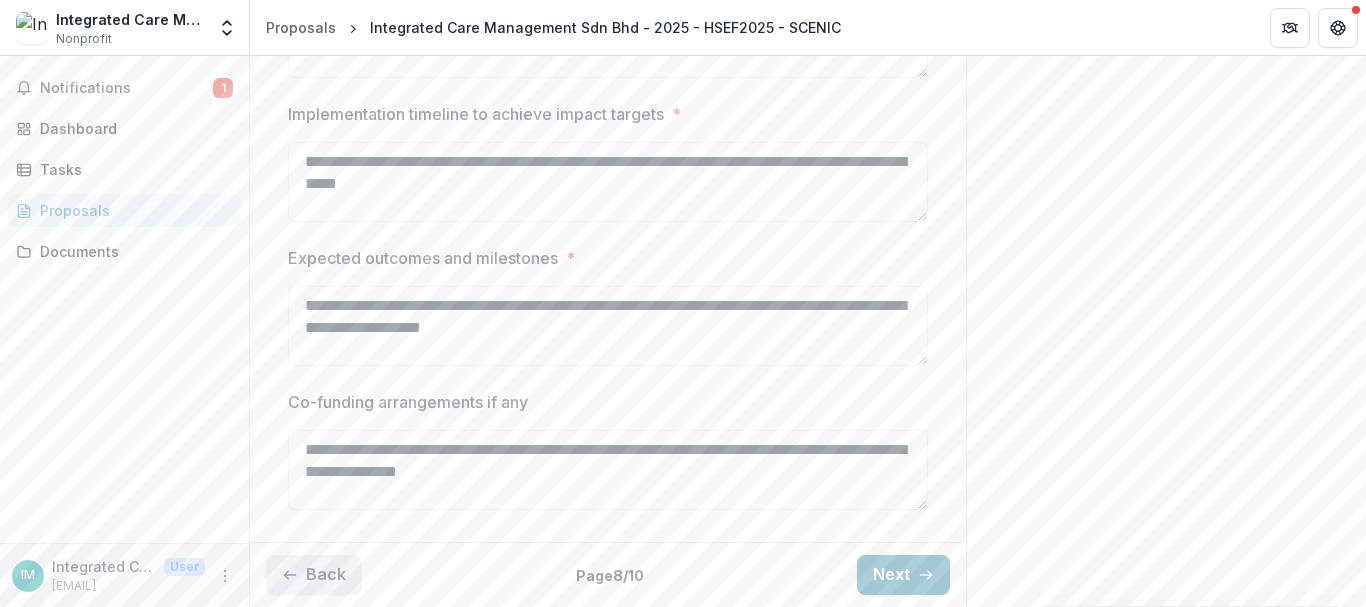 click on "Back" at bounding box center (314, 575) 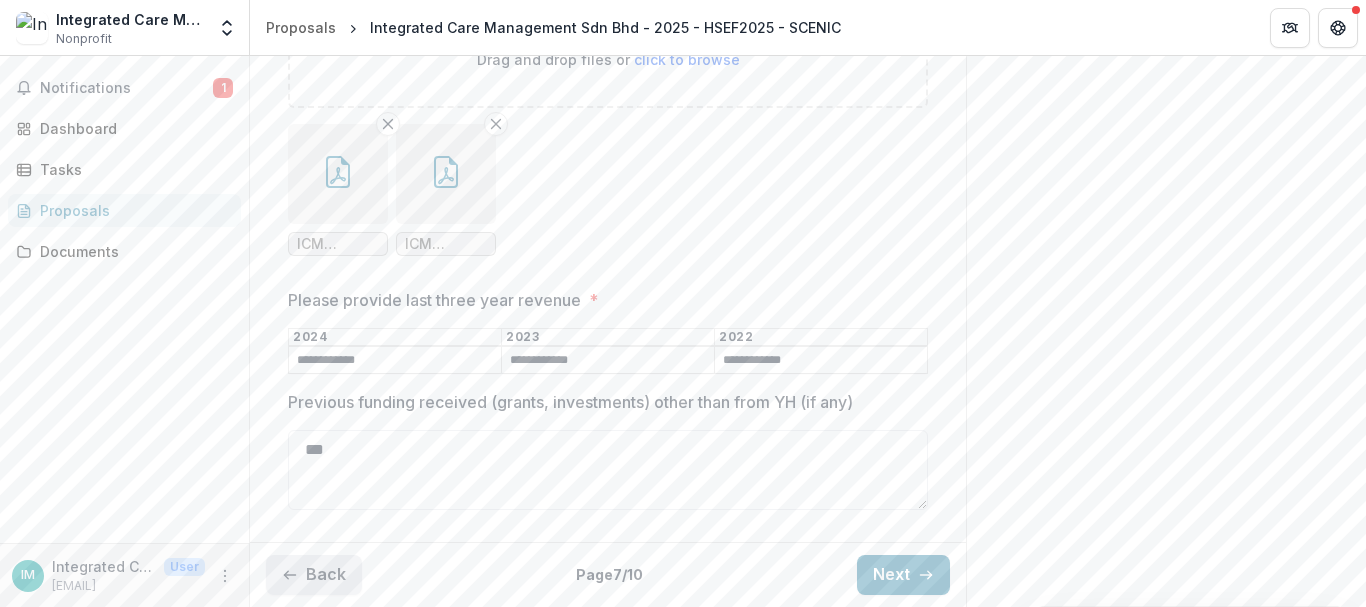 click on "Back" at bounding box center [314, 575] 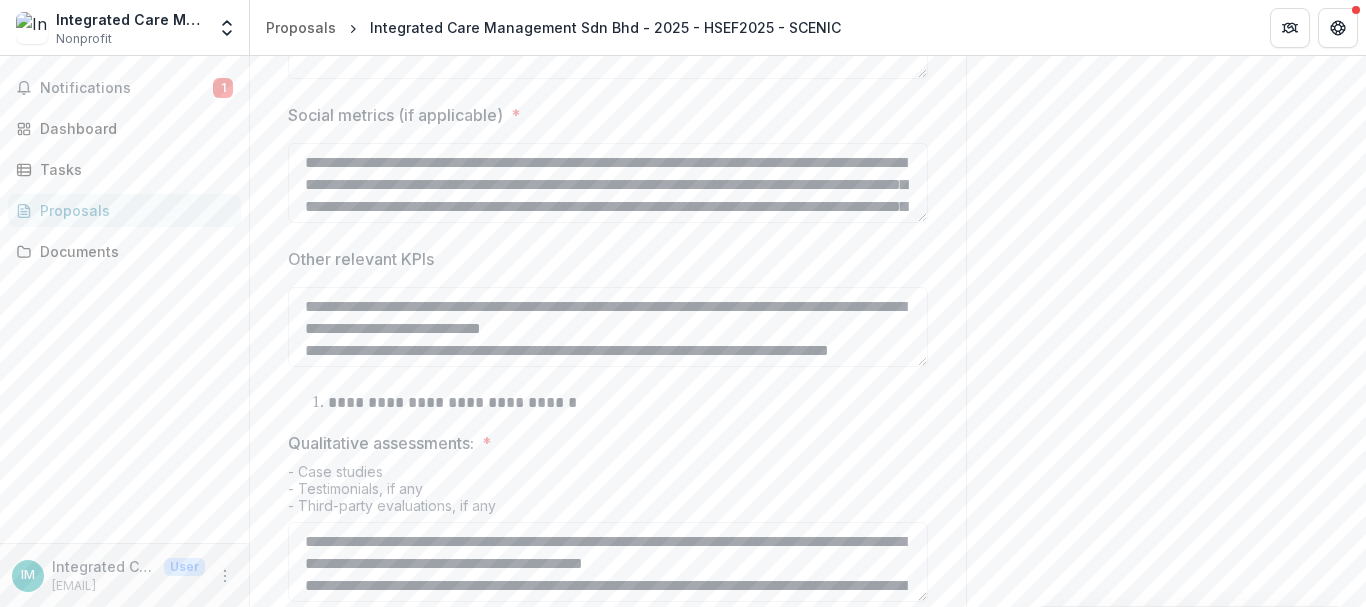 scroll, scrollTop: 624, scrollLeft: 0, axis: vertical 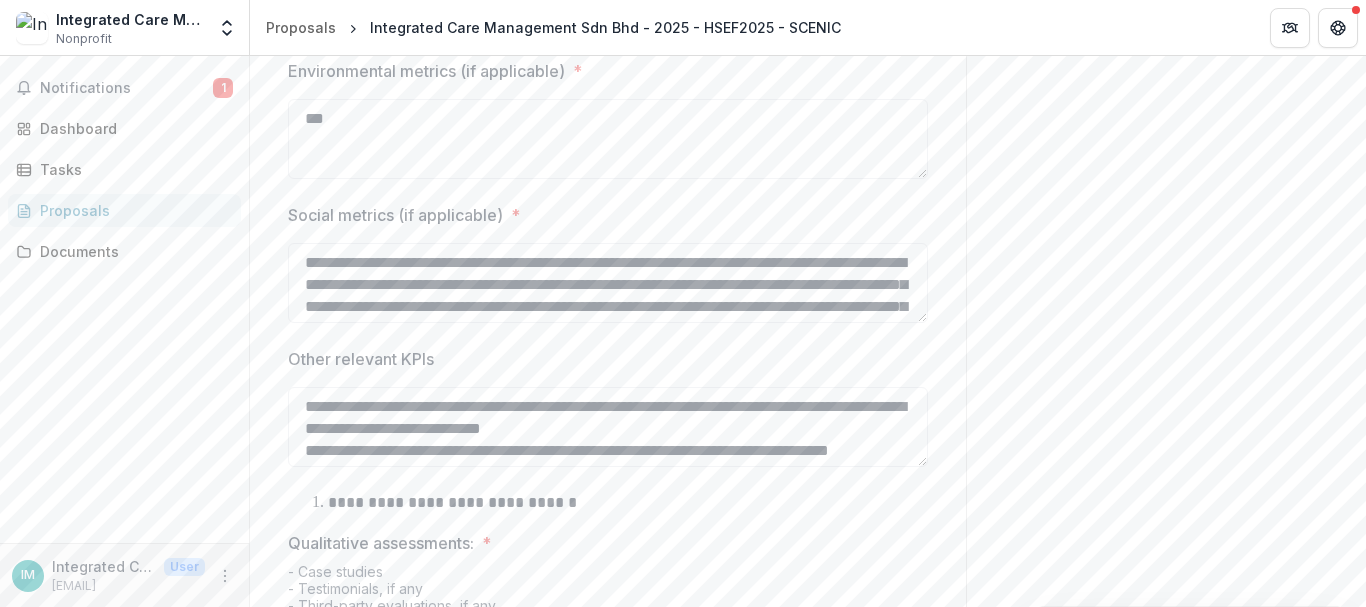 drag, startPoint x: 300, startPoint y: 153, endPoint x: 279, endPoint y: 155, distance: 21.095022 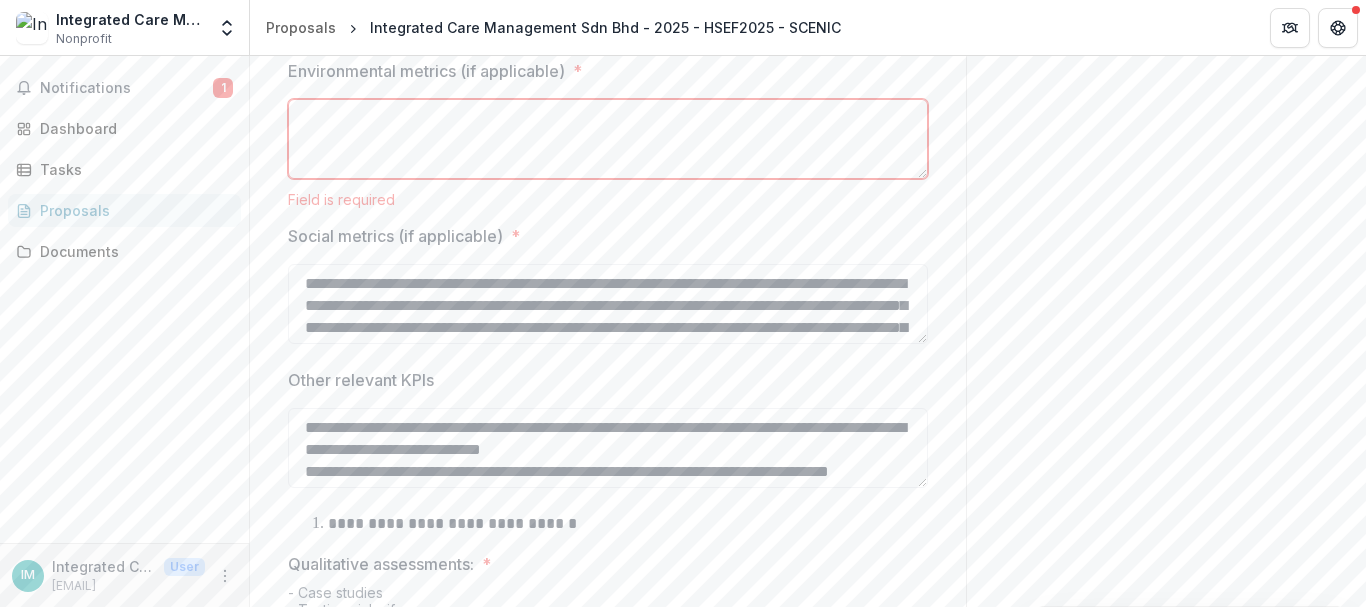 paste on "**********" 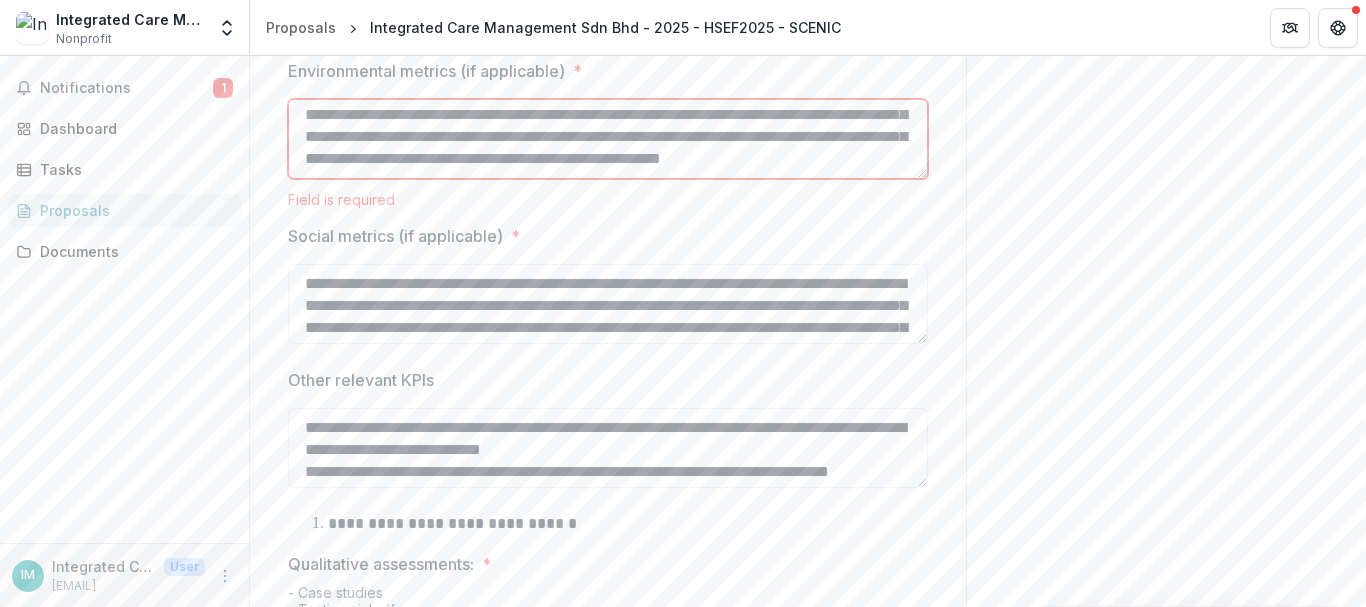 scroll, scrollTop: 0, scrollLeft: 0, axis: both 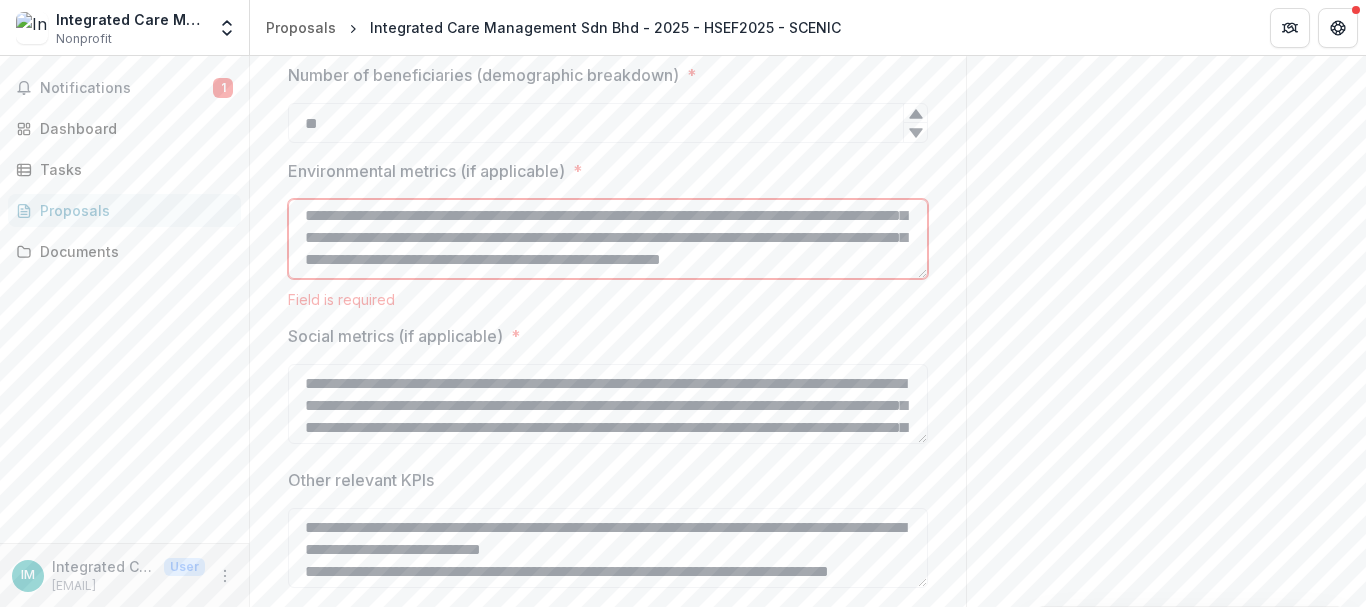 click on "**********" at bounding box center [608, 239] 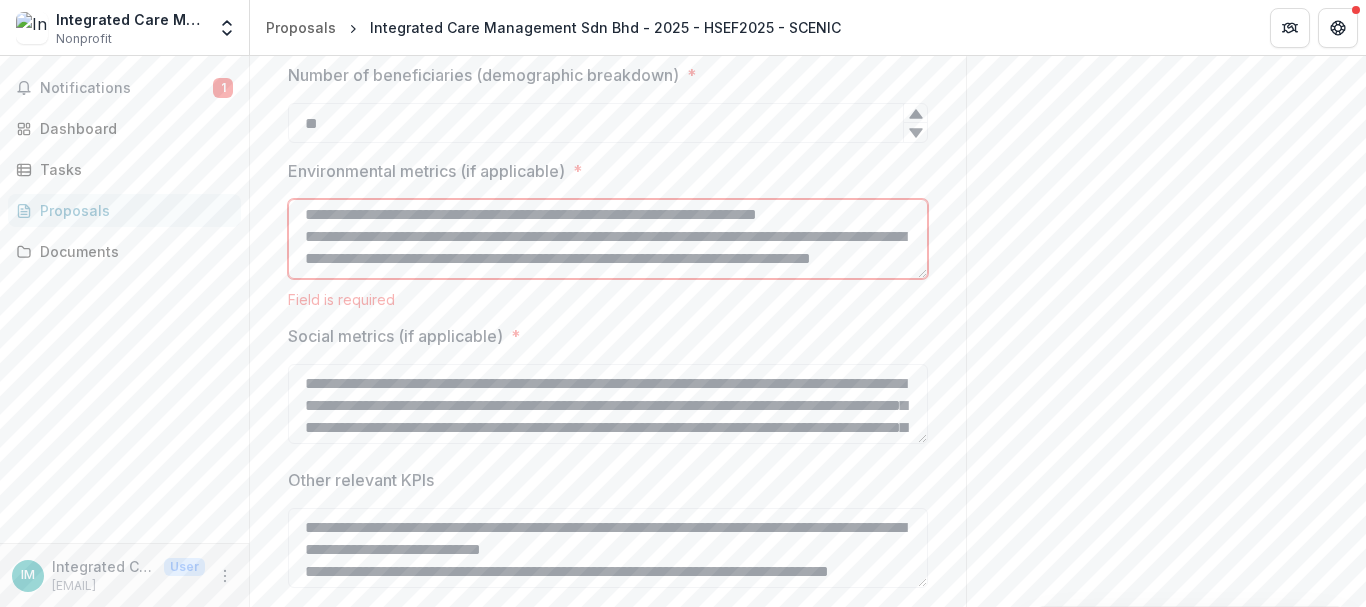 scroll, scrollTop: 92, scrollLeft: 0, axis: vertical 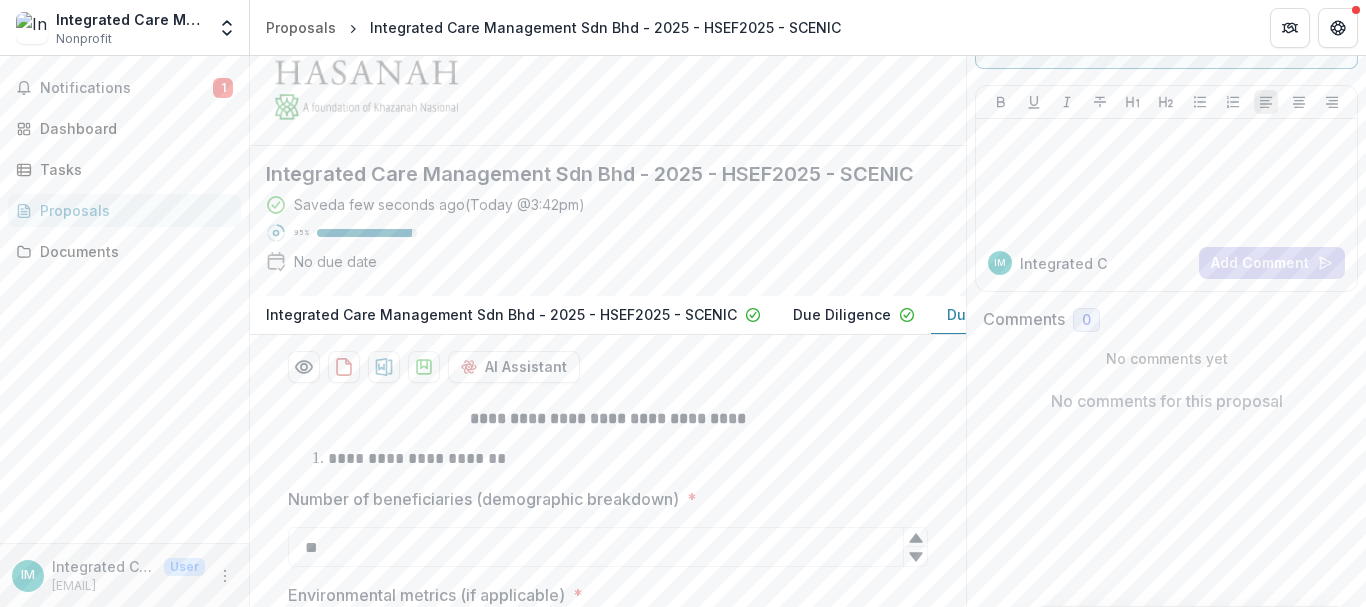 click on "Saved  a few seconds ago  ( Today   @  3:42pm ) 95 % No due date" at bounding box center (592, 237) 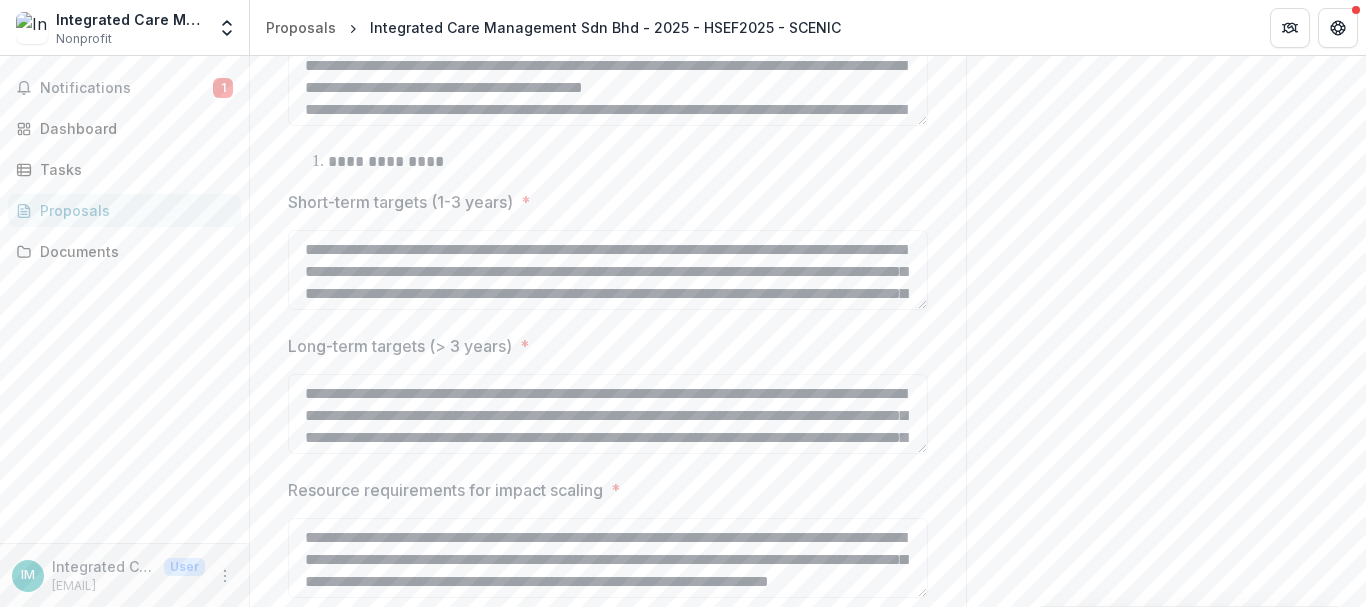 scroll, scrollTop: 1327, scrollLeft: 0, axis: vertical 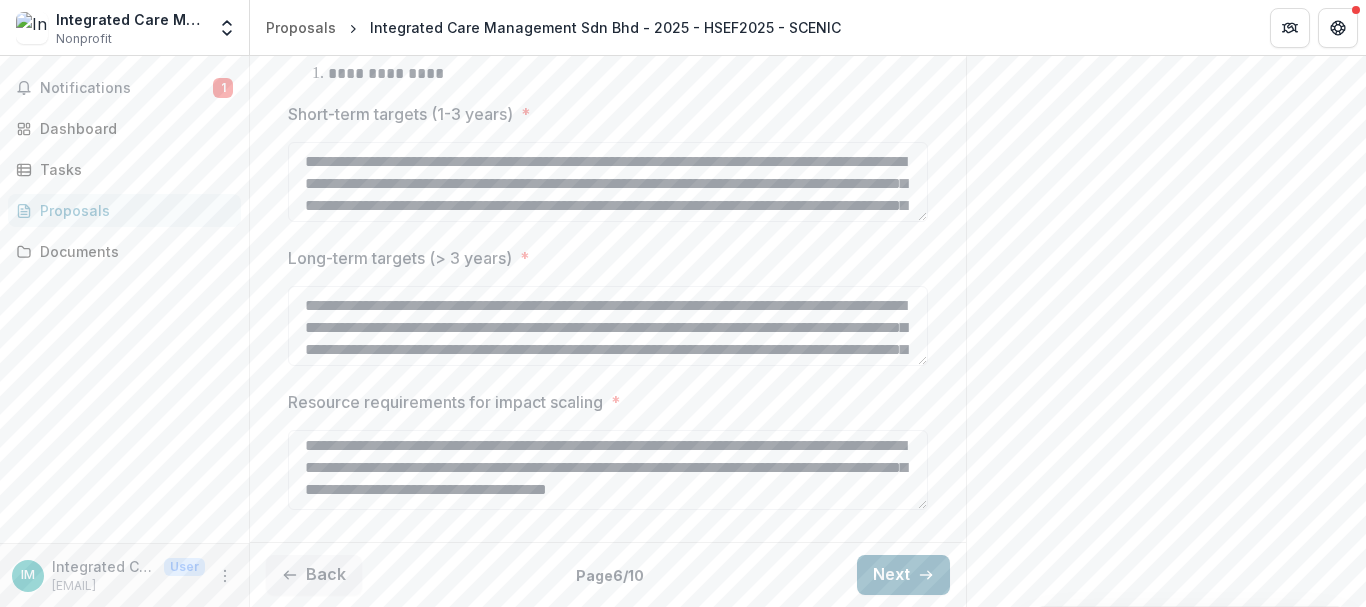 click on "Next" at bounding box center [903, 575] 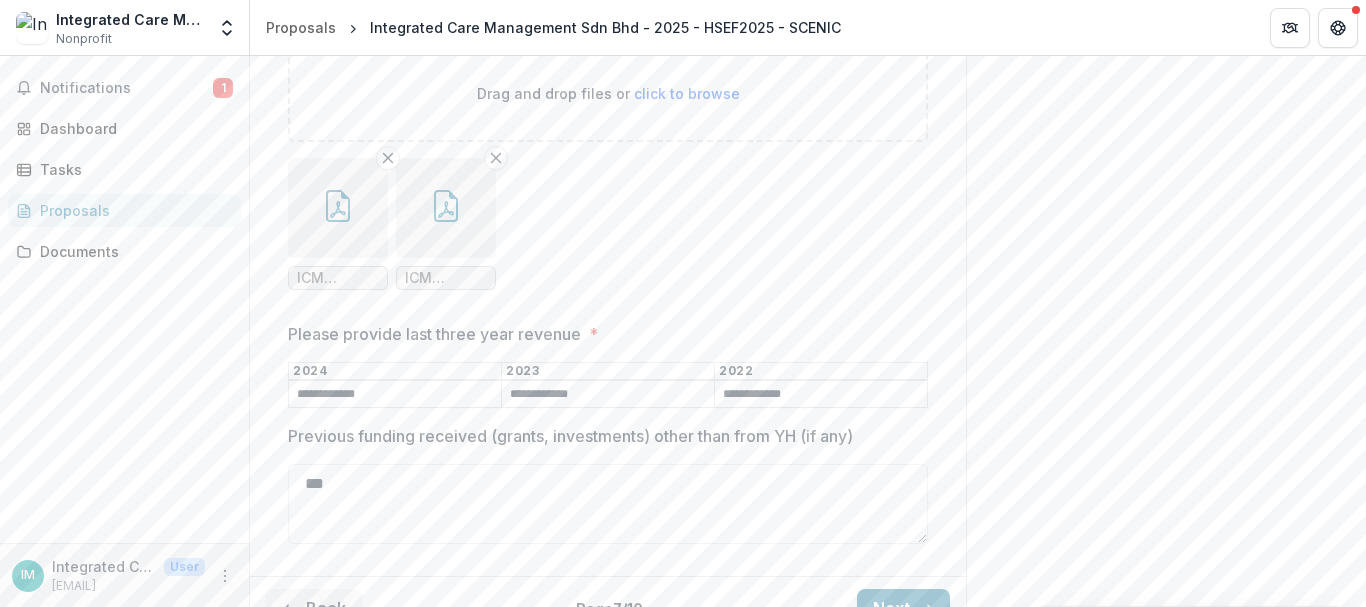 scroll, scrollTop: 671, scrollLeft: 0, axis: vertical 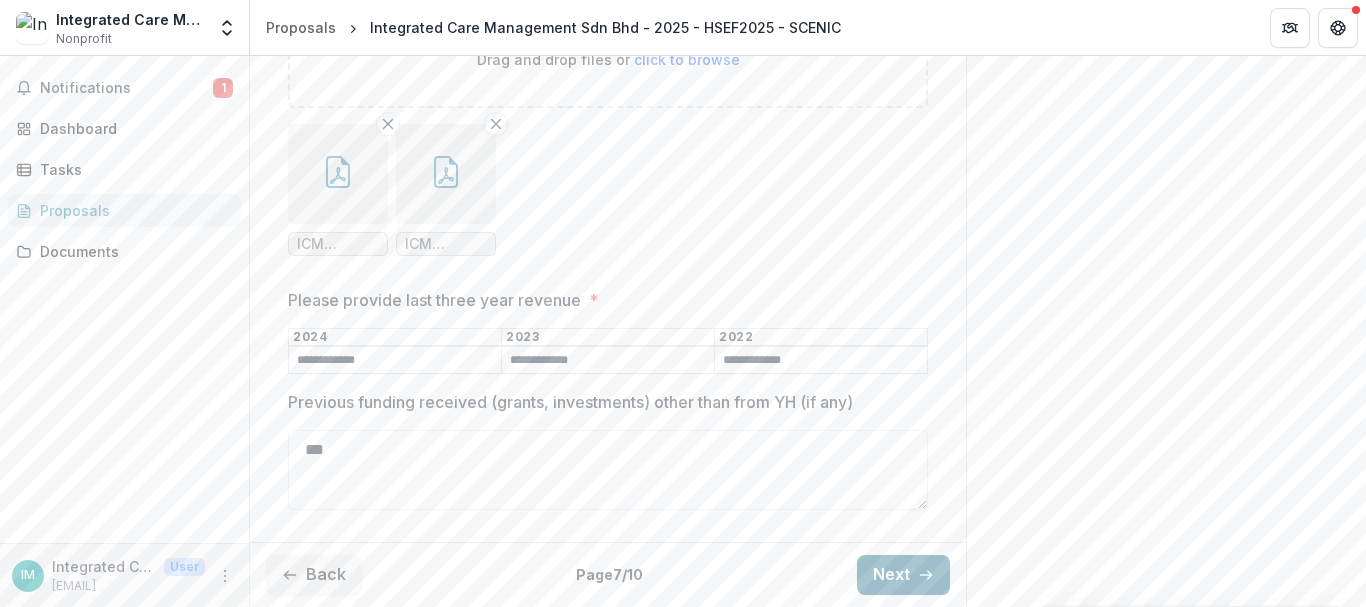 click on "Next" at bounding box center (903, 575) 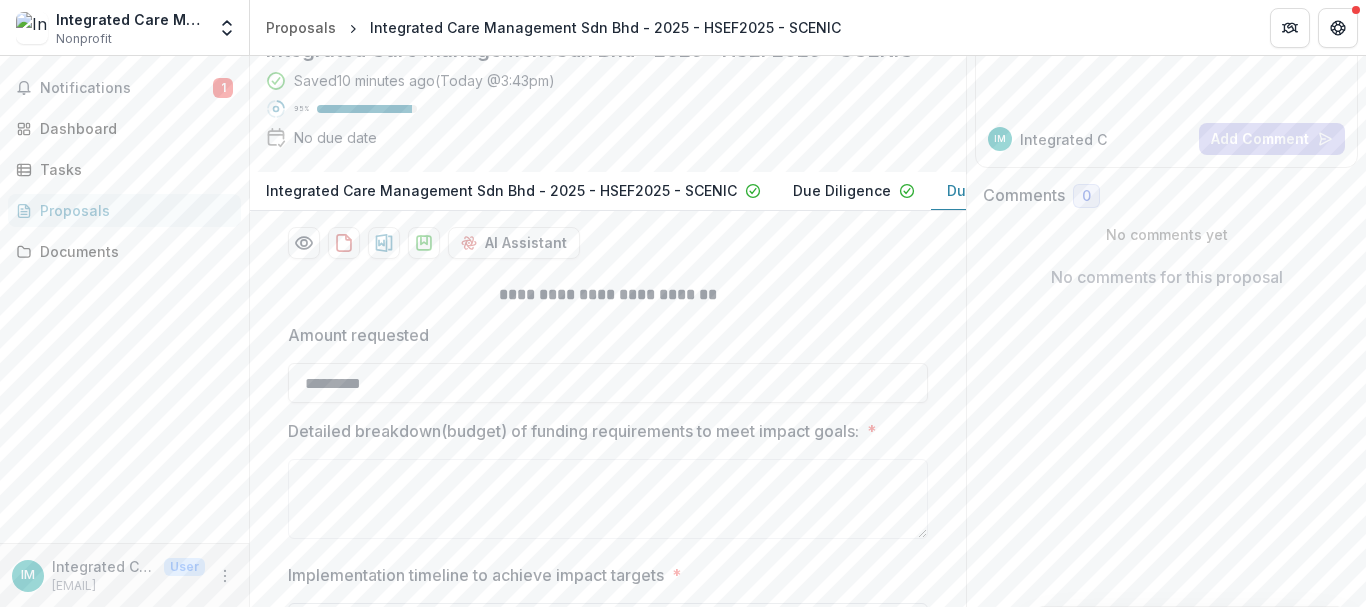 scroll, scrollTop: 424, scrollLeft: 0, axis: vertical 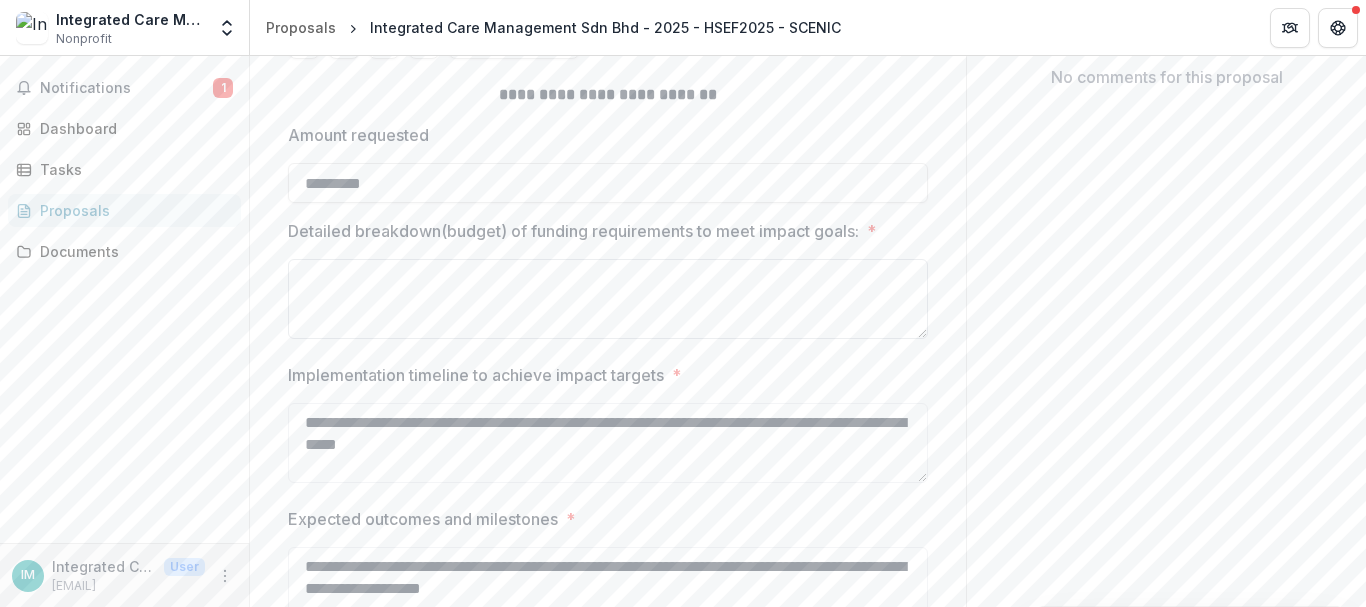 click on "Detailed breakdown(budget) of funding requirements to meet impact goals:  *" at bounding box center (608, 299) 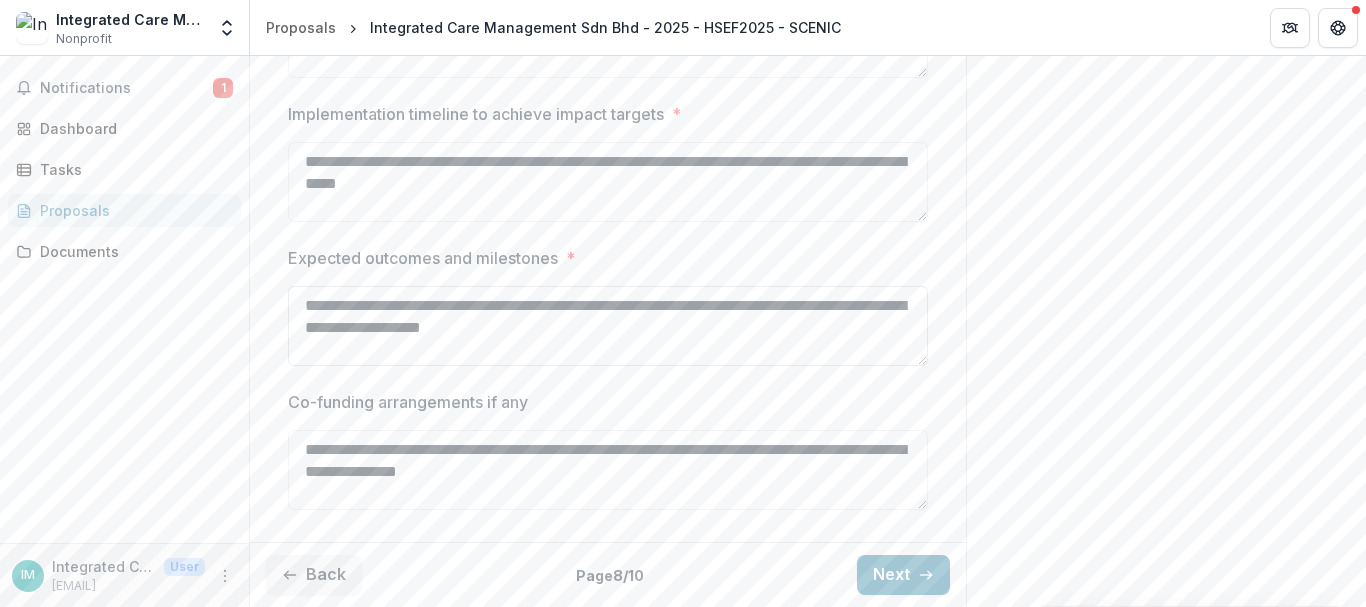 scroll, scrollTop: 424, scrollLeft: 0, axis: vertical 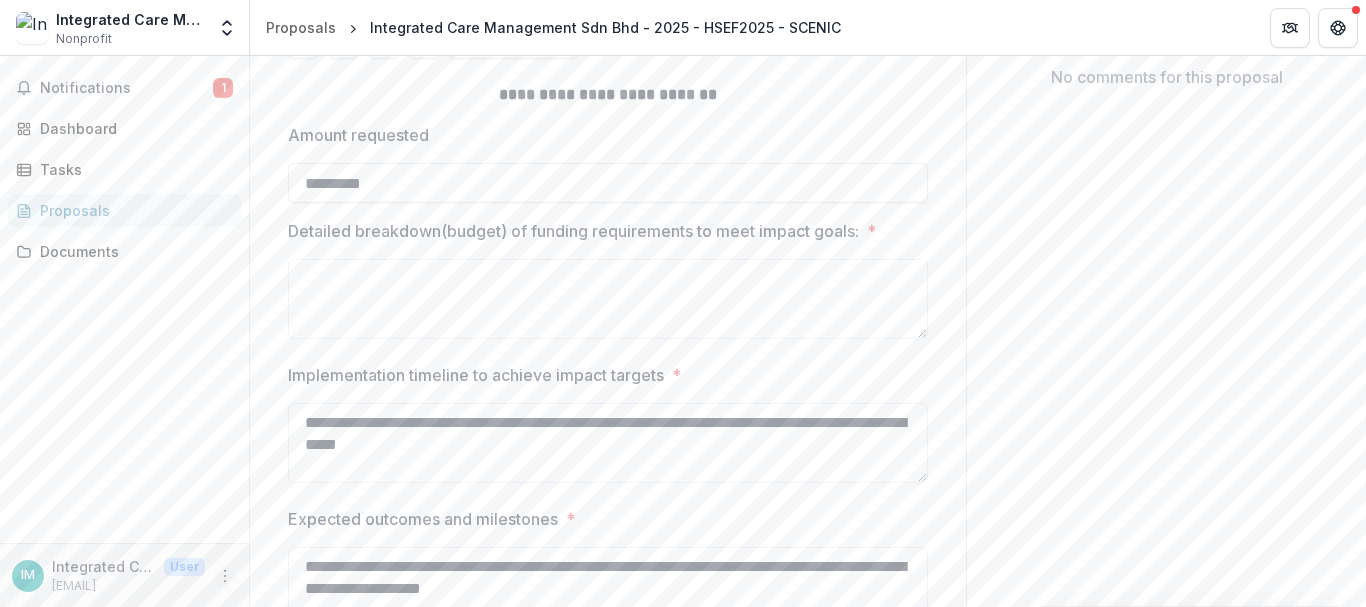 click 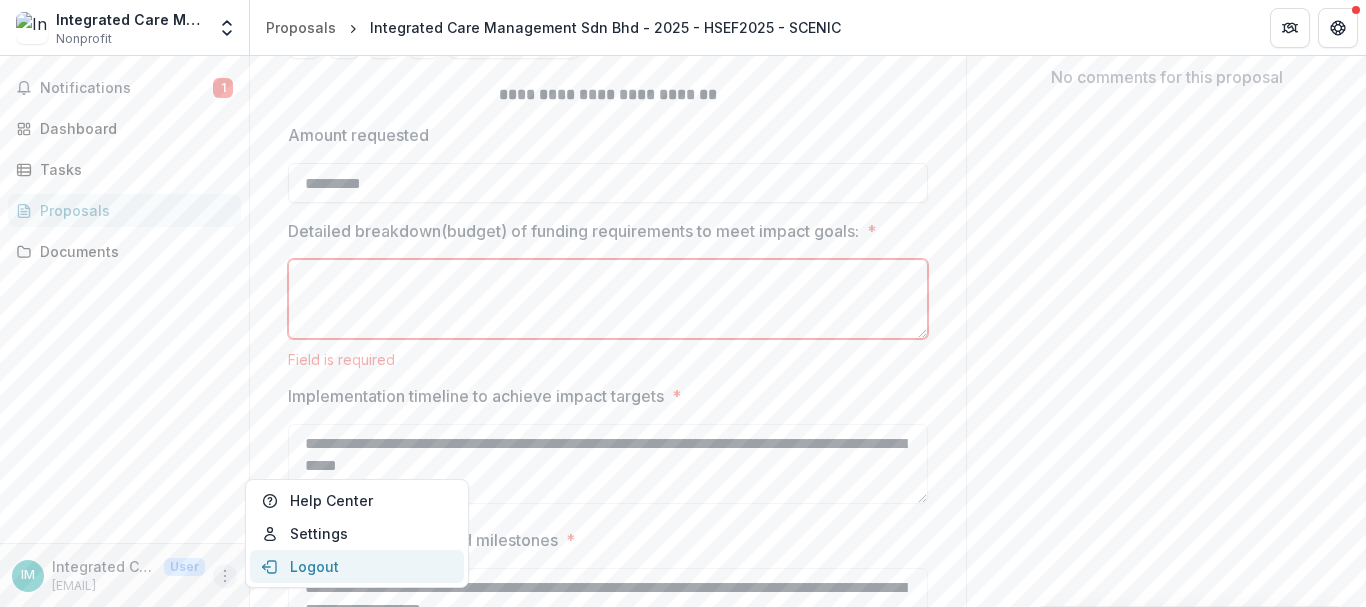 click on "Logout" at bounding box center (357, 566) 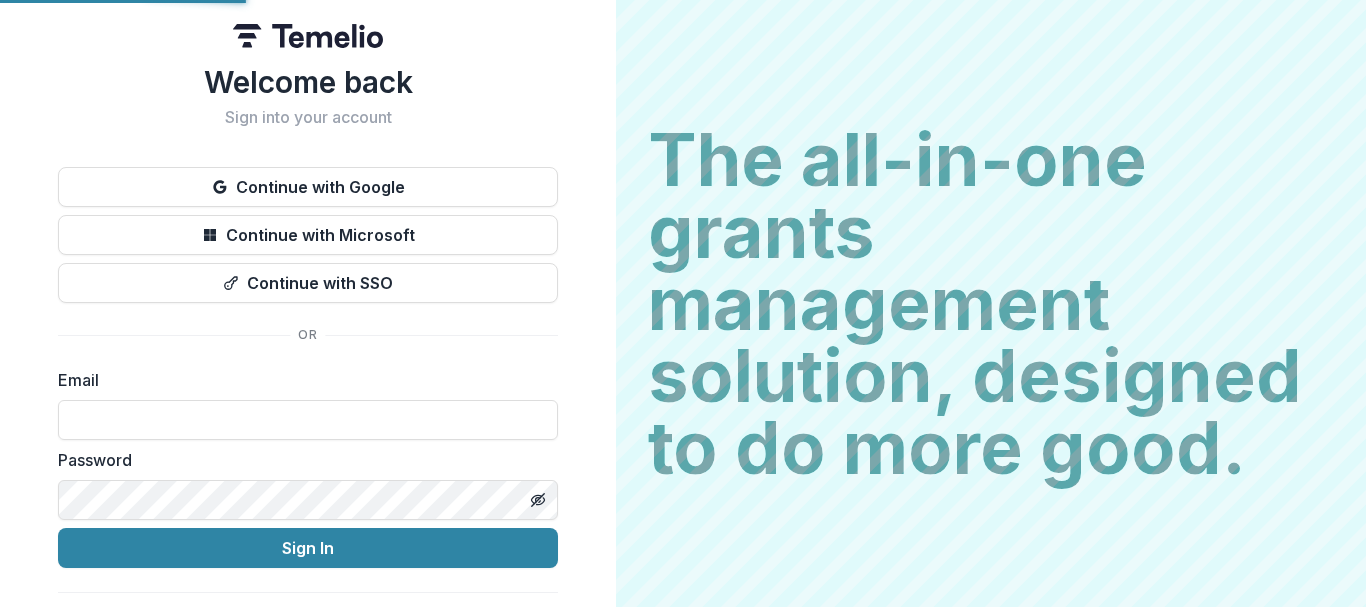 scroll, scrollTop: 0, scrollLeft: 0, axis: both 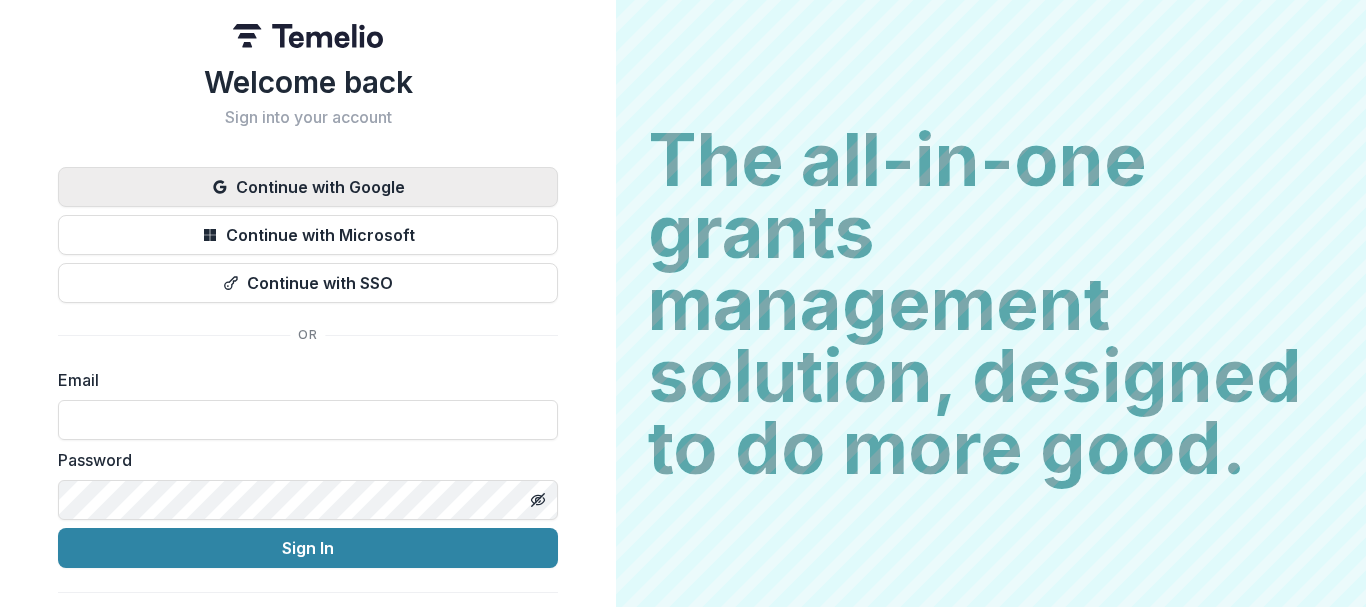 click on "Continue with Google" at bounding box center [308, 187] 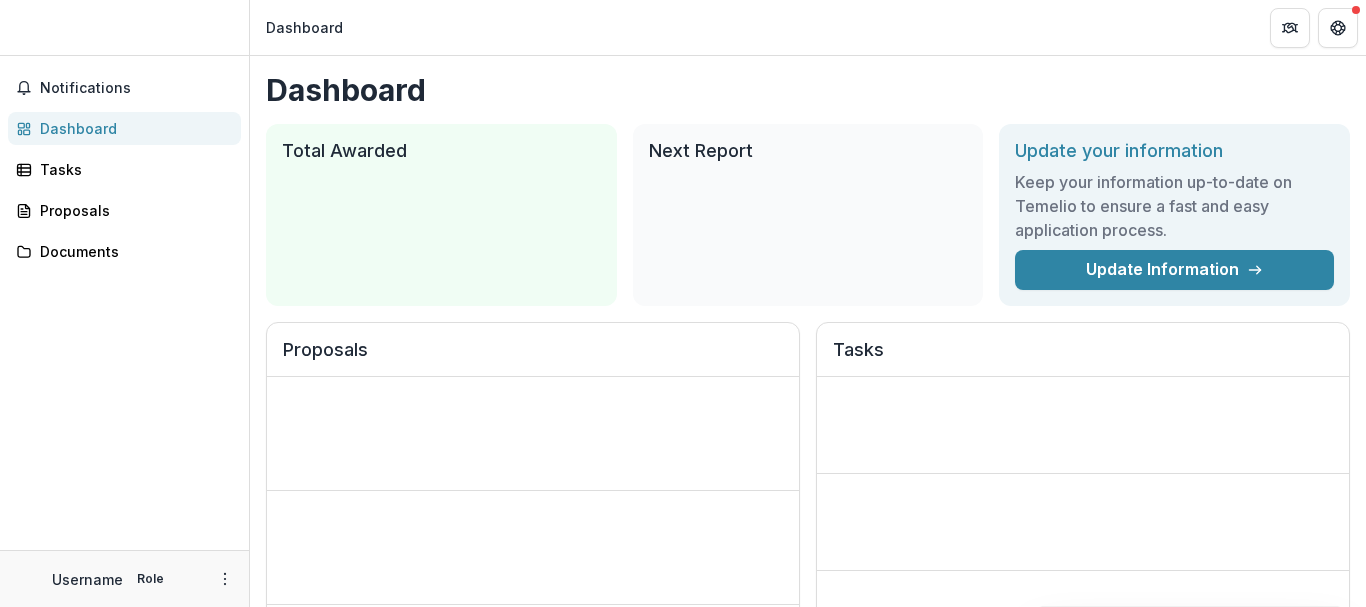 scroll, scrollTop: 0, scrollLeft: 0, axis: both 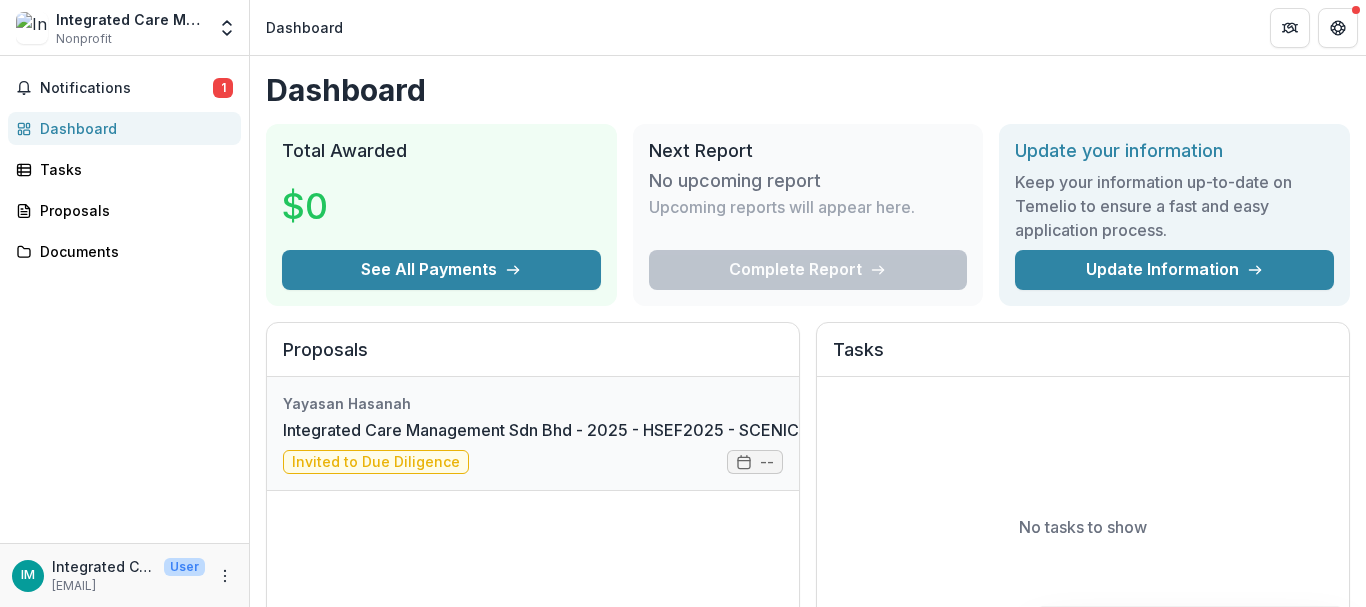 click on "Integrated Care Management Sdn Bhd - 2025 - HSEF2025 - SCENIC" at bounding box center [541, 430] 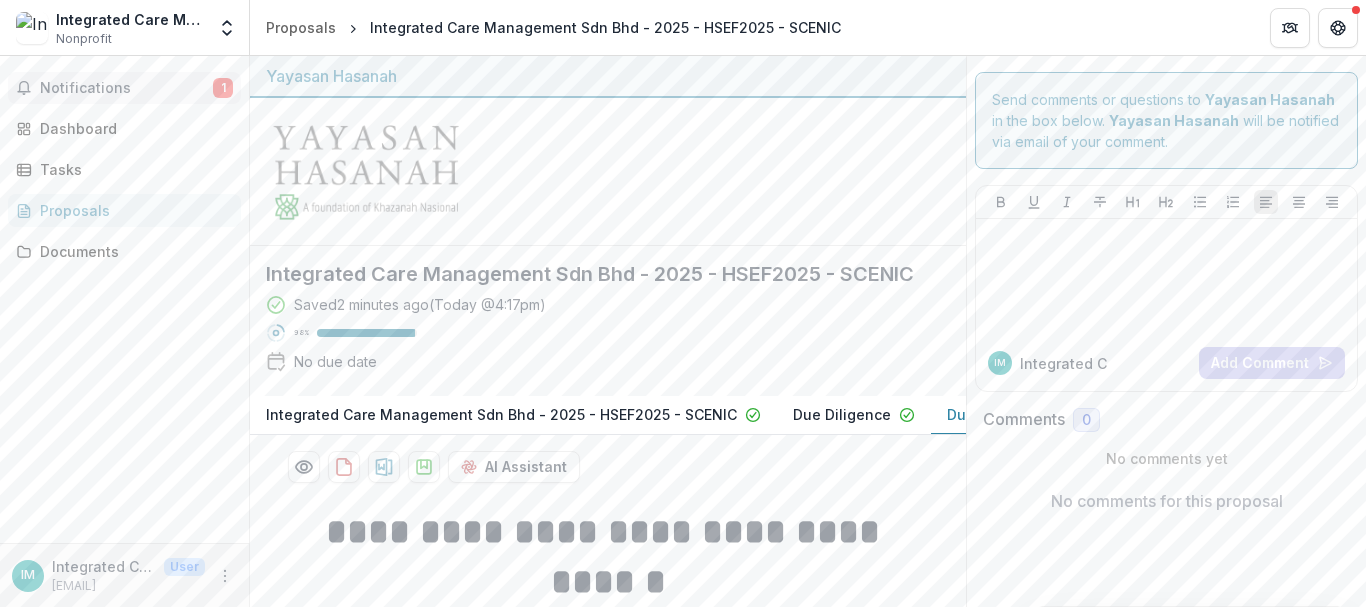 click on "Notifications" at bounding box center [126, 88] 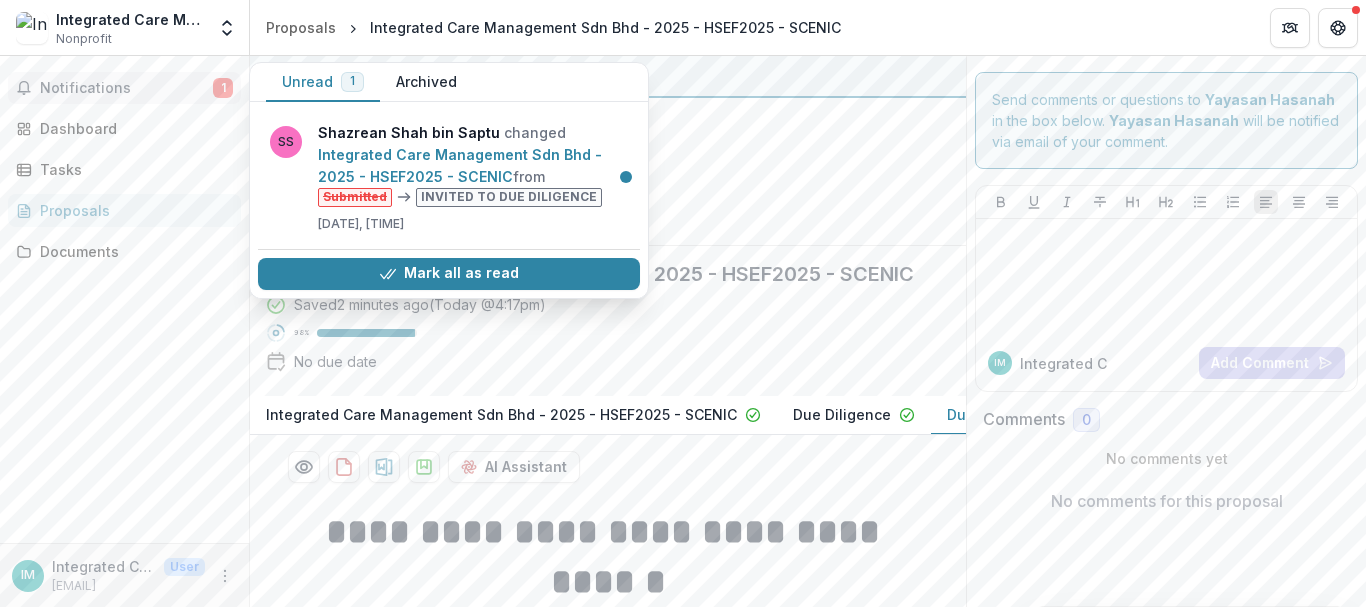 click on "Notifications" at bounding box center [126, 88] 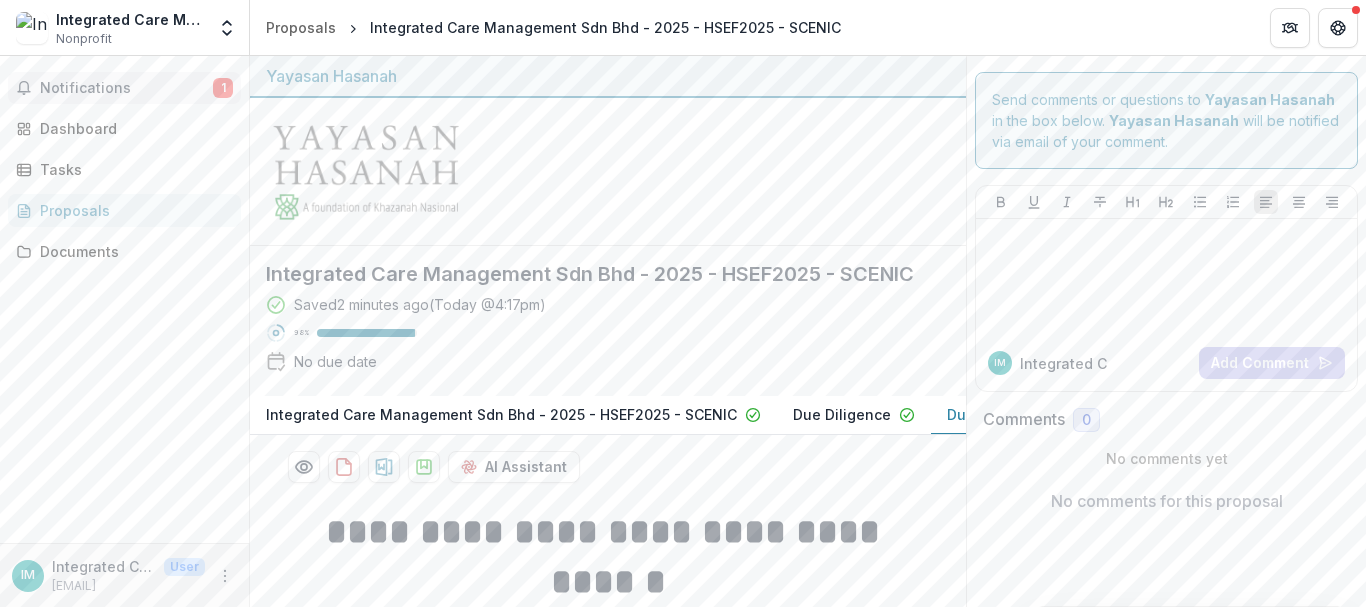 click on "Notifications" at bounding box center (126, 88) 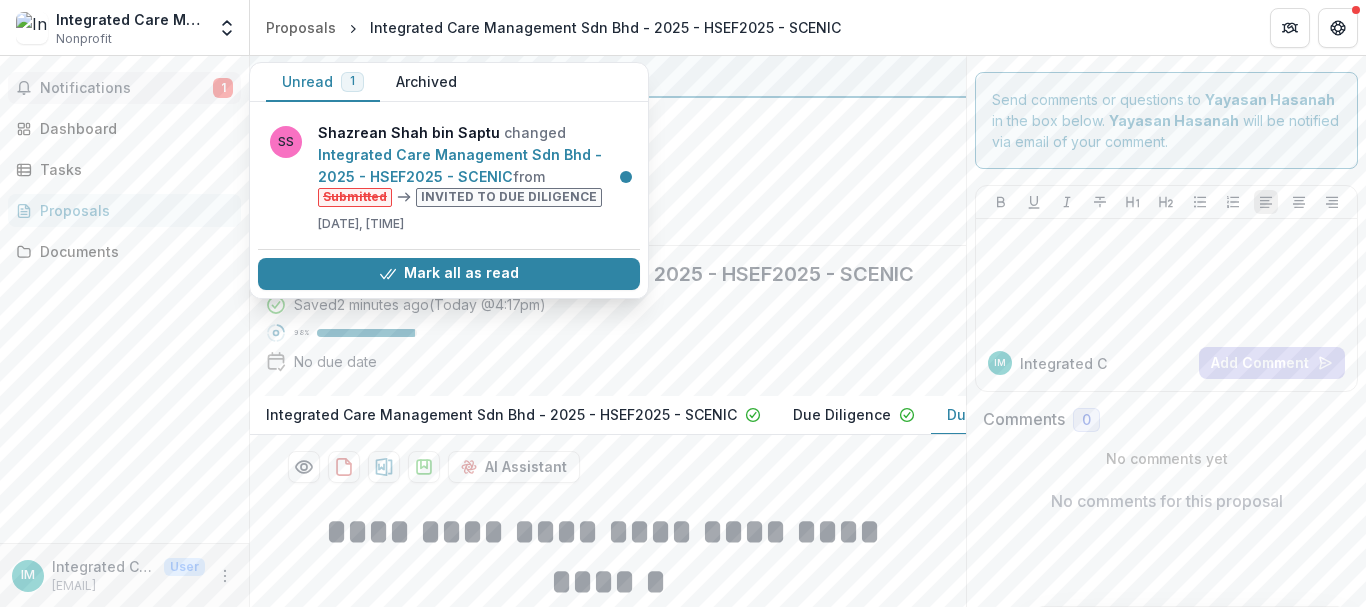 click on "Notifications" at bounding box center [126, 88] 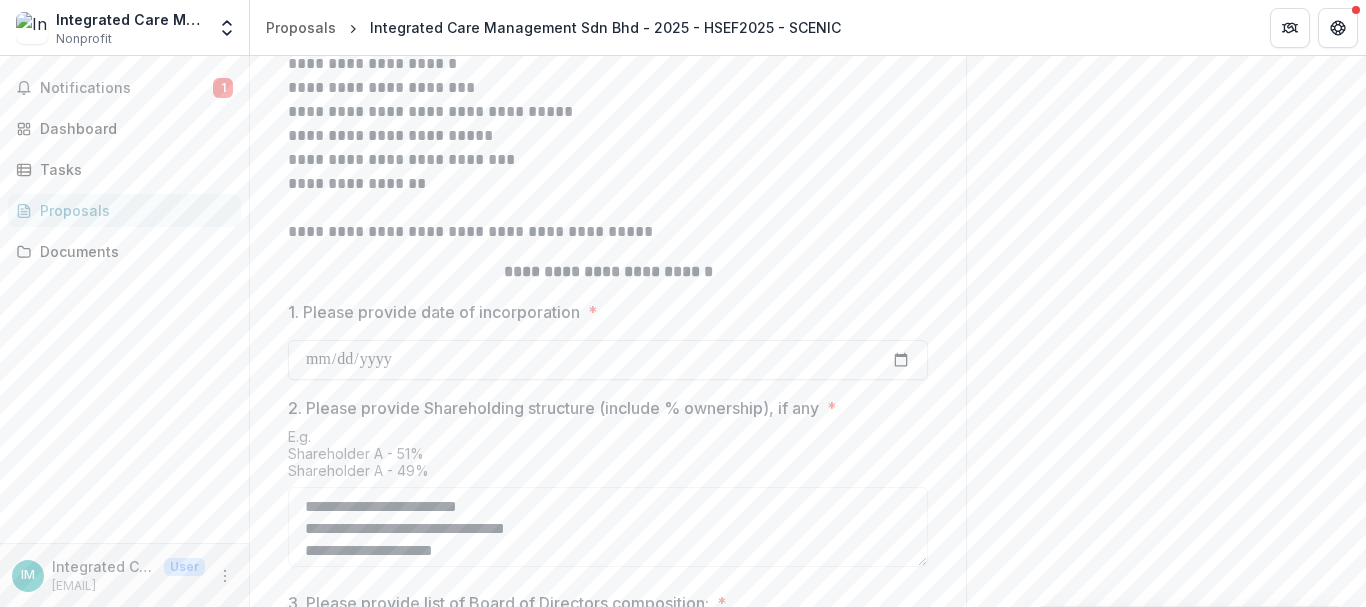 scroll, scrollTop: 800, scrollLeft: 0, axis: vertical 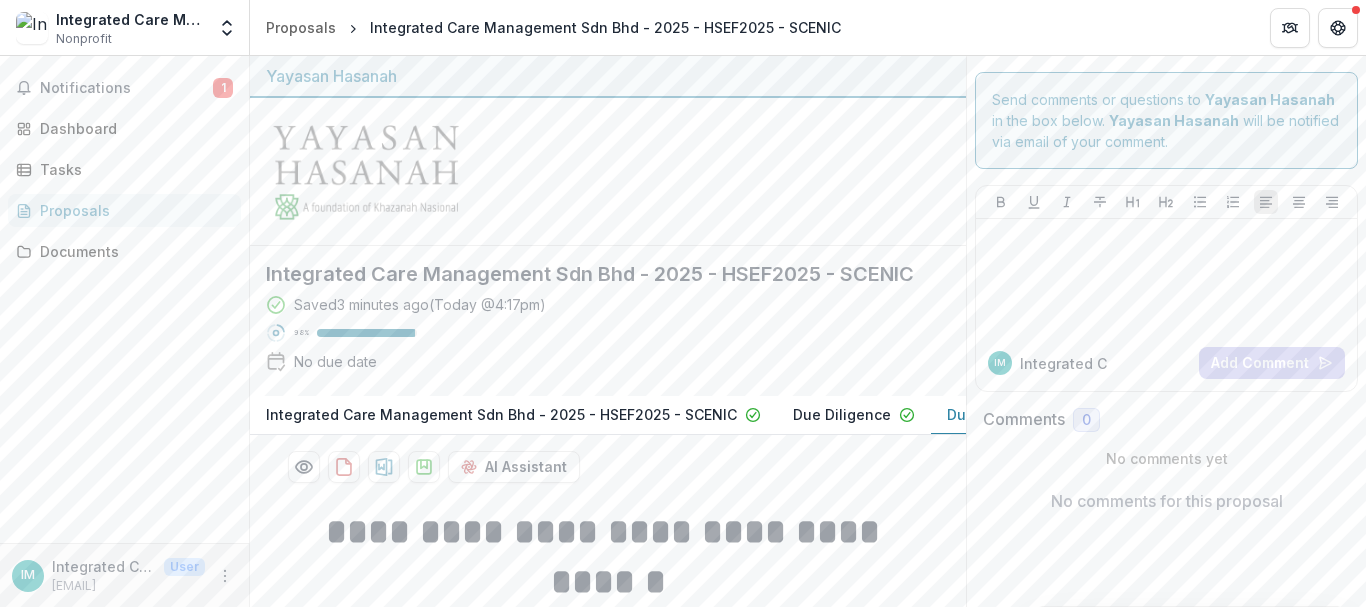 click on "Saved  3 minutes ago  ( Today   @  4:17pm ) 98 % No due date" at bounding box center (592, 337) 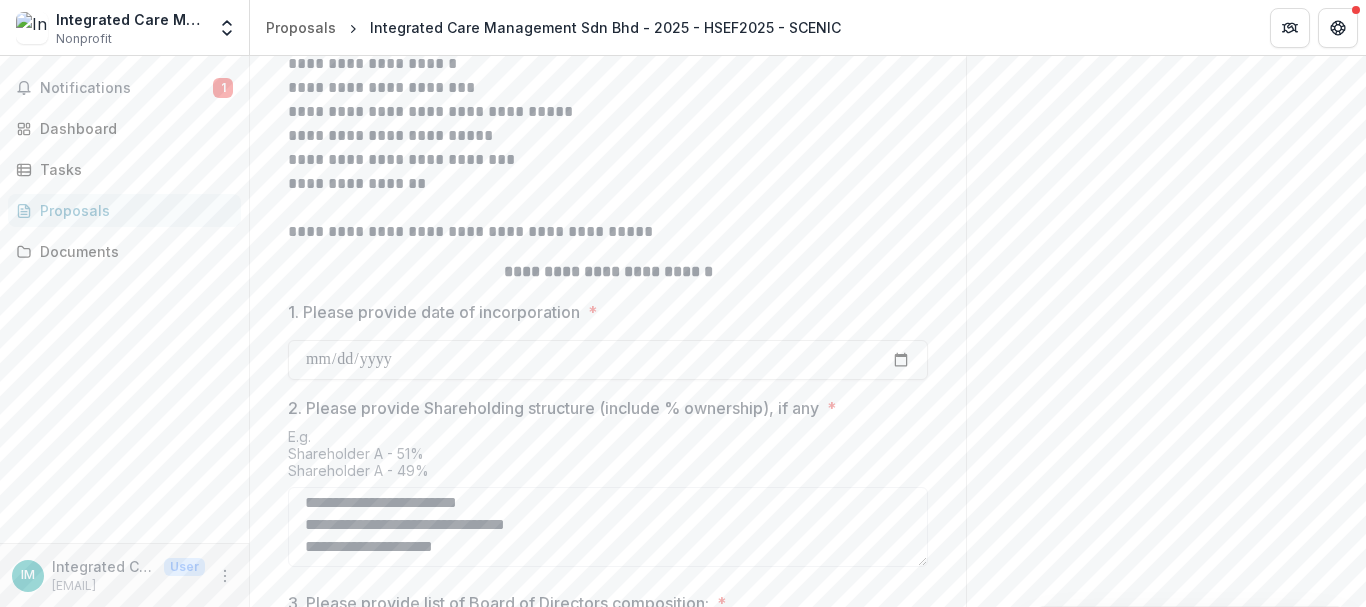 scroll, scrollTop: 1084, scrollLeft: 0, axis: vertical 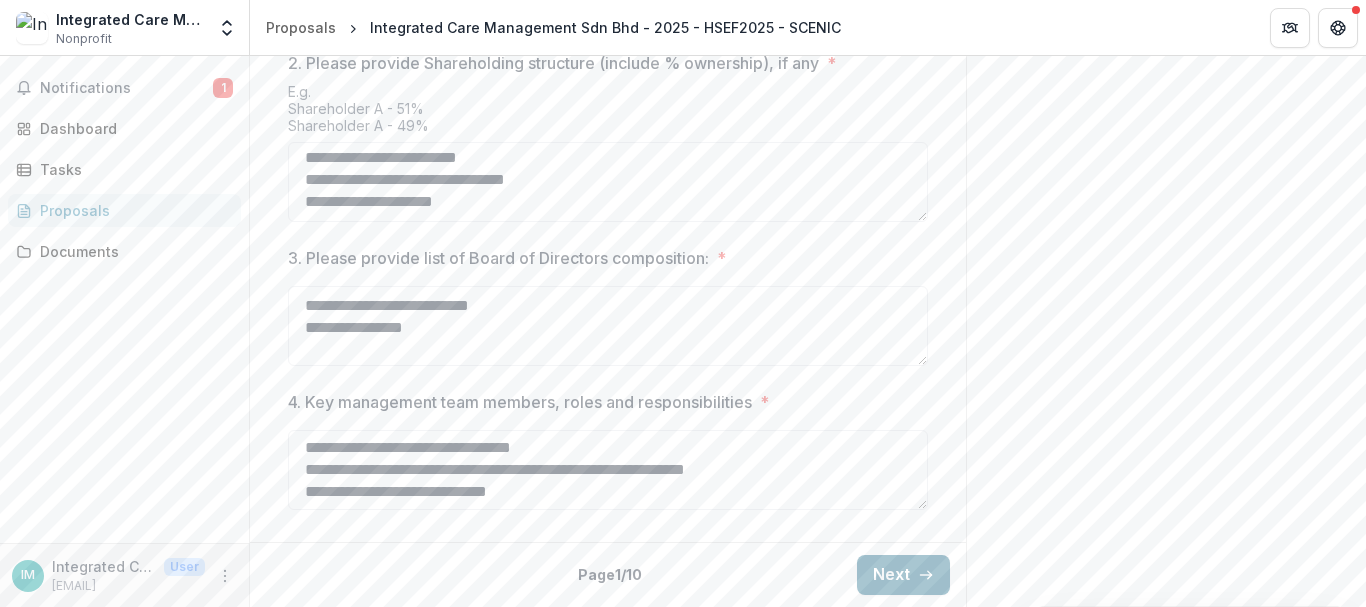 click on "Next" at bounding box center [903, 575] 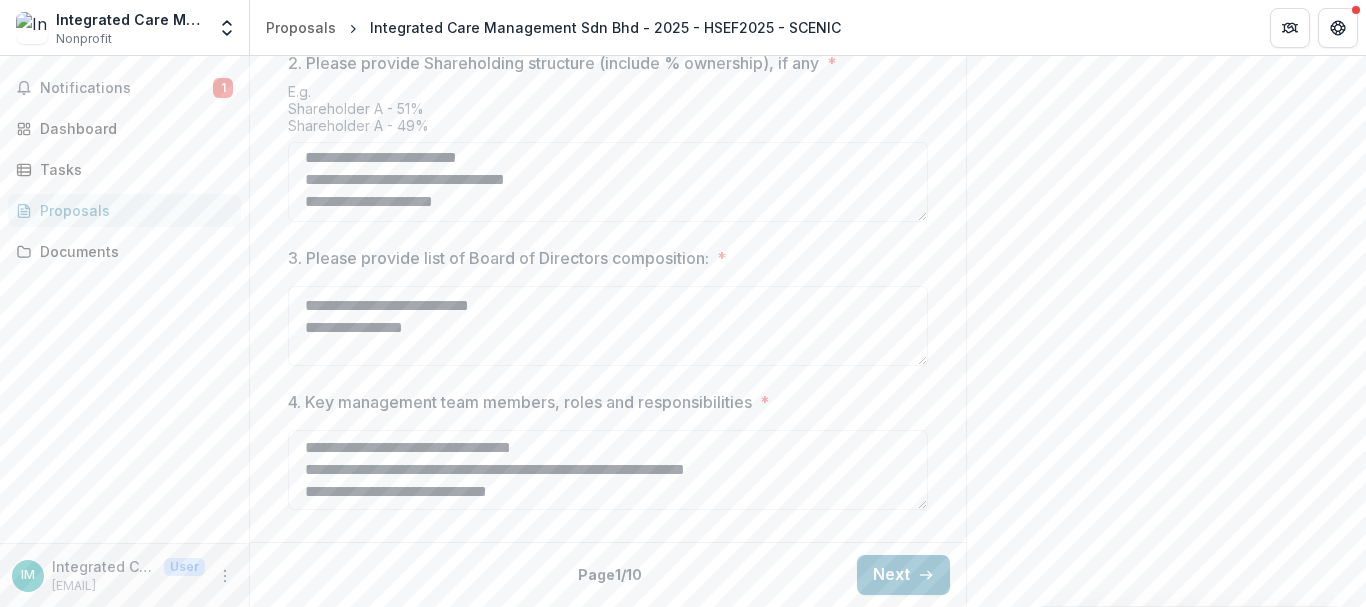 scroll, scrollTop: 1004, scrollLeft: 0, axis: vertical 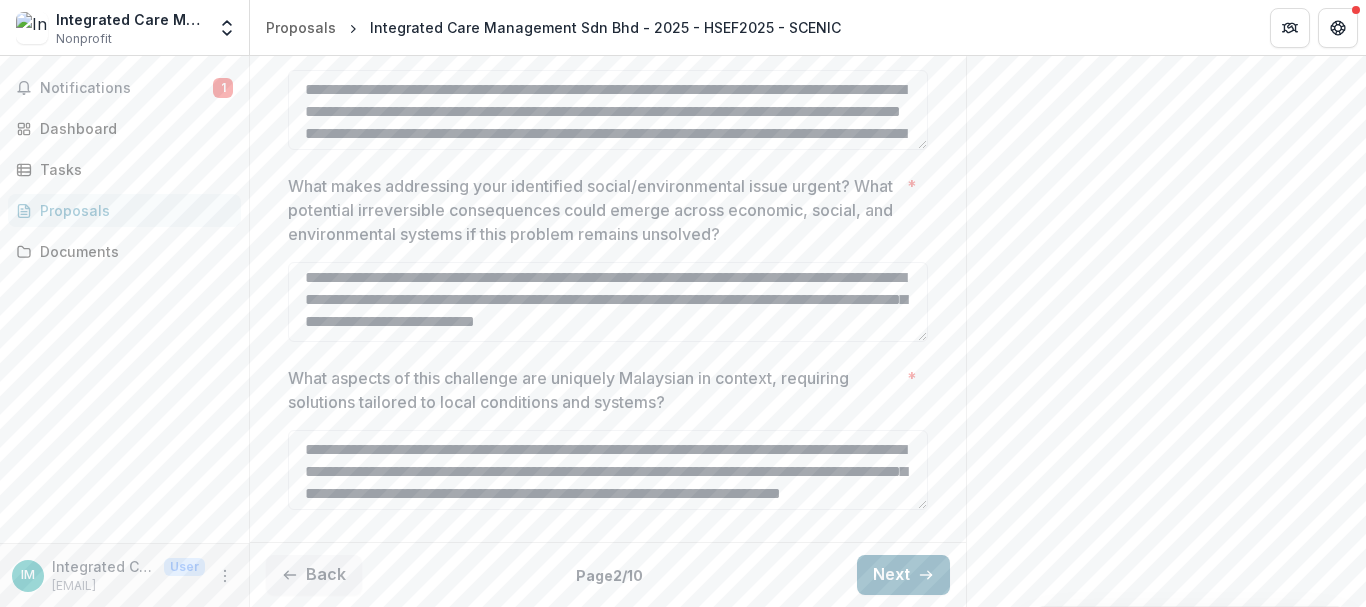 click on "Next" at bounding box center [903, 575] 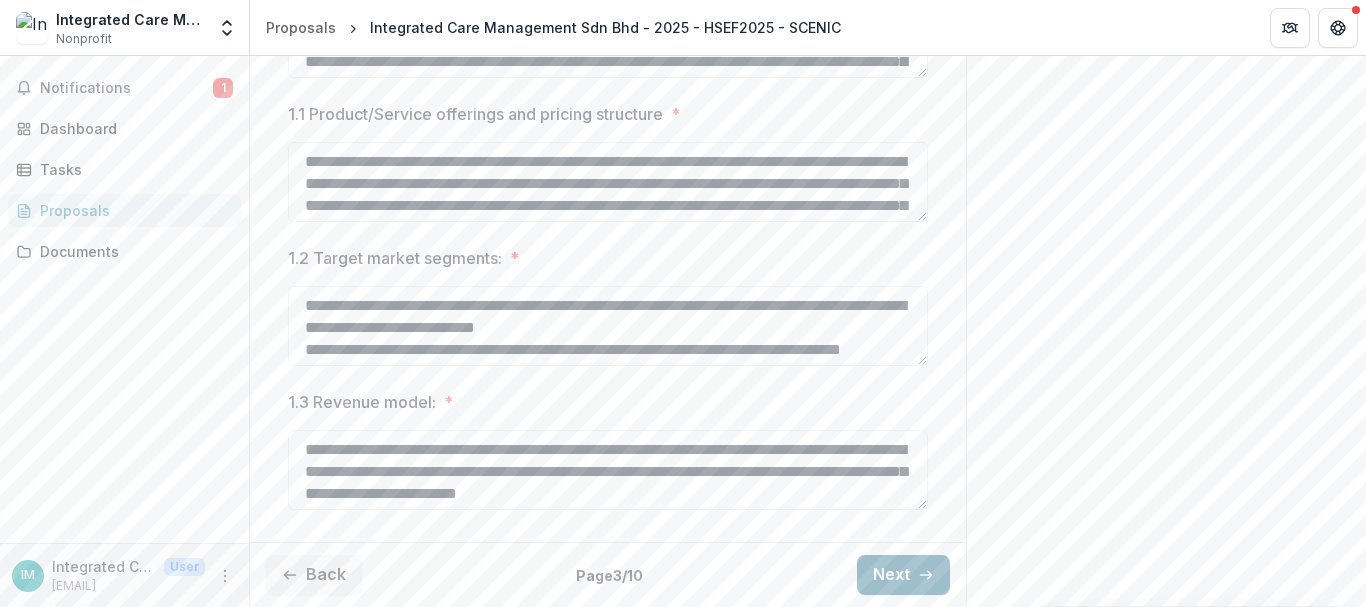 scroll, scrollTop: 628, scrollLeft: 0, axis: vertical 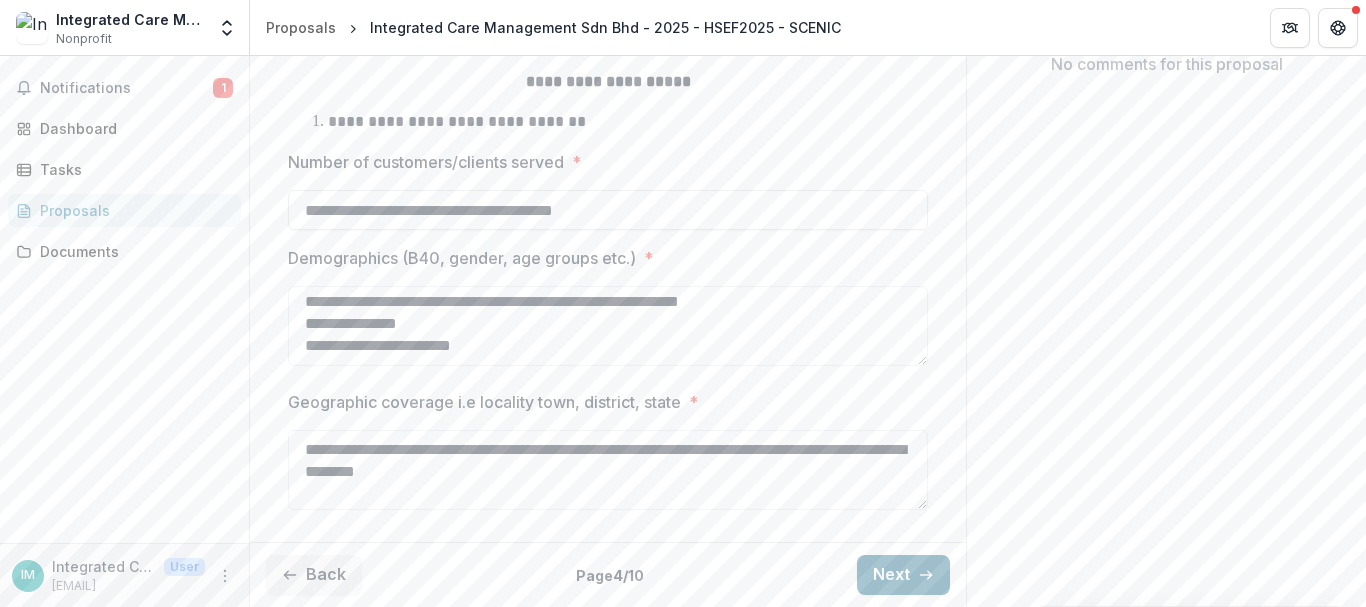 click on "Next" at bounding box center [903, 575] 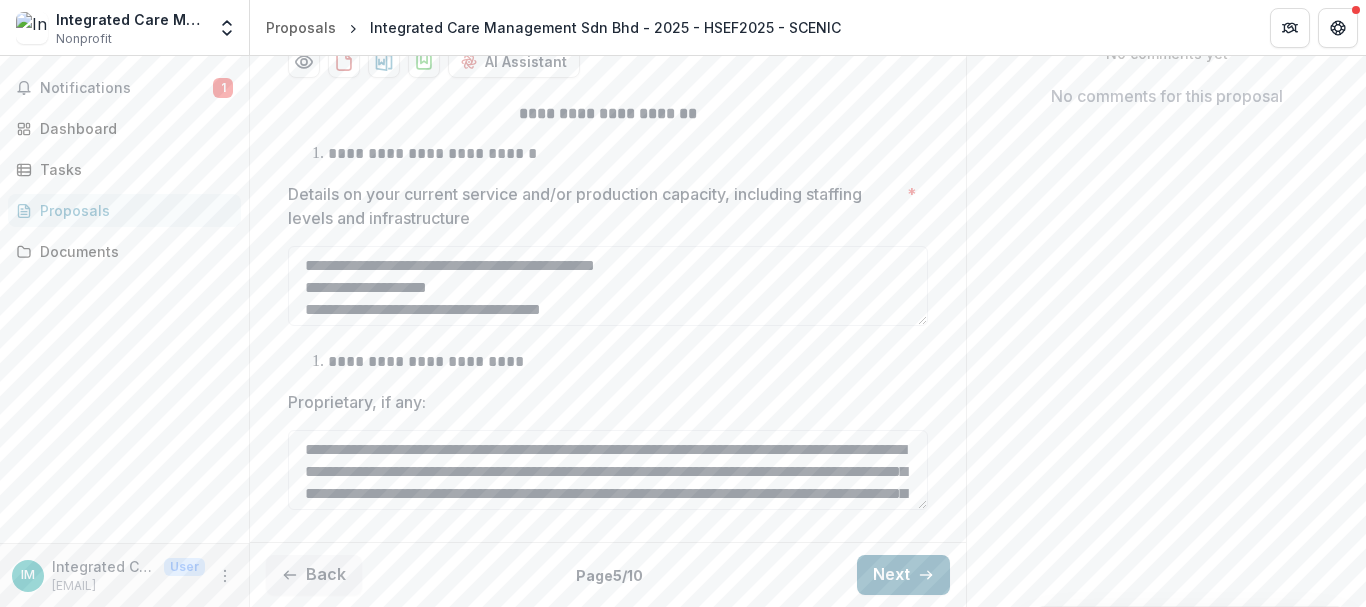 scroll, scrollTop: 444, scrollLeft: 0, axis: vertical 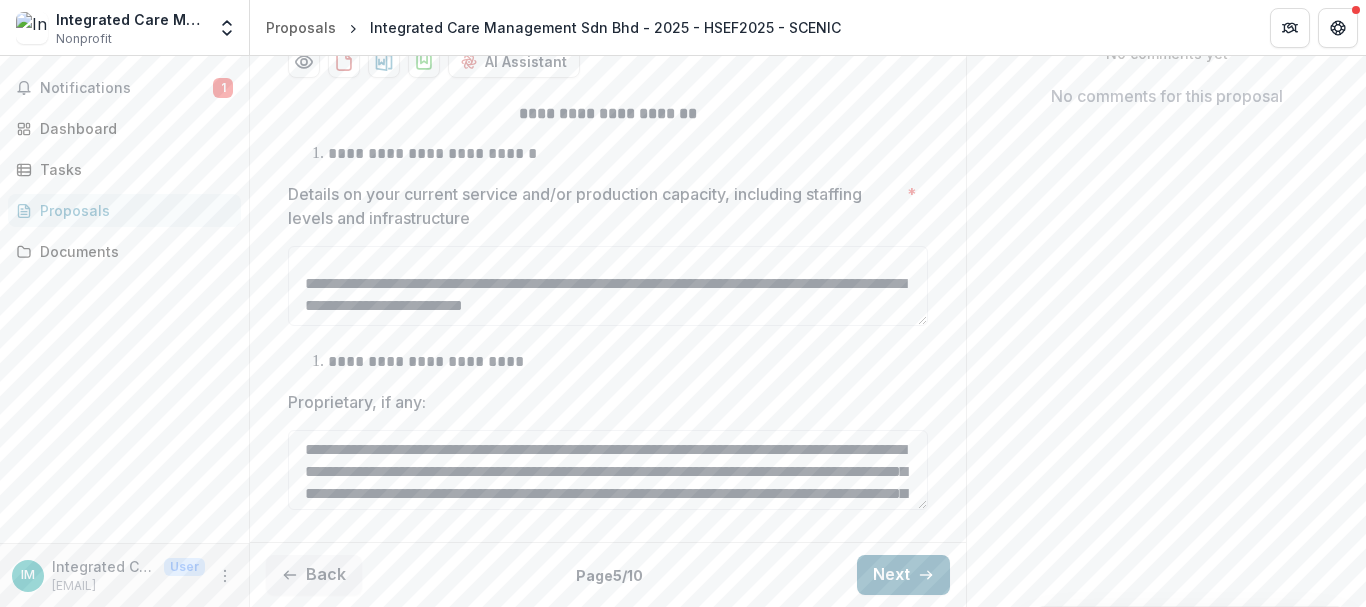 click on "Next" at bounding box center (903, 575) 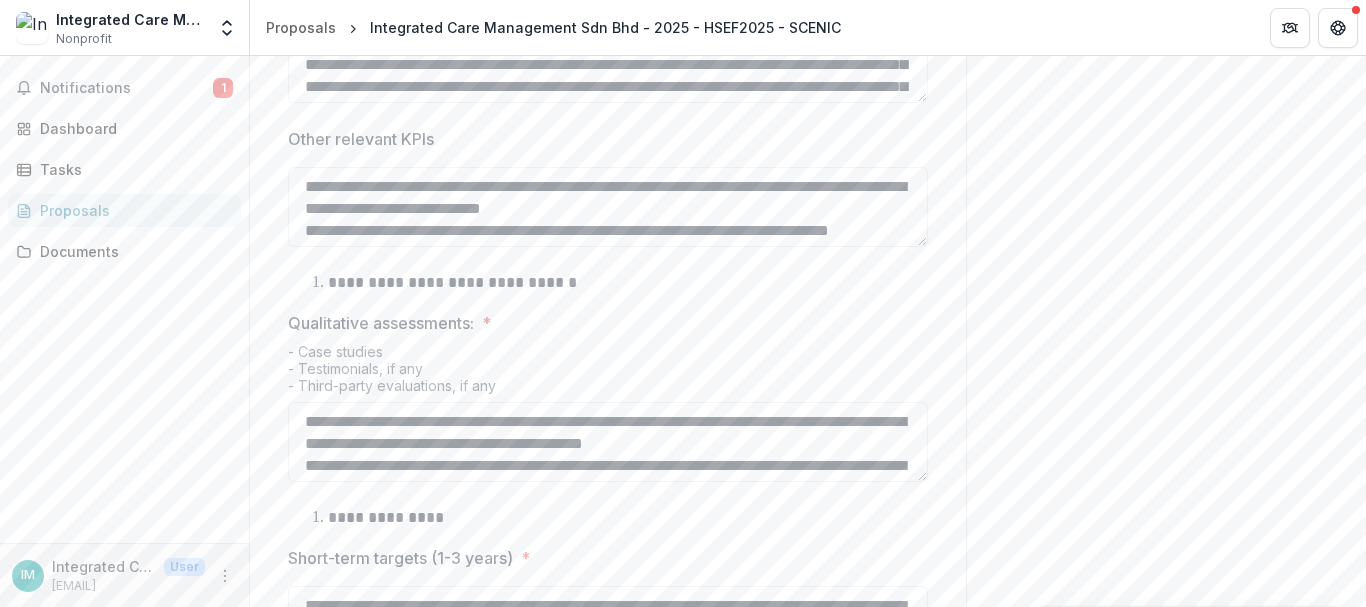 scroll, scrollTop: 944, scrollLeft: 0, axis: vertical 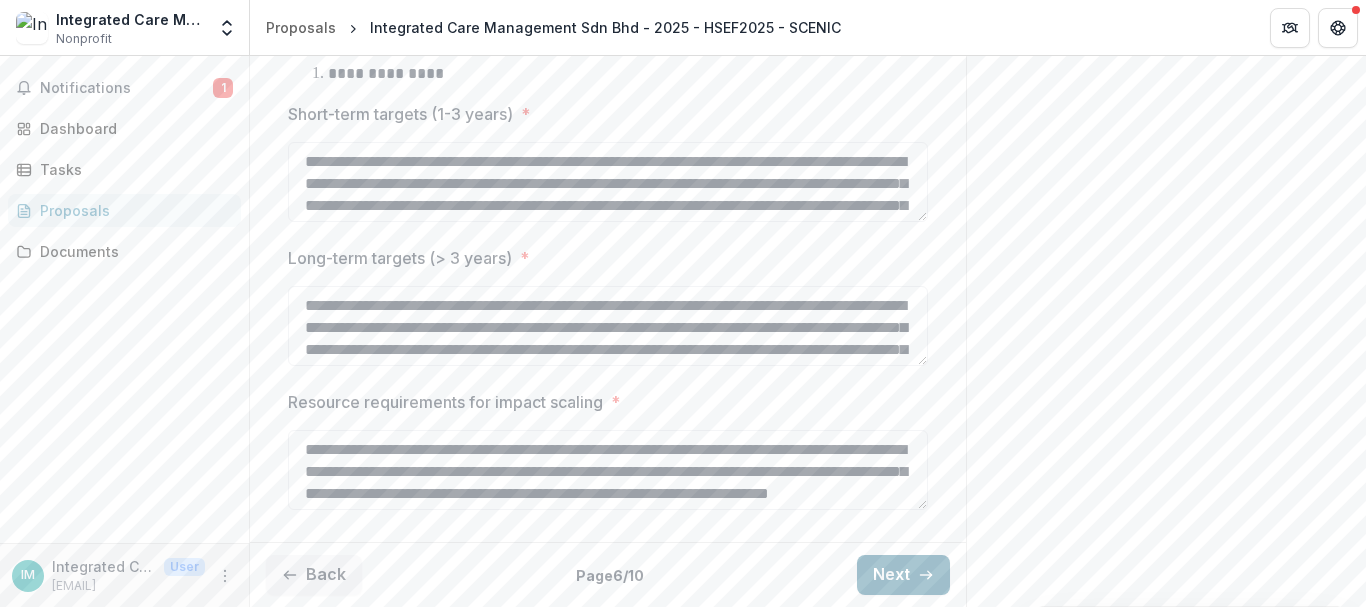 click on "Next" at bounding box center (903, 575) 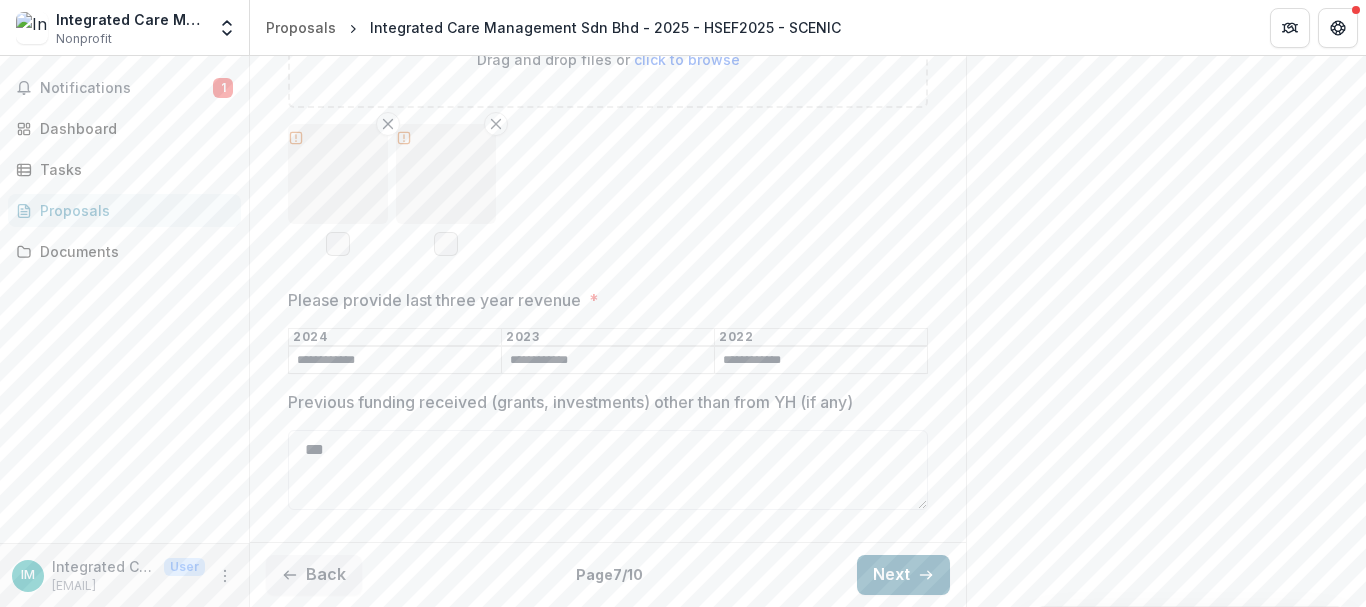 scroll, scrollTop: 671, scrollLeft: 0, axis: vertical 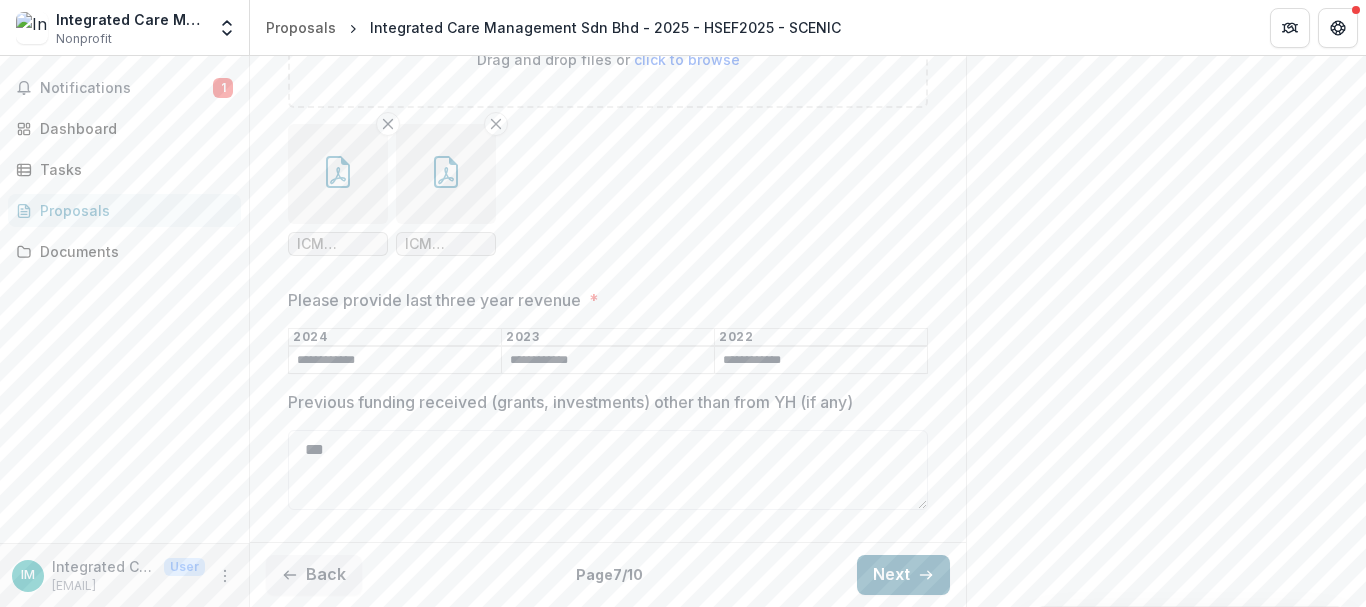 click on "Next" at bounding box center (903, 575) 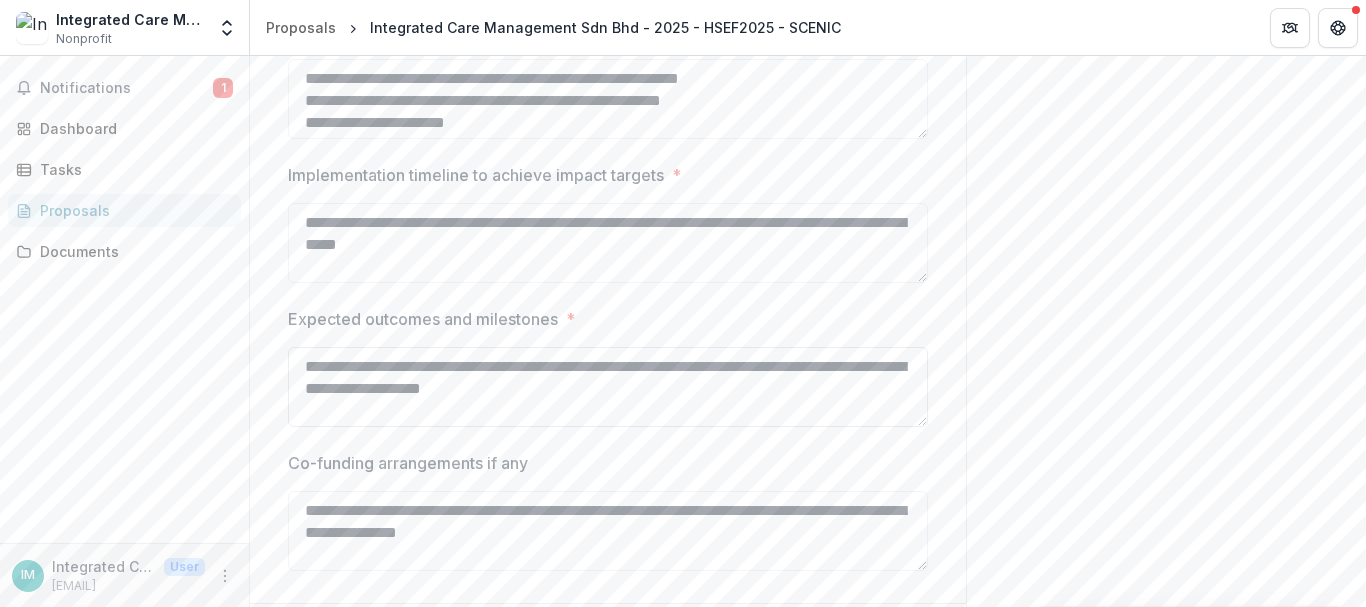 scroll, scrollTop: 424, scrollLeft: 0, axis: vertical 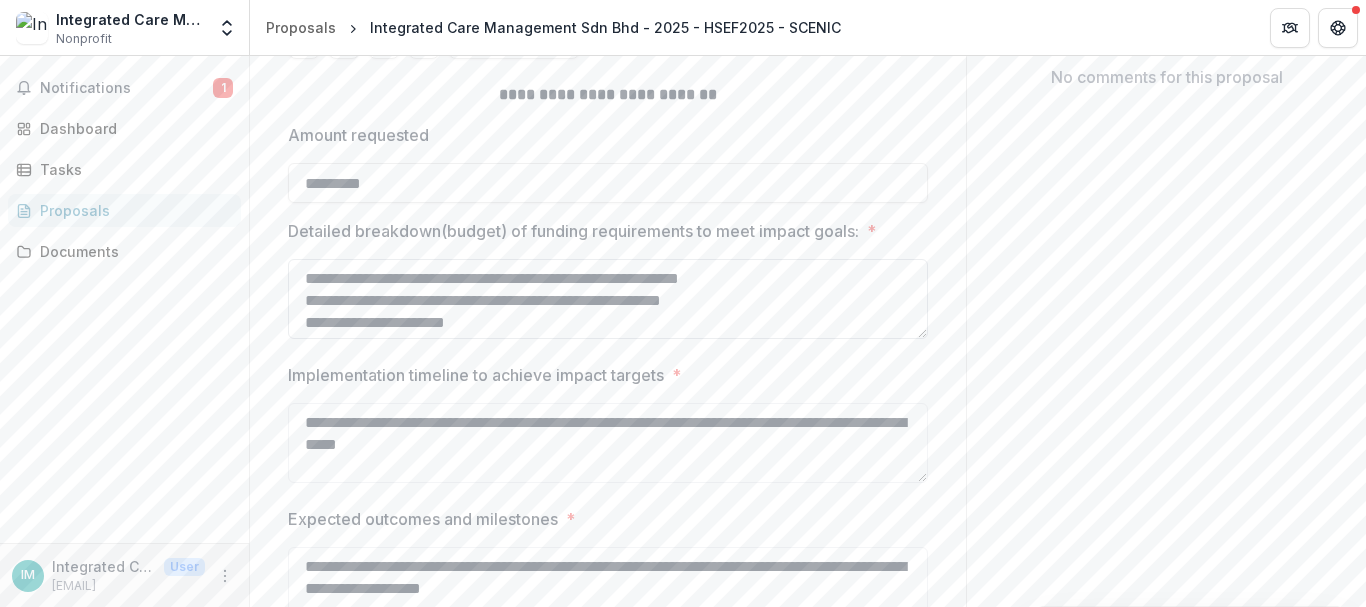 click on "**********" at bounding box center [608, 299] 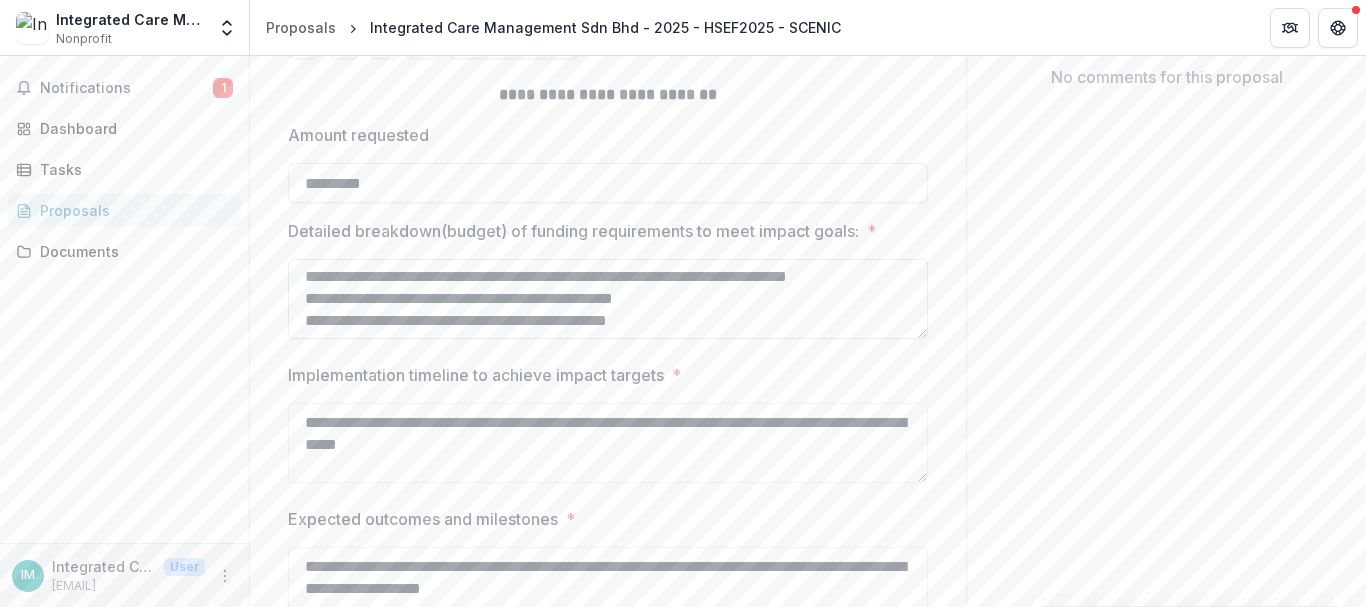 scroll, scrollTop: 290, scrollLeft: 0, axis: vertical 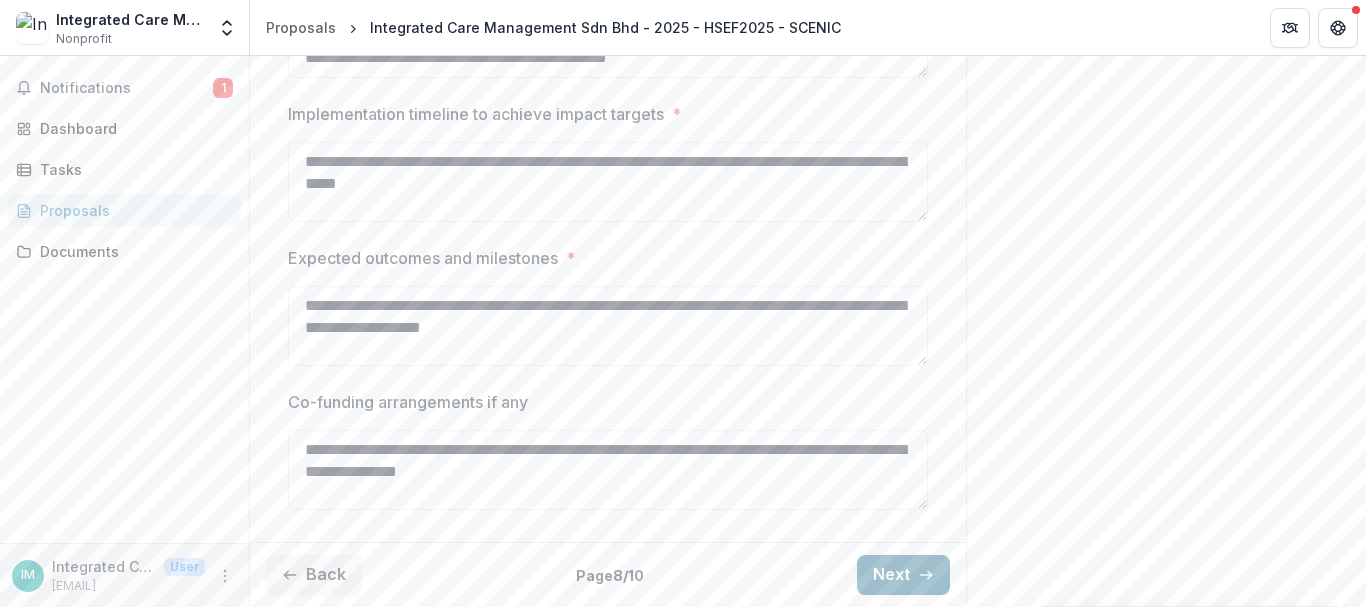 click on "Next" at bounding box center (903, 575) 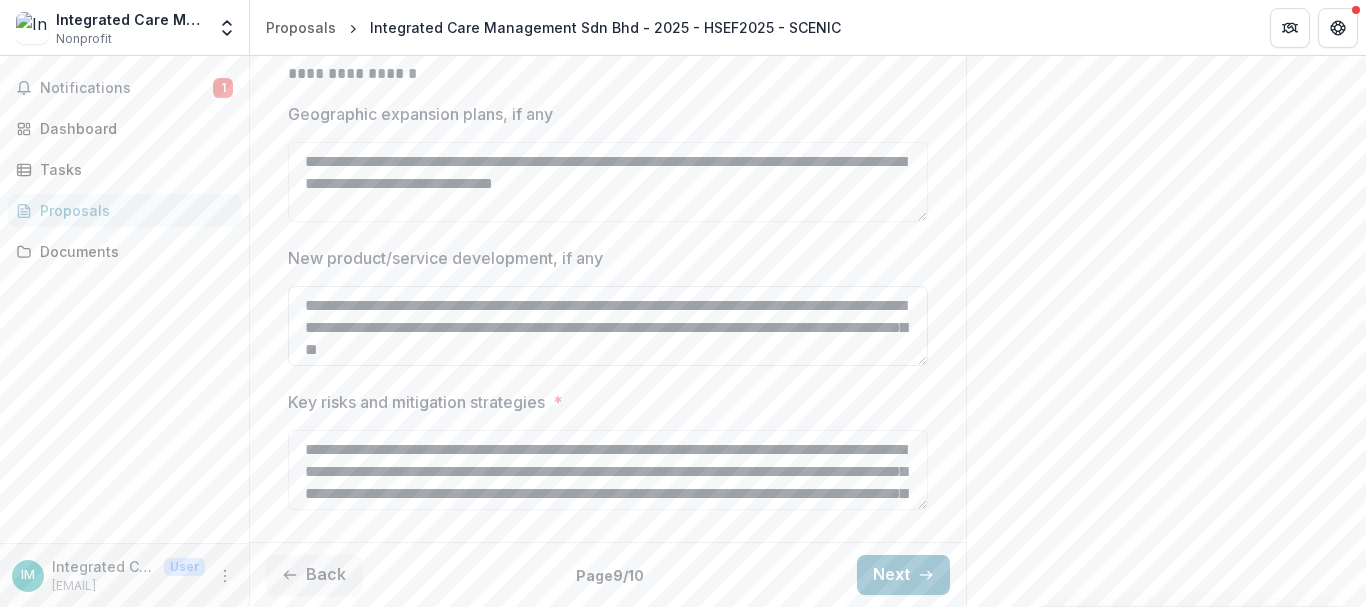 scroll, scrollTop: 4, scrollLeft: 0, axis: vertical 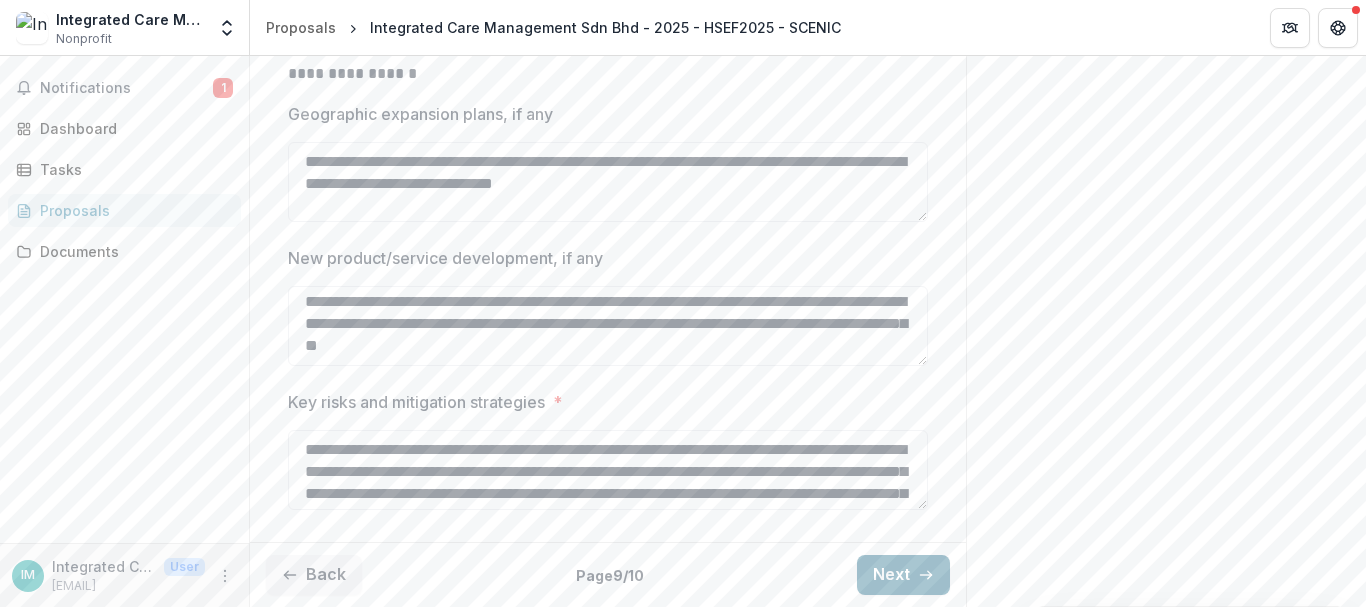 click on "Next" at bounding box center [903, 575] 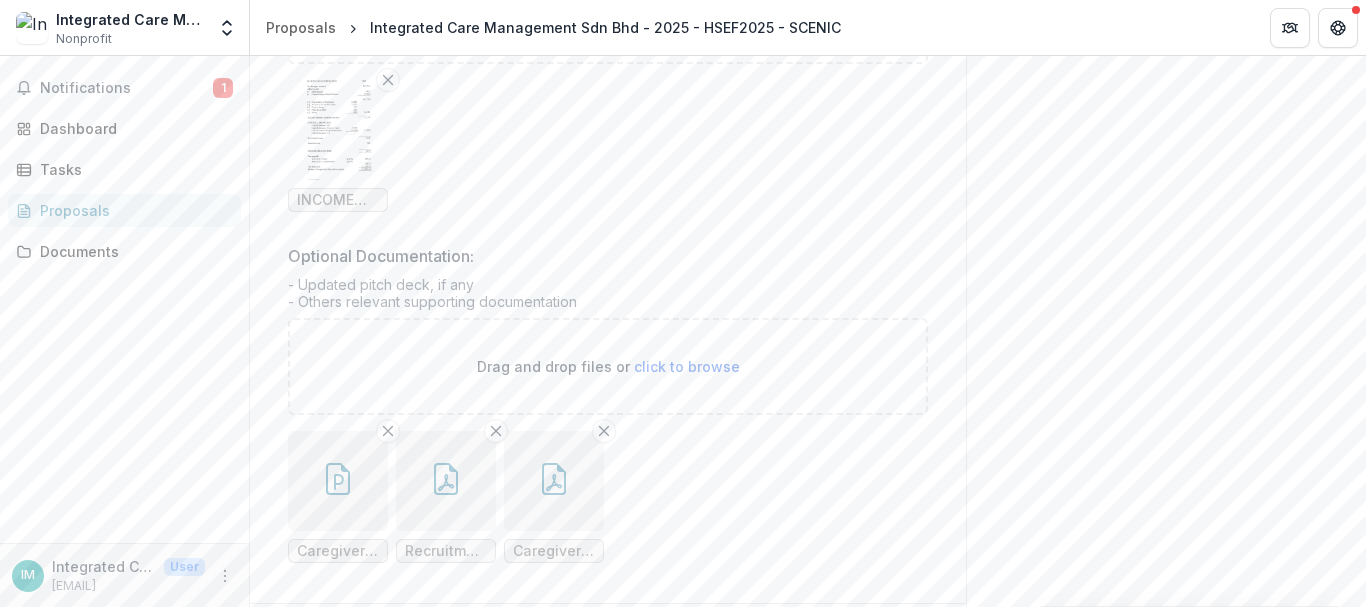 scroll, scrollTop: 1316, scrollLeft: 0, axis: vertical 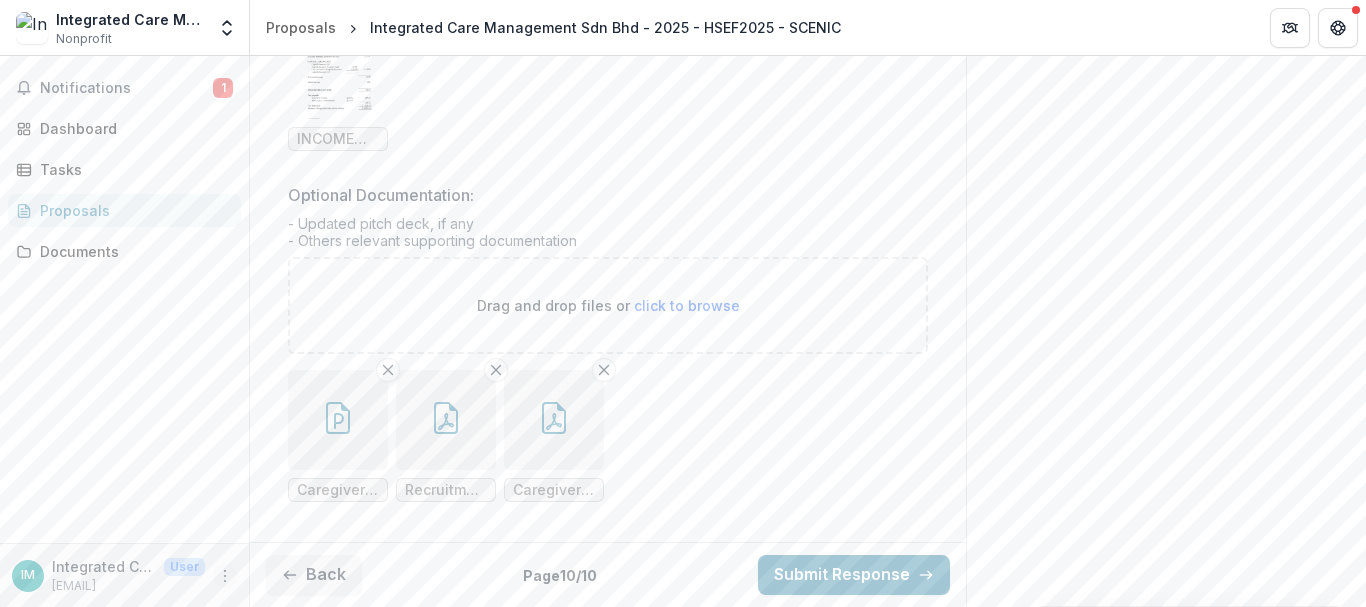 click 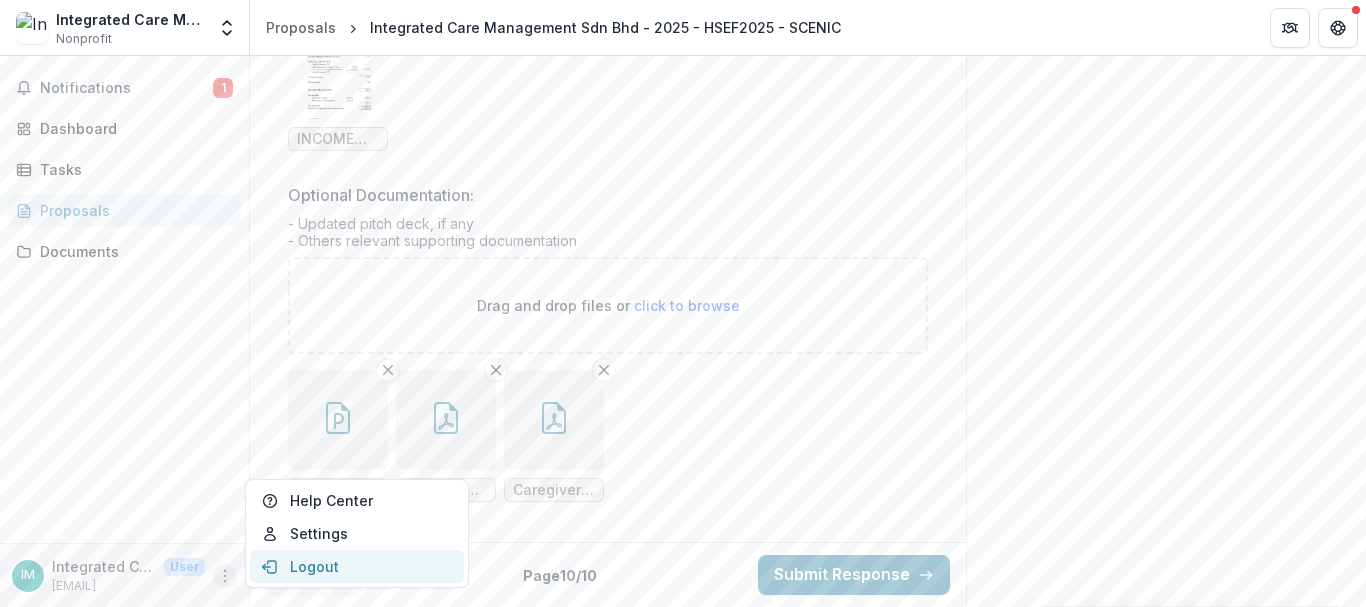 click on "Logout" at bounding box center (357, 566) 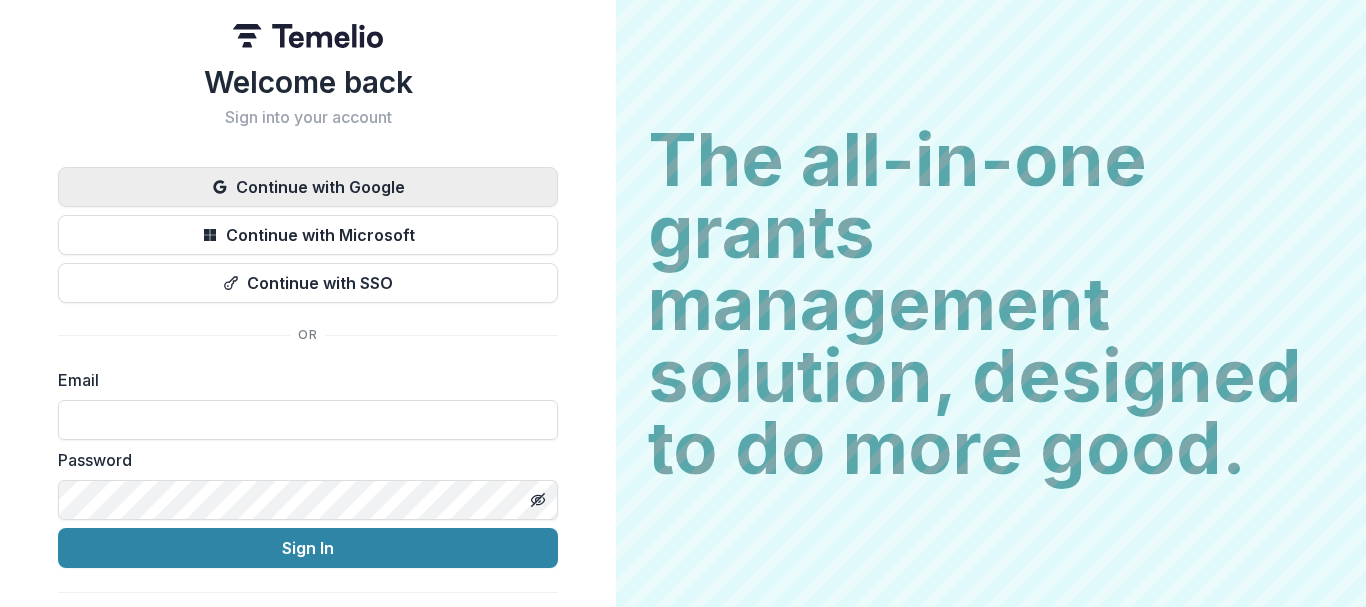 click on "Continue with Google" at bounding box center (308, 187) 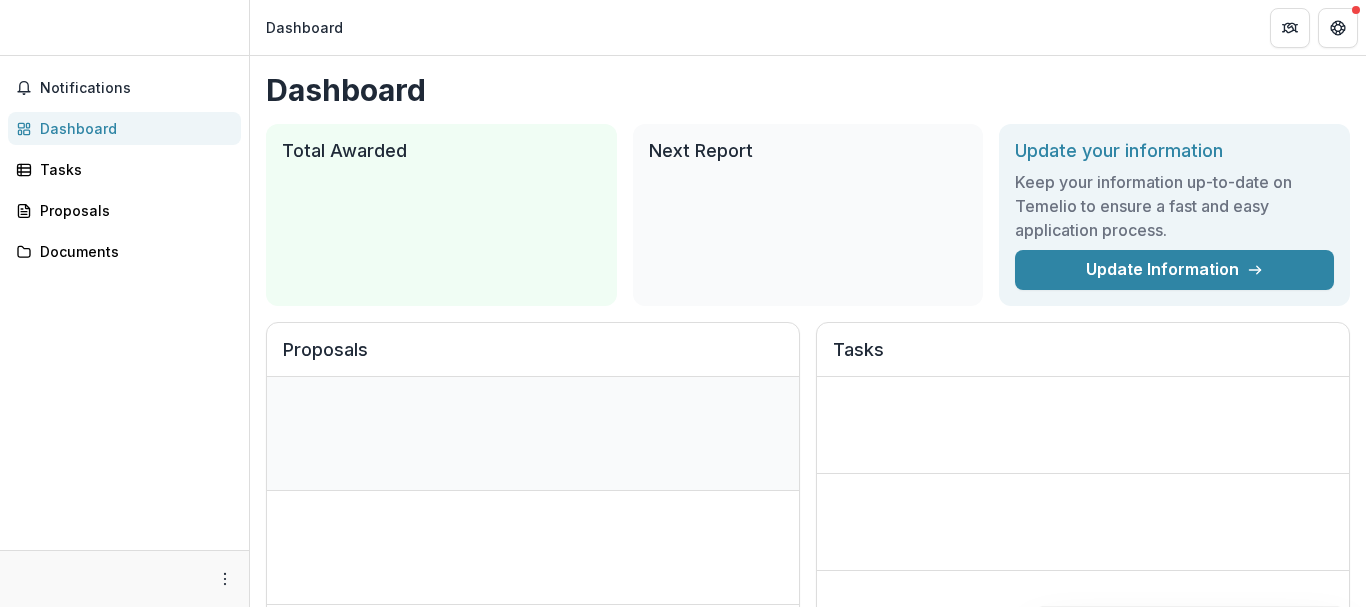scroll, scrollTop: 0, scrollLeft: 0, axis: both 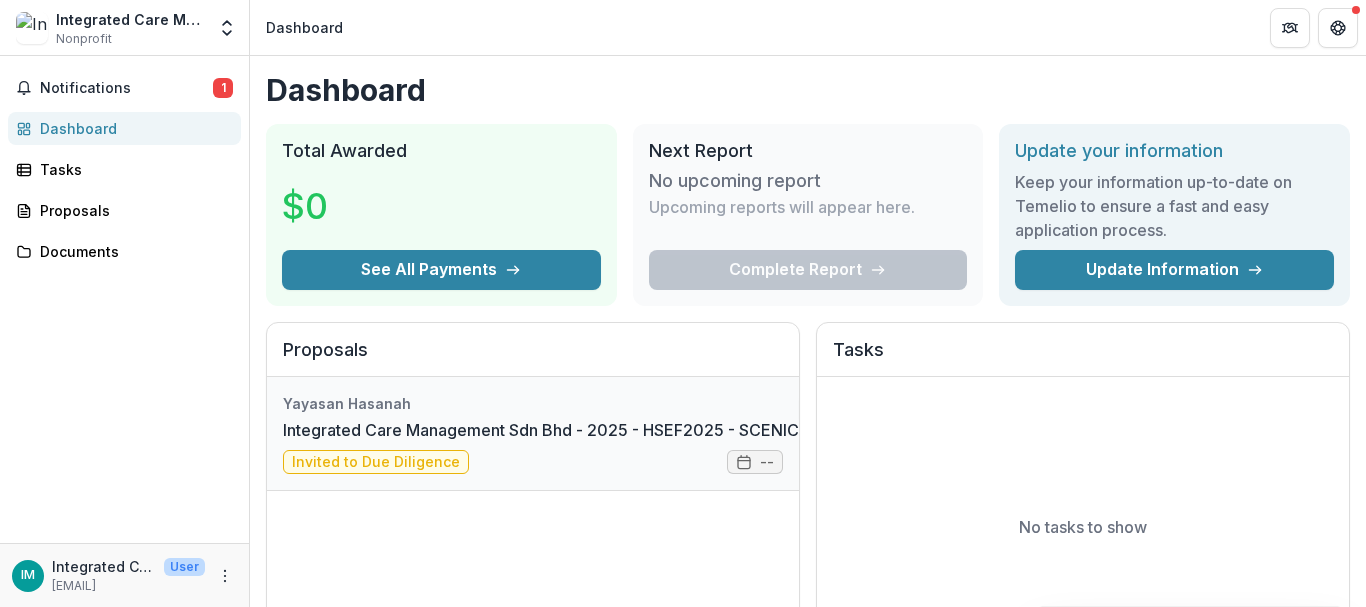 click on "Integrated Care Management Sdn Bhd - 2025 - HSEF2025 - SCENIC" at bounding box center (541, 430) 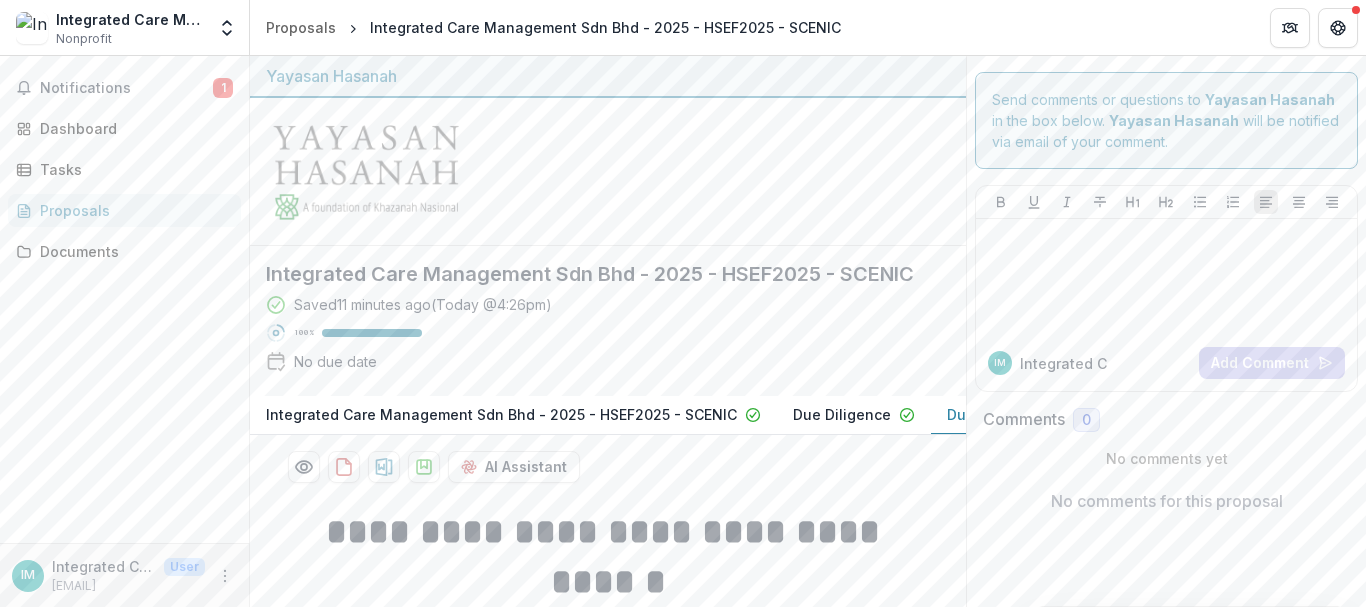 click on "Saved  11 minutes ago  ( Today   @  4:26pm ) 100 % No due date" at bounding box center [592, 337] 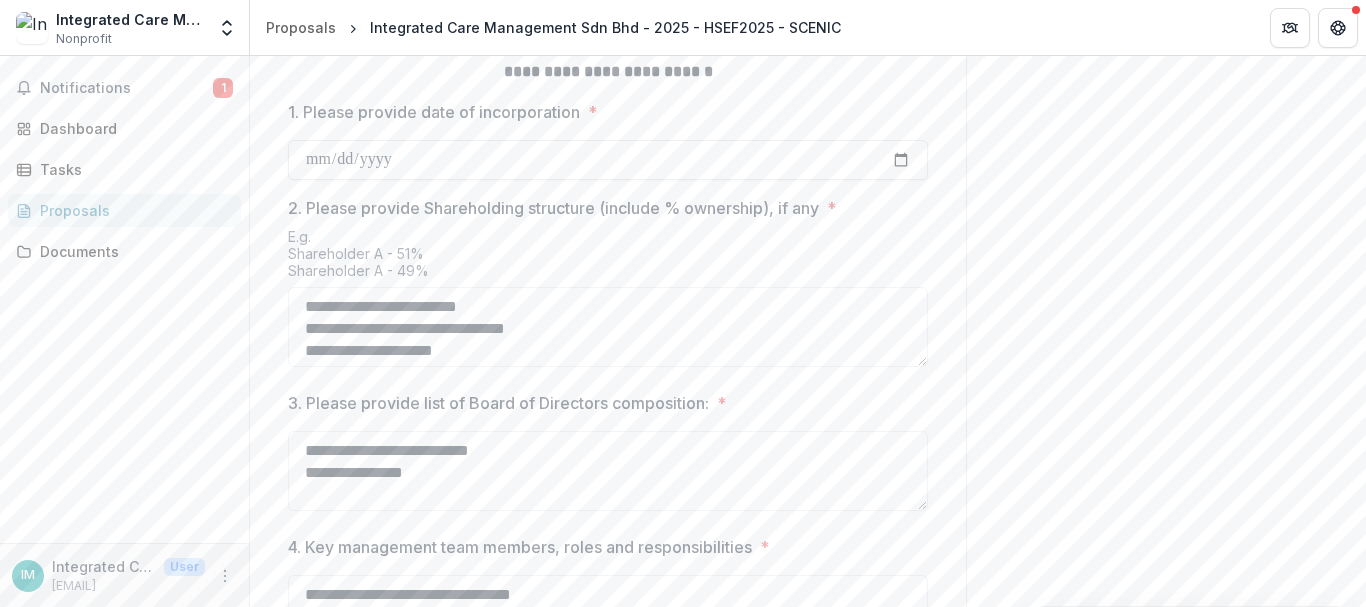 scroll, scrollTop: 1084, scrollLeft: 0, axis: vertical 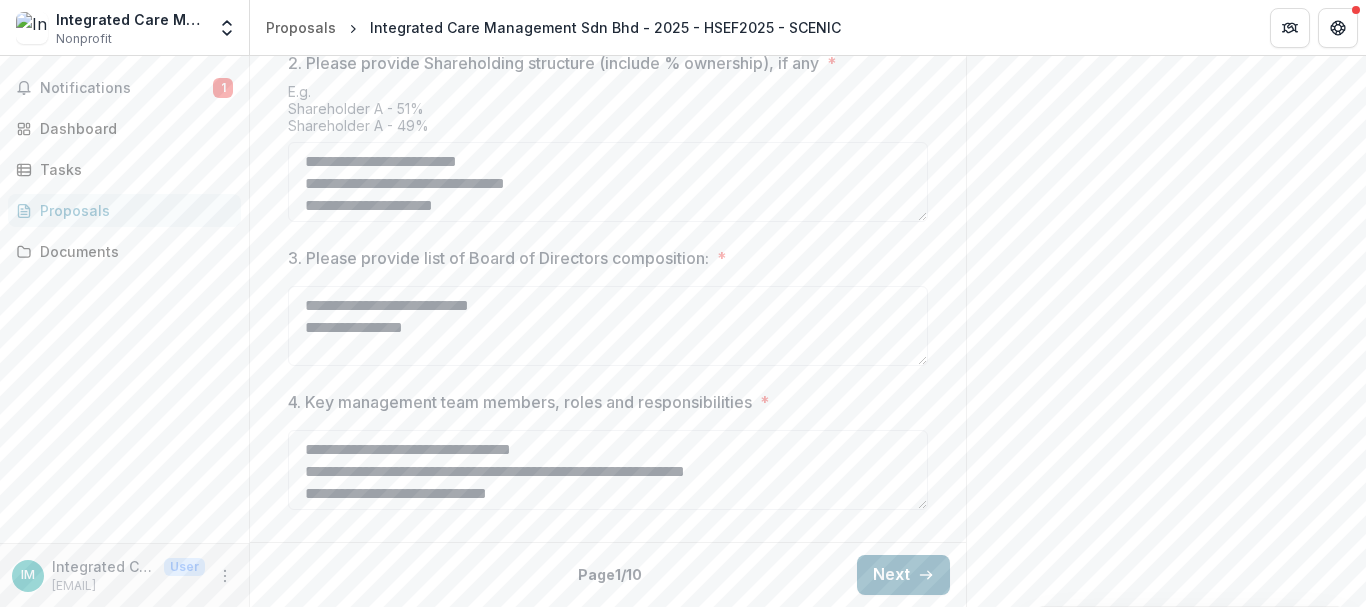 click on "Next" at bounding box center (903, 575) 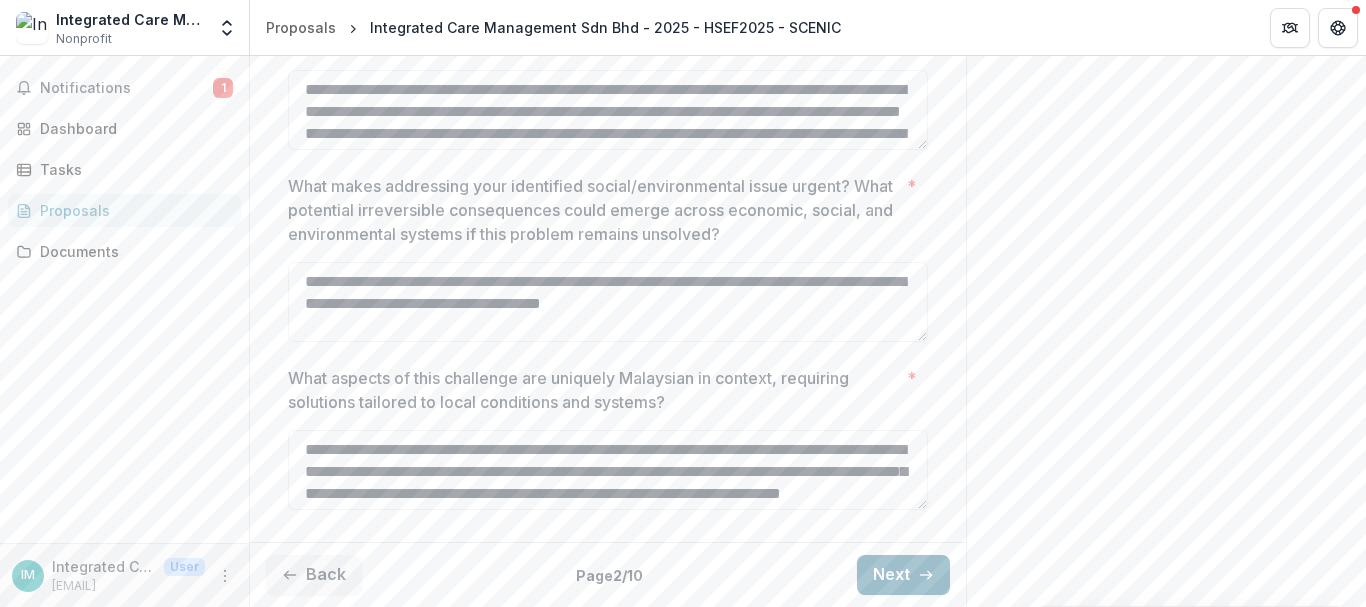 scroll, scrollTop: 1004, scrollLeft: 0, axis: vertical 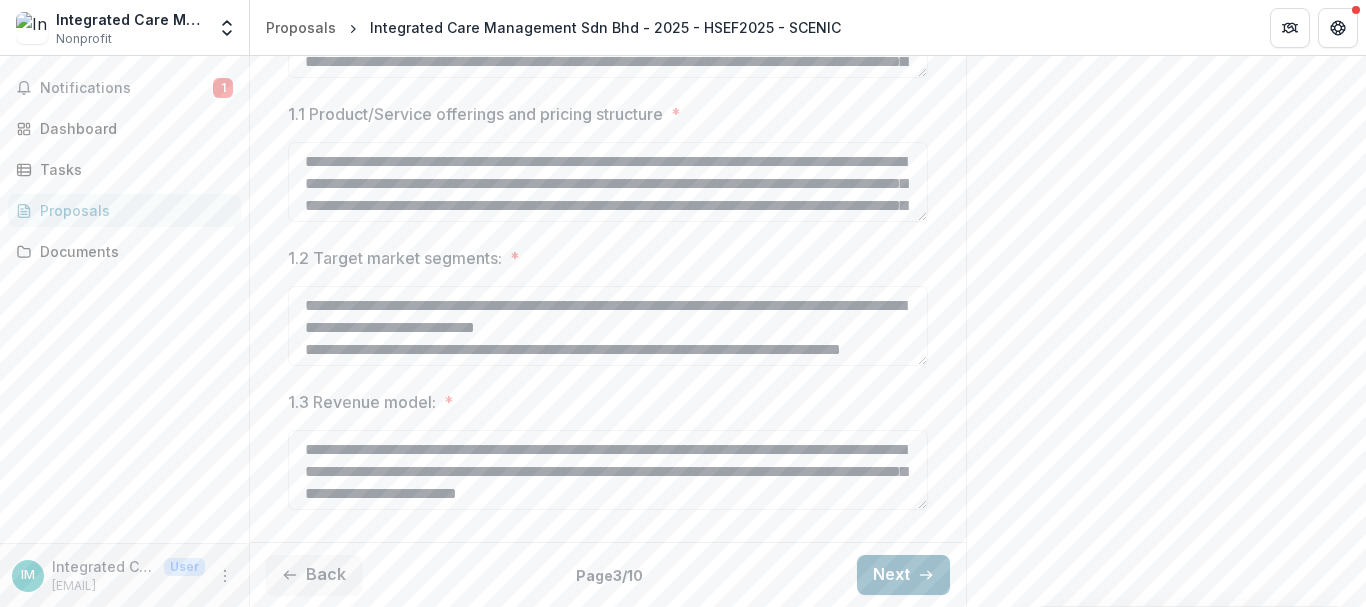 click on "Next" at bounding box center (903, 575) 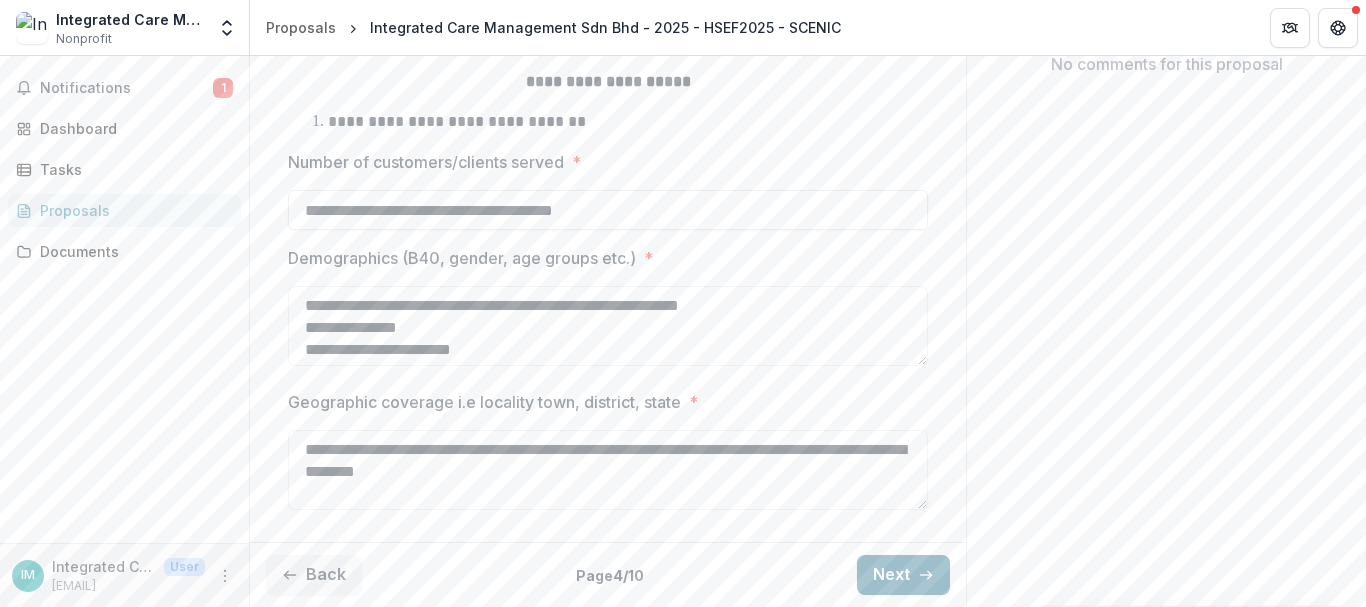 scroll, scrollTop: 476, scrollLeft: 0, axis: vertical 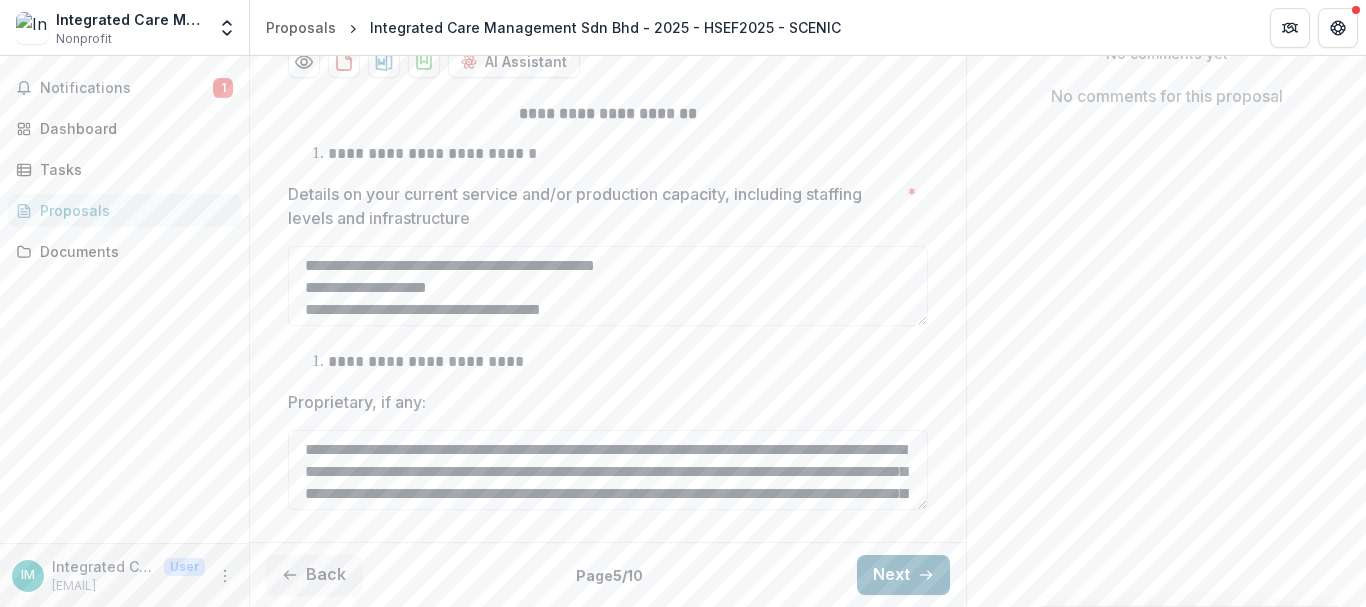 click on "Next" at bounding box center [903, 575] 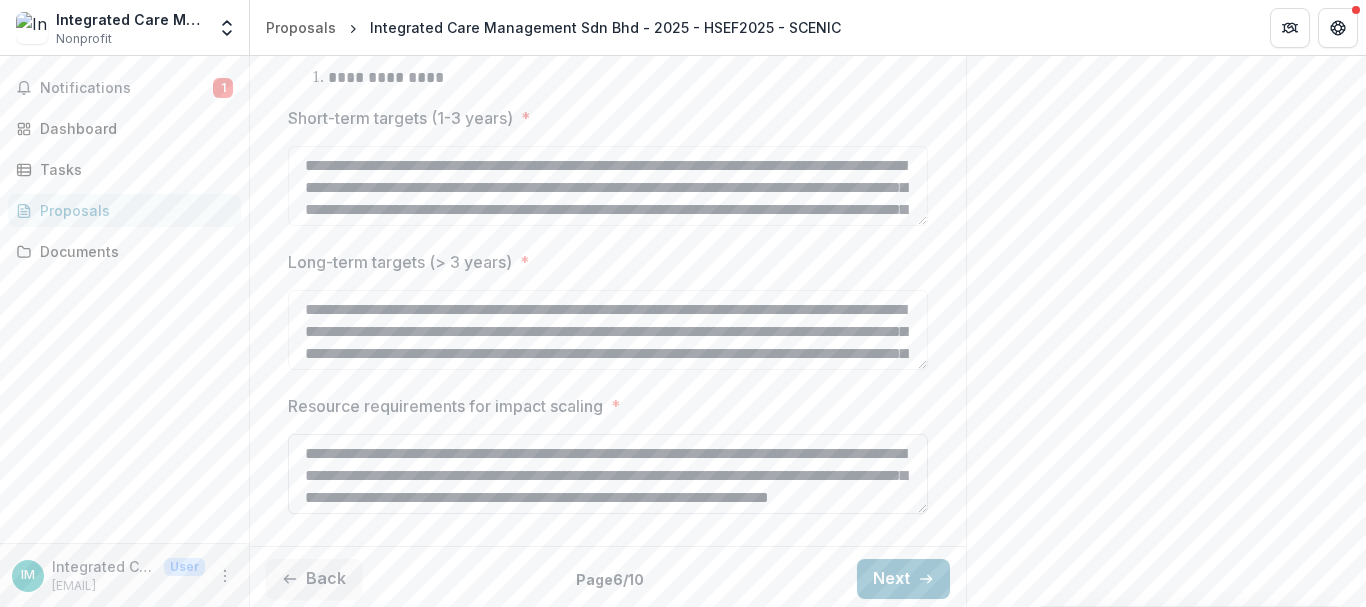scroll, scrollTop: 1327, scrollLeft: 0, axis: vertical 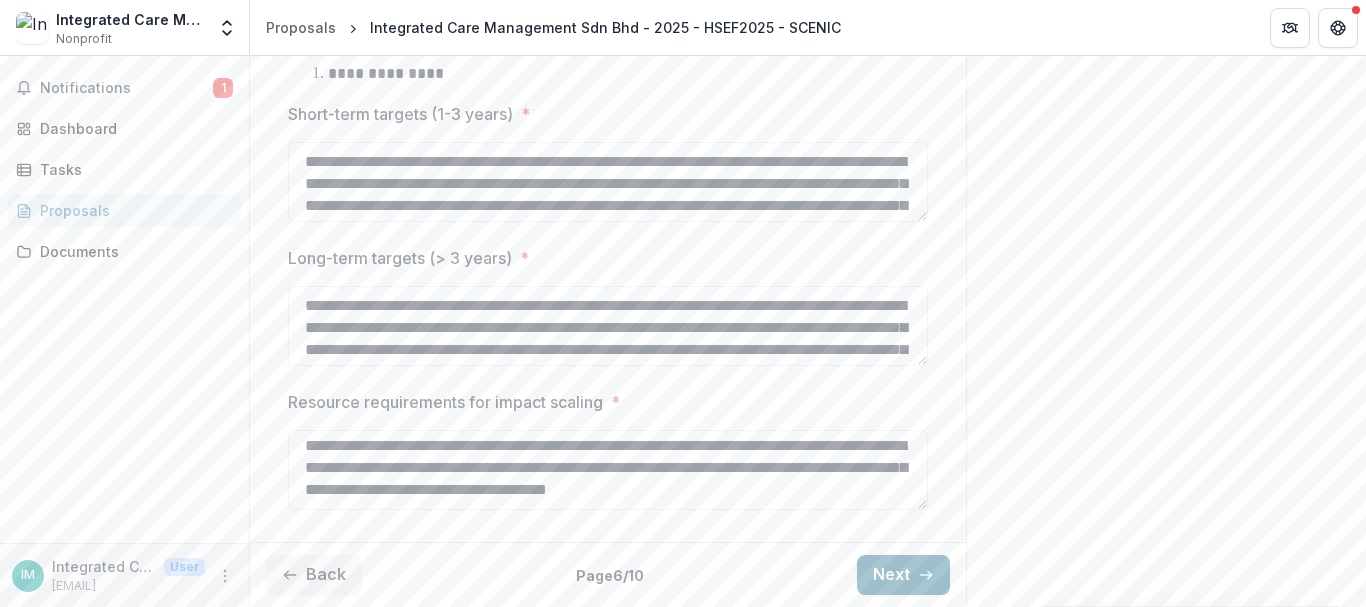 click on "Next" at bounding box center (903, 575) 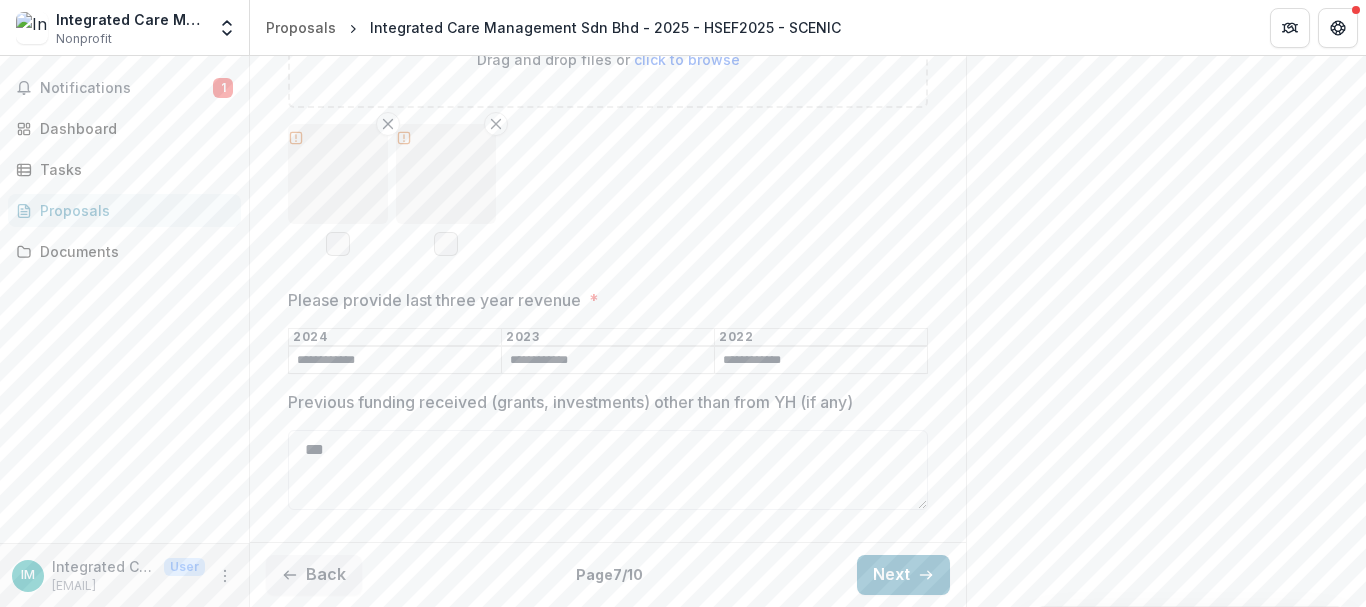 scroll, scrollTop: 671, scrollLeft: 0, axis: vertical 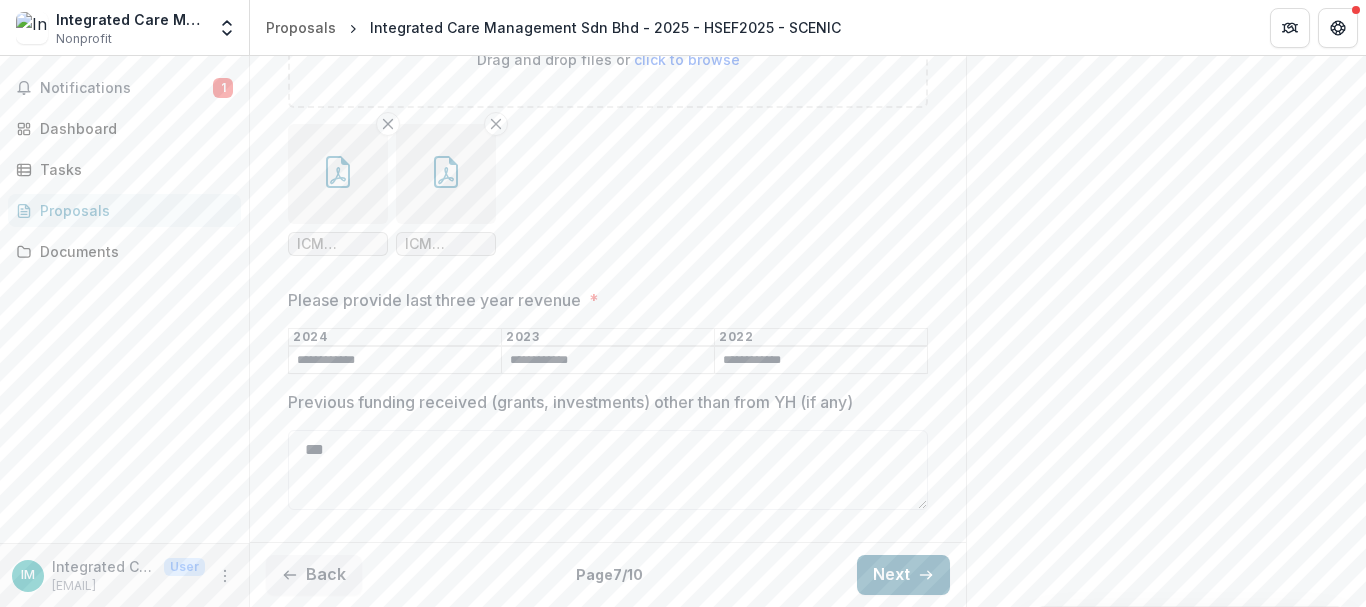 click on "Next" at bounding box center (903, 575) 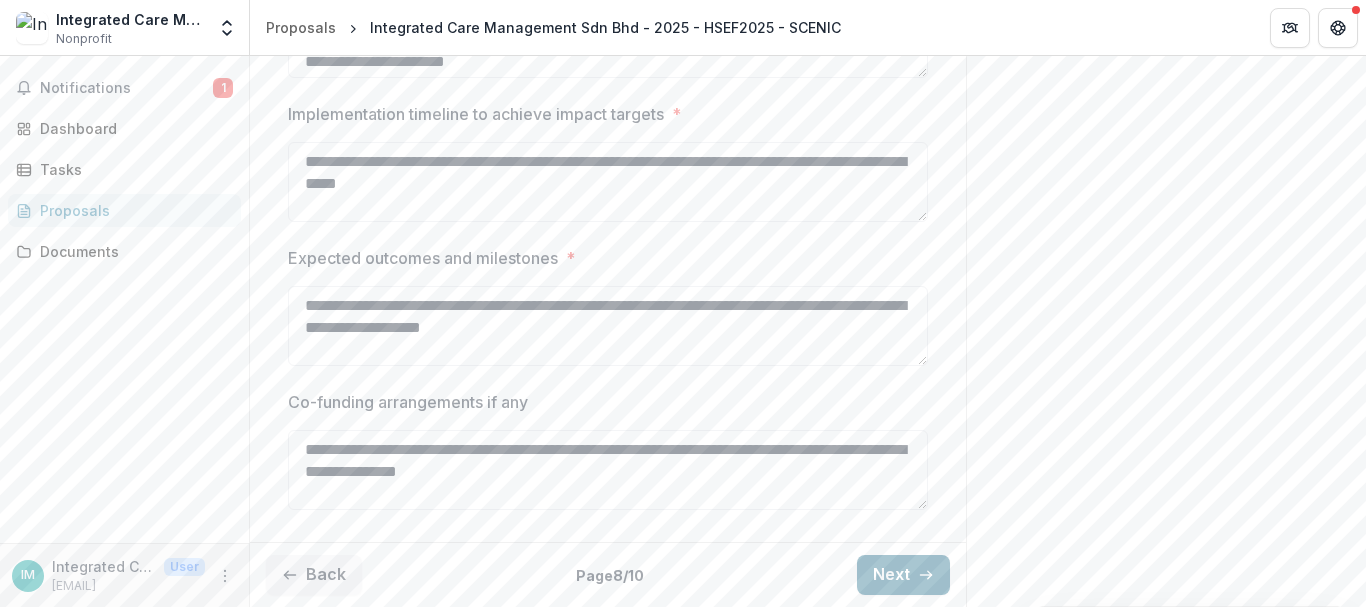 click on "Next" at bounding box center (903, 575) 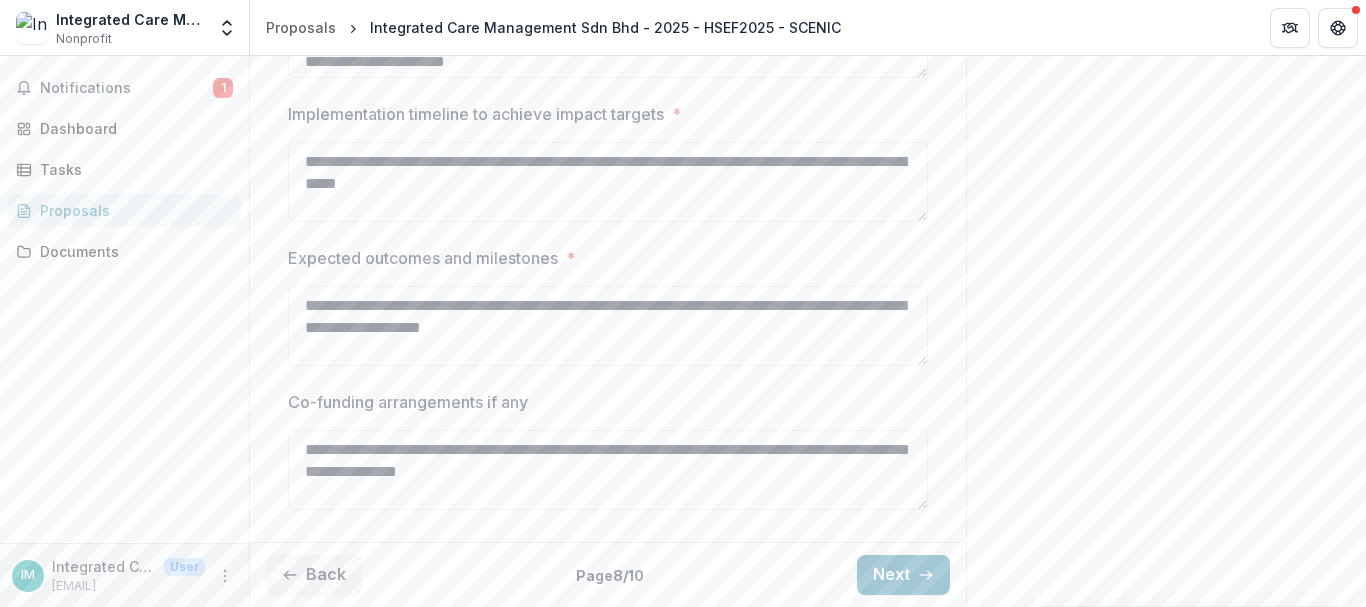 scroll, scrollTop: 668, scrollLeft: 0, axis: vertical 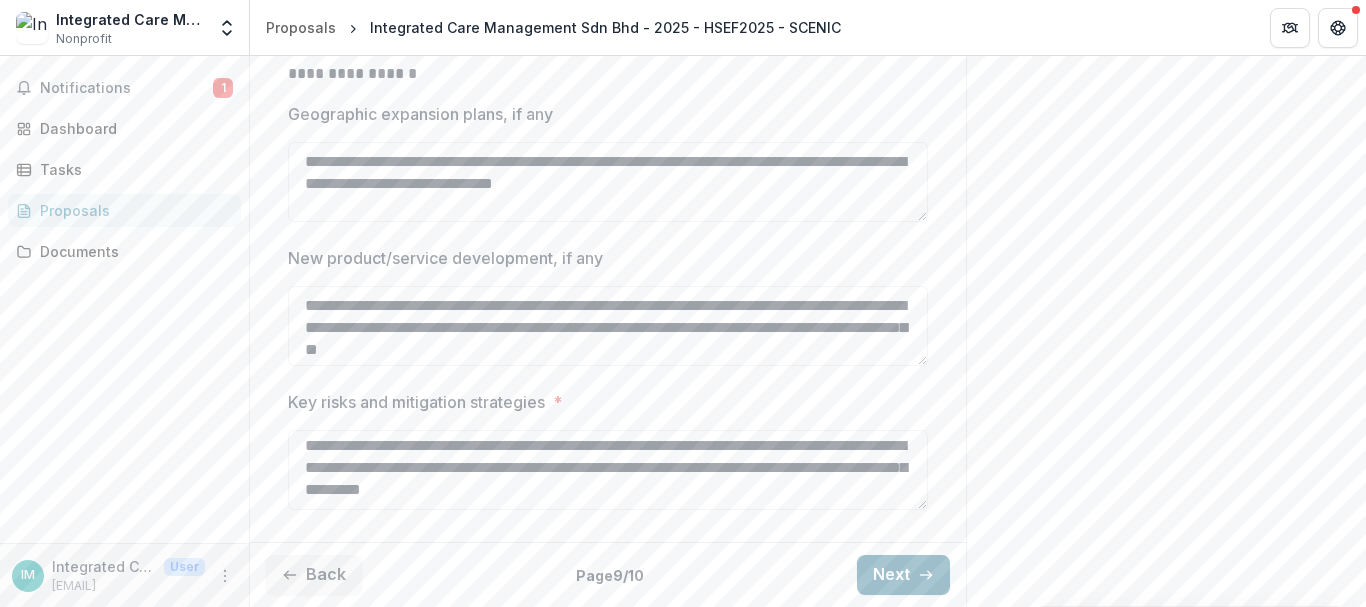 click on "Next" at bounding box center (903, 575) 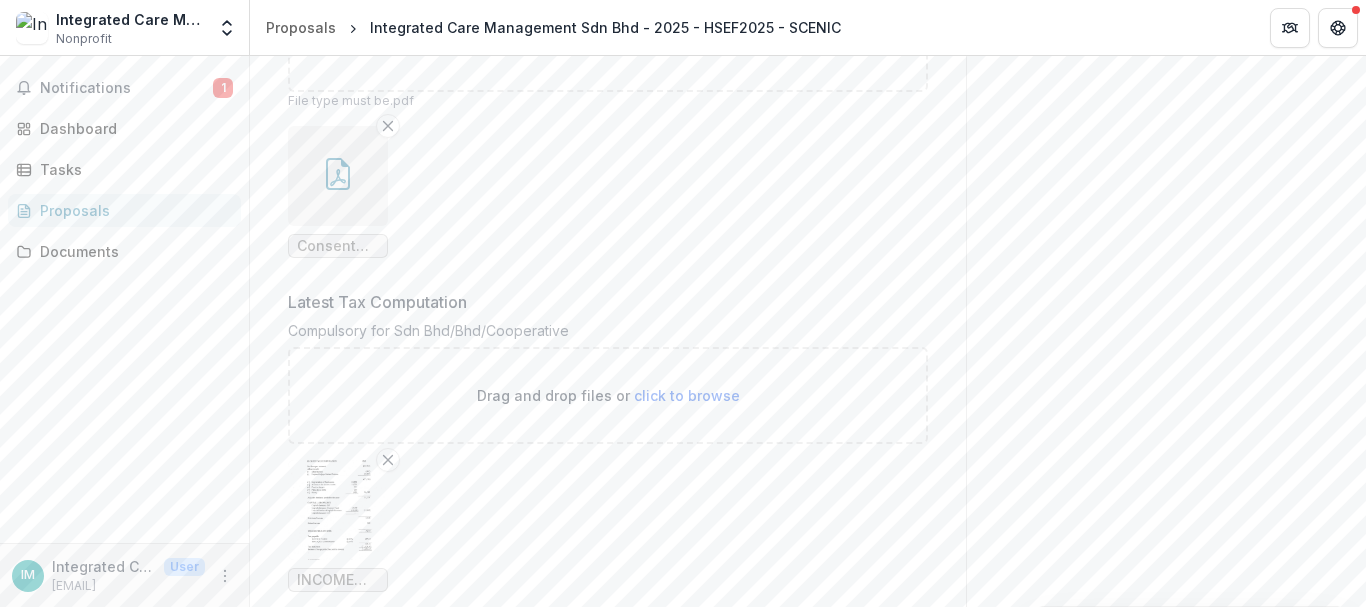 scroll, scrollTop: 1480, scrollLeft: 0, axis: vertical 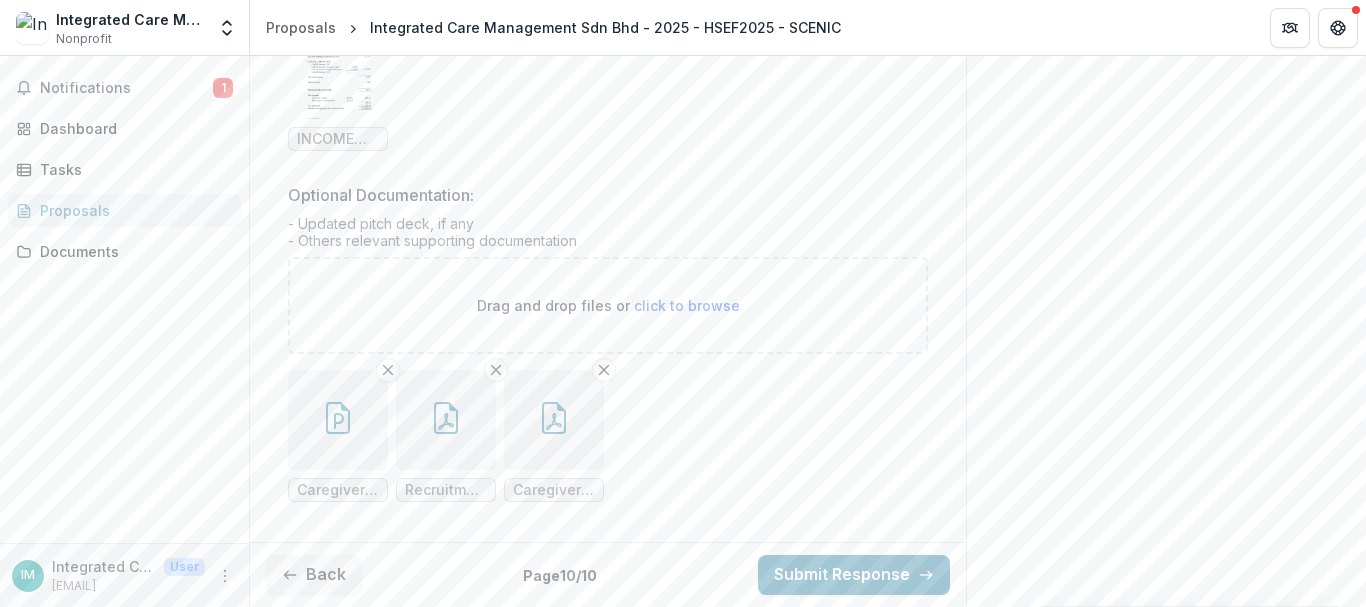 click on "Send comments or questions to   [ORGANIZATION]   in the box below.   [ORGANIZATION]   will be notified via email of your comment. IM Integrated C Add Comment Comments 0 No comments yet No comments for this proposal" at bounding box center (1166, -389) 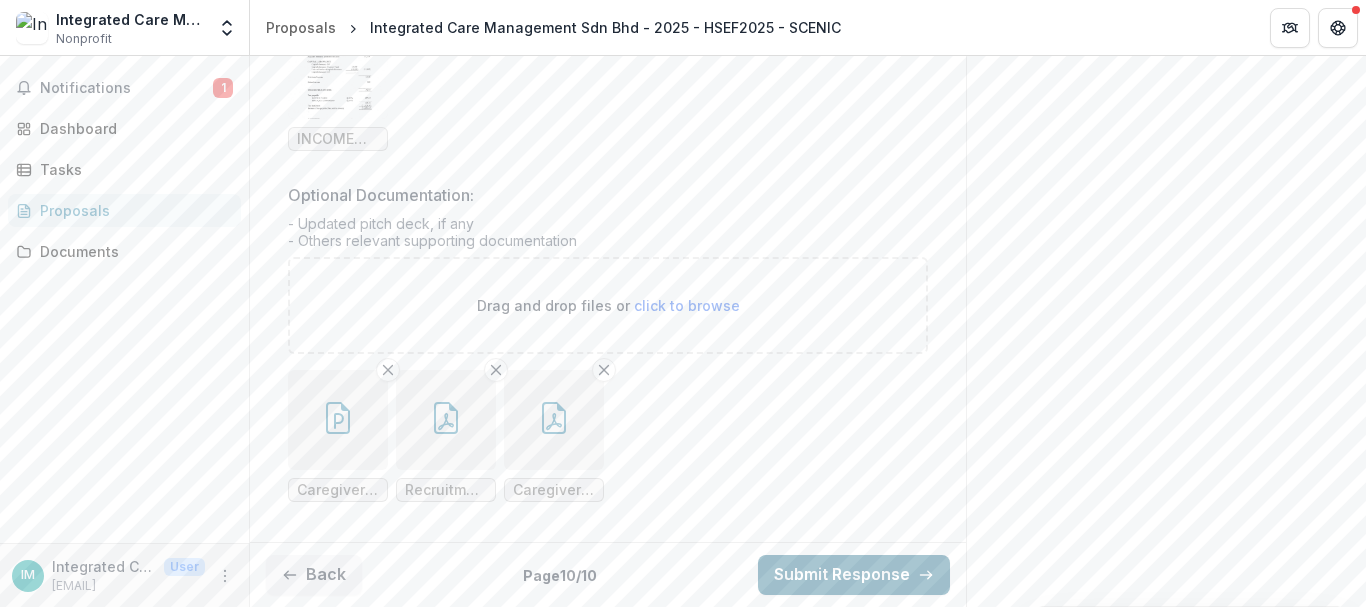 click on "Submit Response" at bounding box center (854, 575) 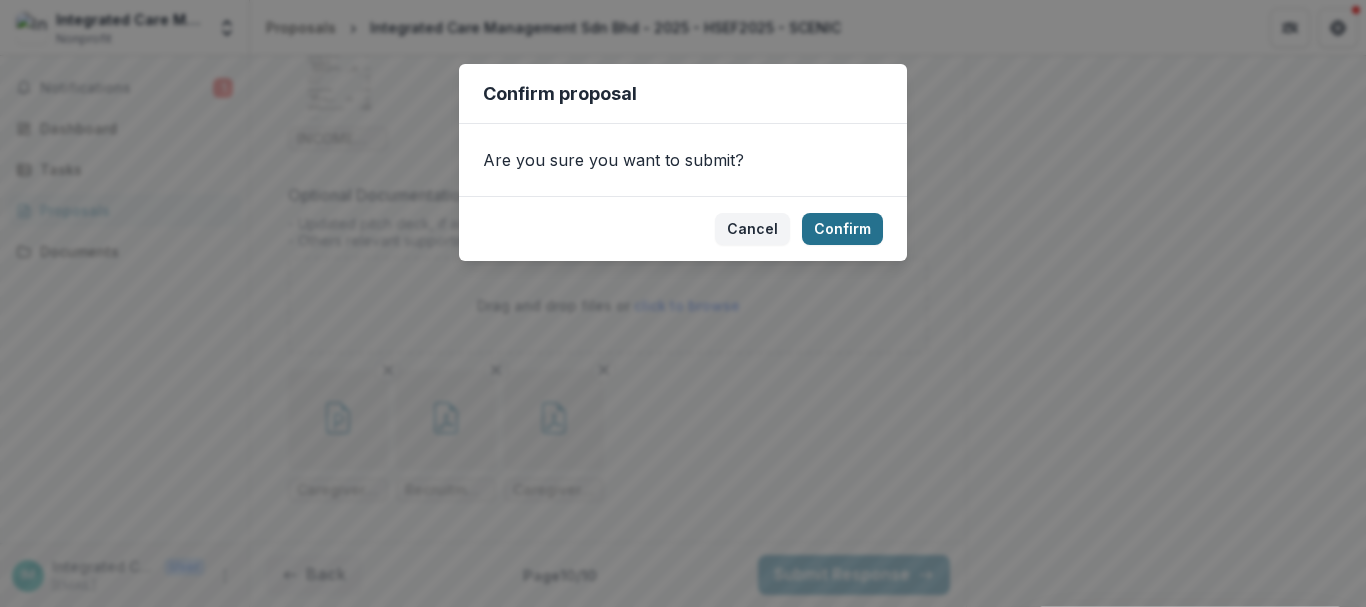 click on "Confirm" at bounding box center [842, 229] 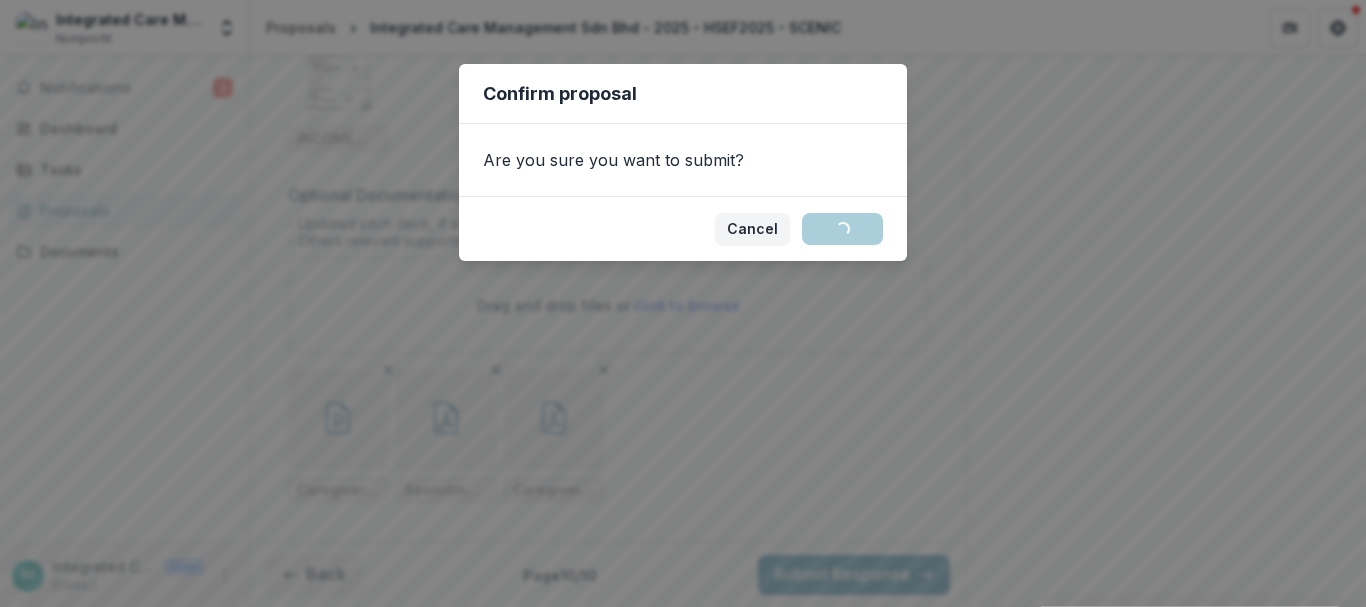 click on "Confirm proposal Are you sure you want to submit? Cancel Loading... Confirm" at bounding box center [683, 303] 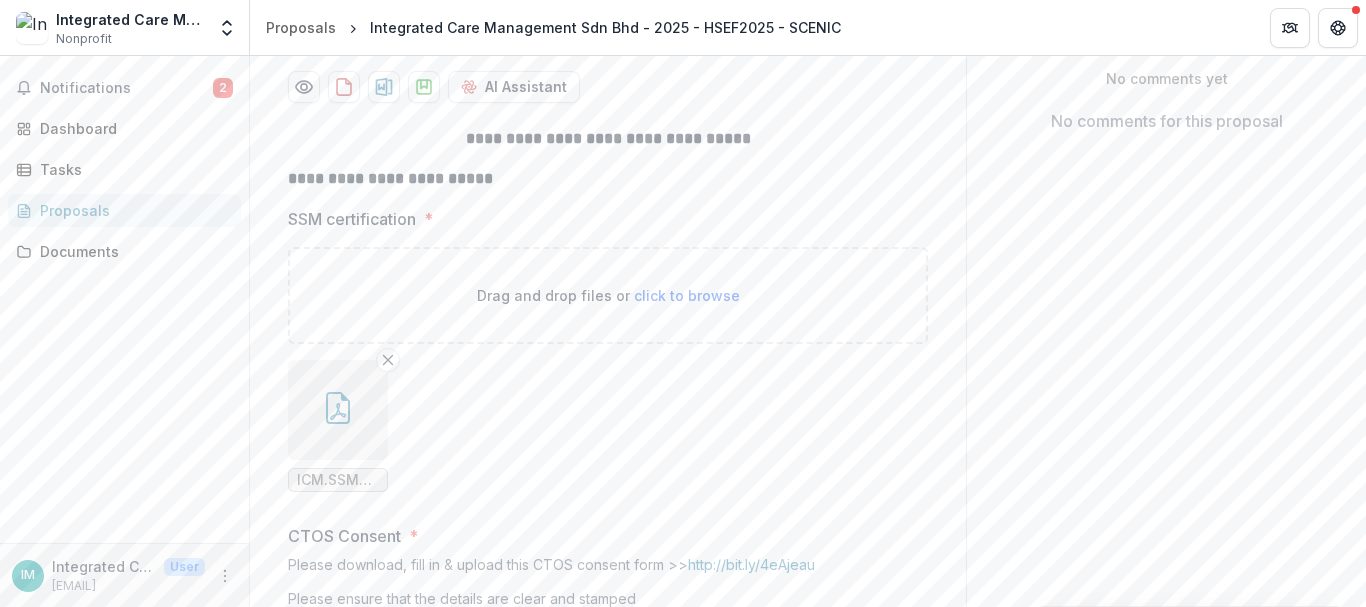 scroll, scrollTop: 0, scrollLeft: 0, axis: both 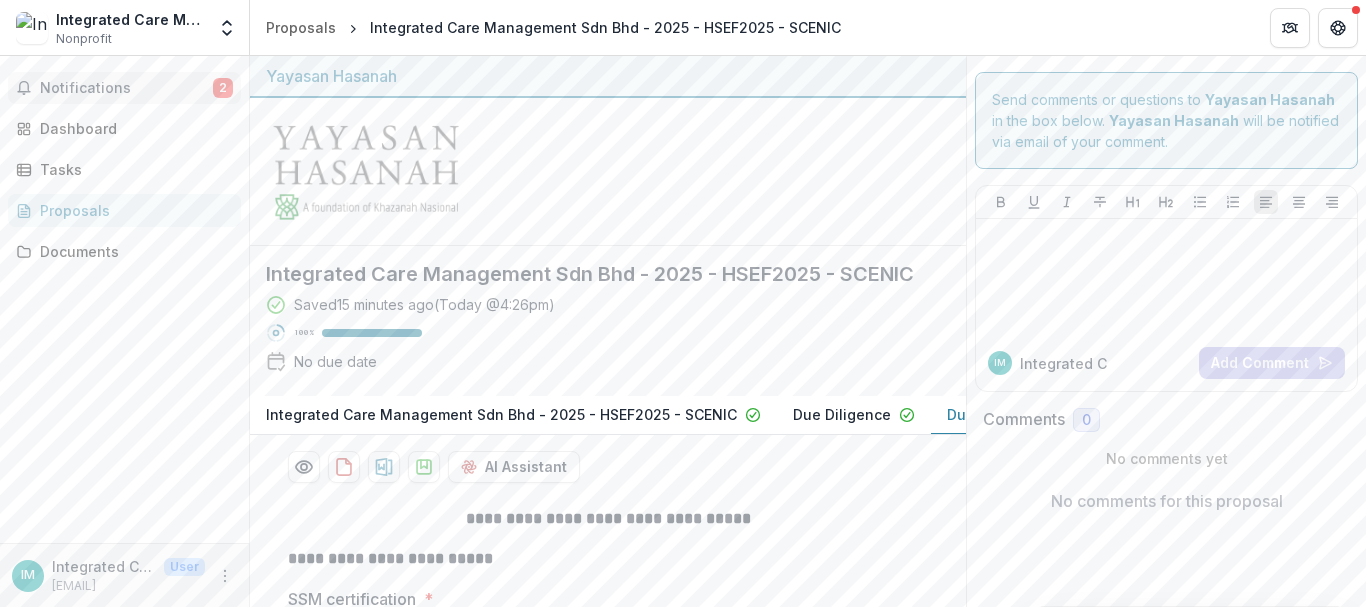 click on "Notifications 2" at bounding box center [124, 88] 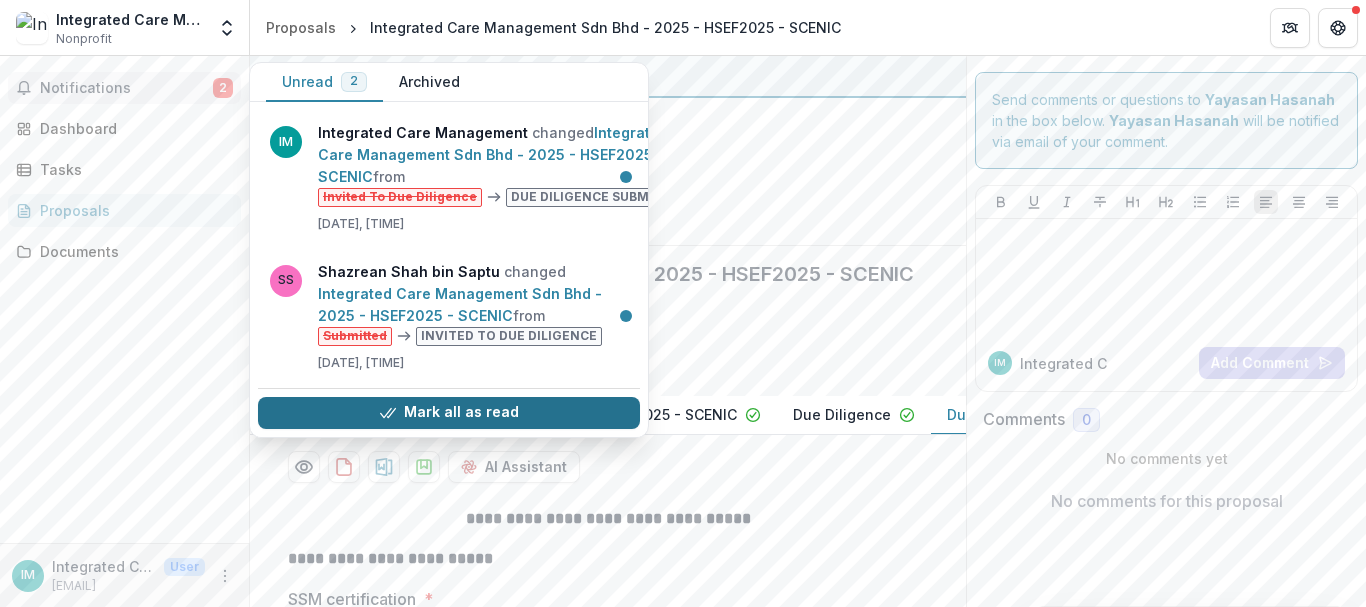 click on "Mark all as read" at bounding box center [449, 413] 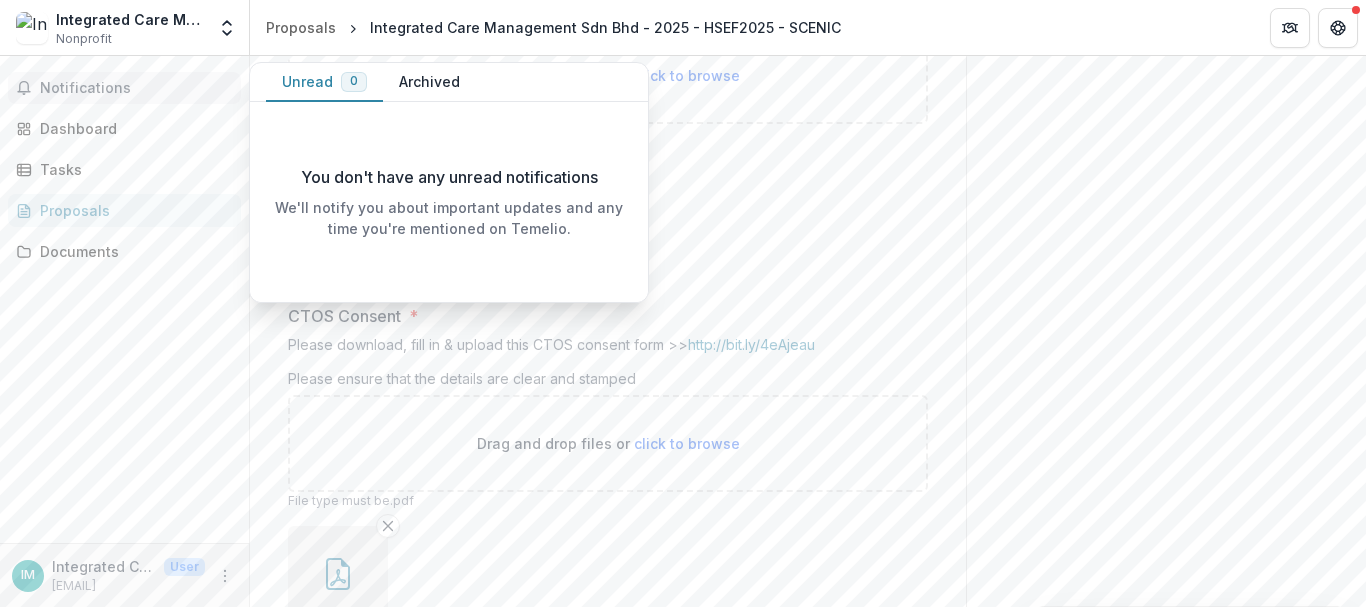 scroll, scrollTop: 700, scrollLeft: 0, axis: vertical 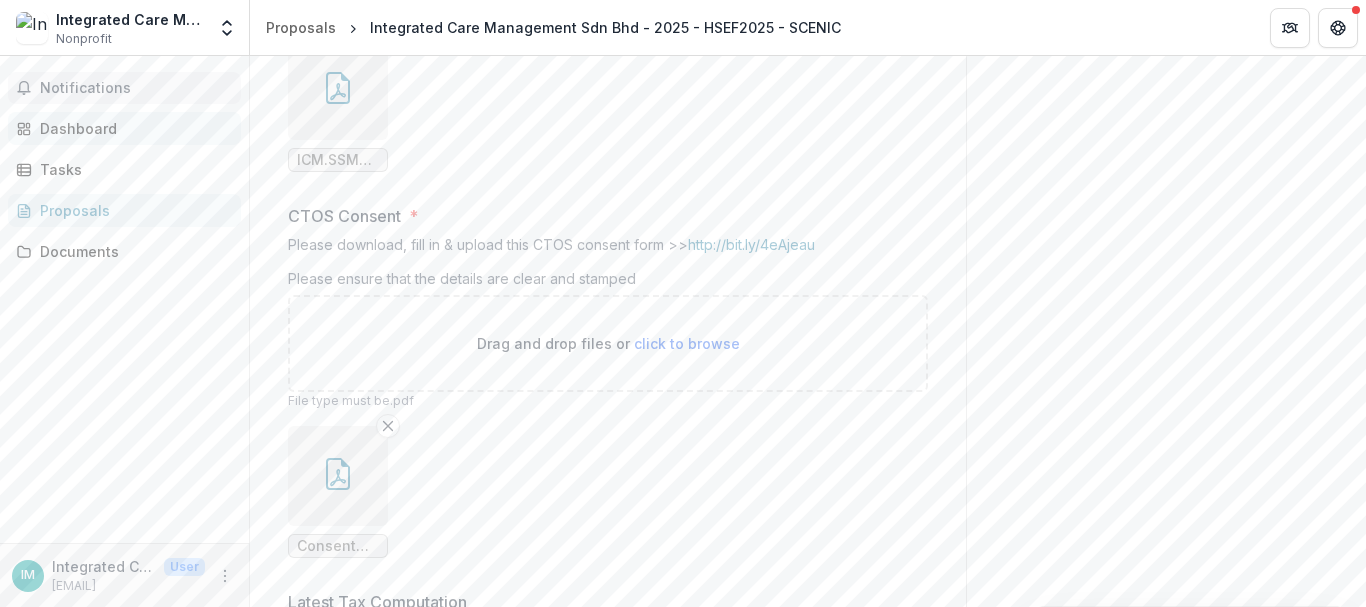 click on "Dashboard" at bounding box center (132, 128) 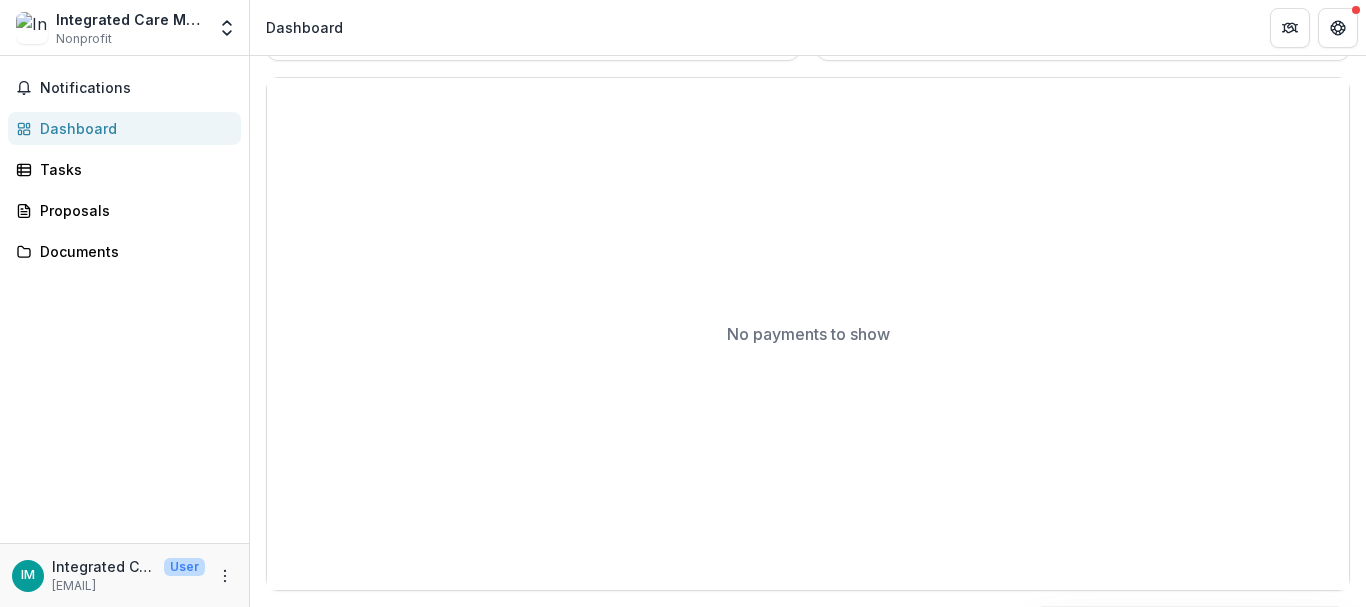 scroll, scrollTop: 582, scrollLeft: 0, axis: vertical 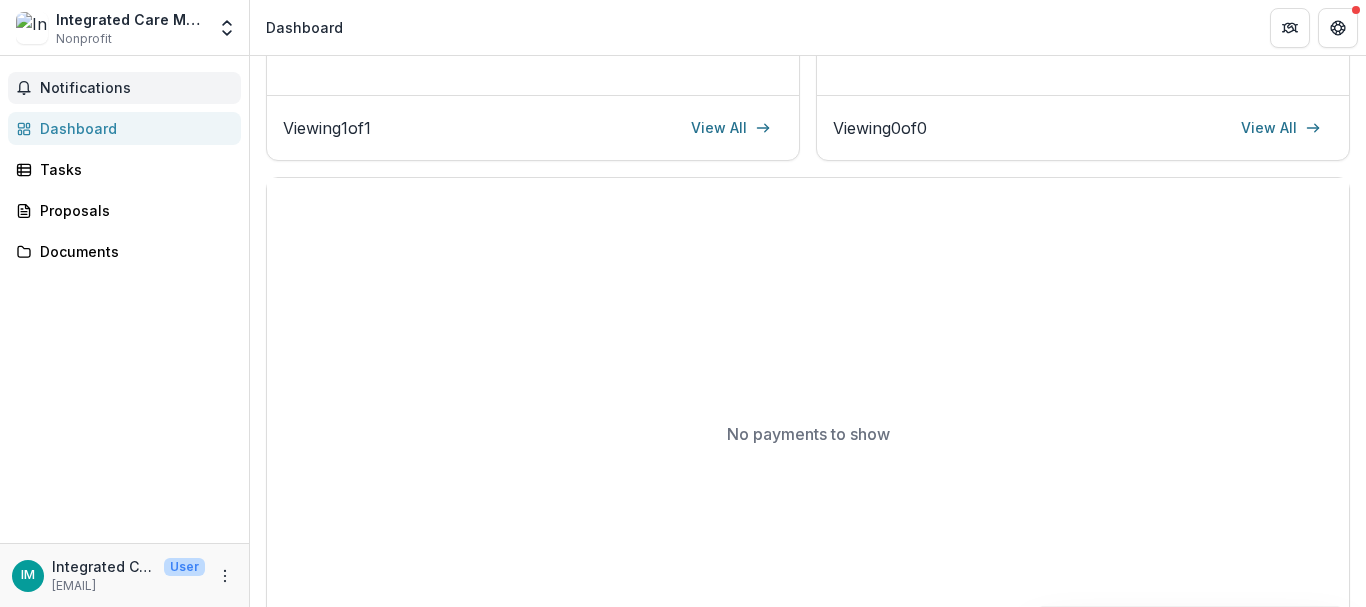 click on "Notifications" at bounding box center (136, 88) 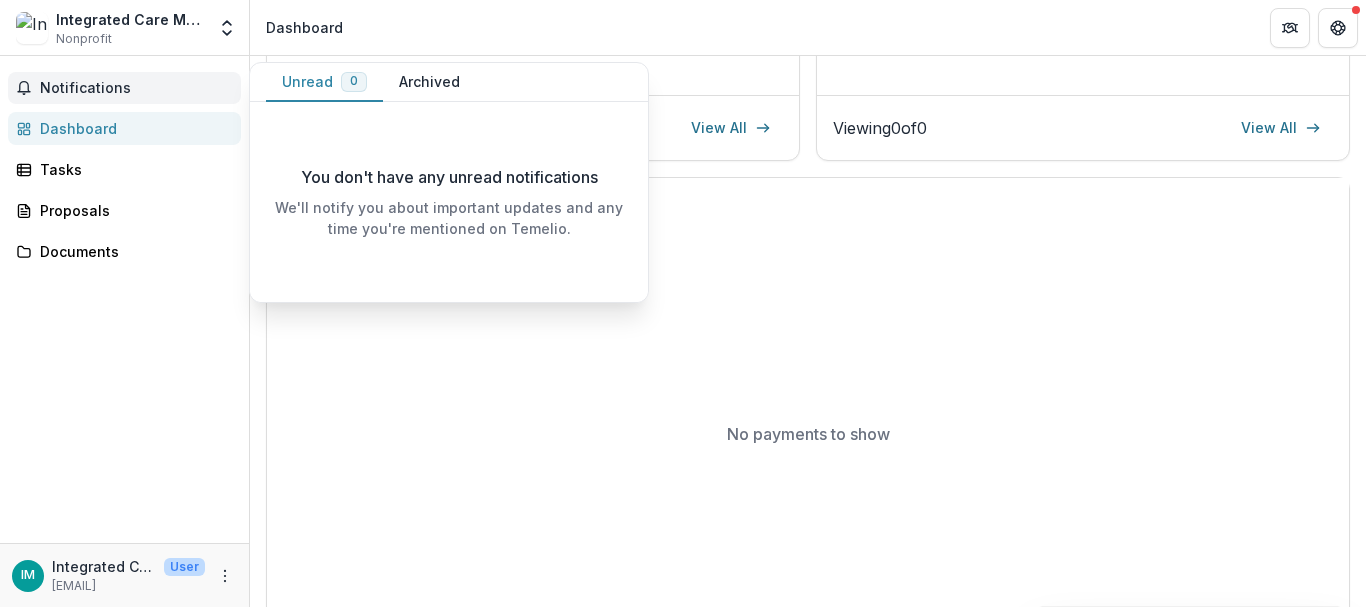 scroll, scrollTop: 382, scrollLeft: 0, axis: vertical 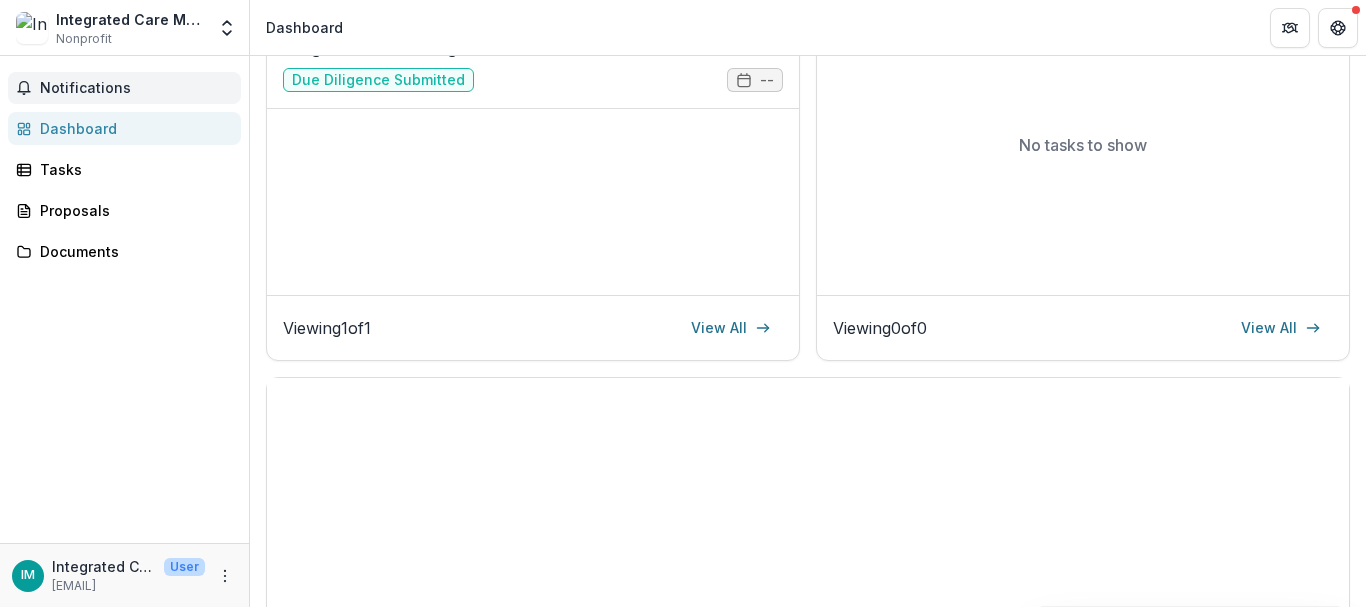 click on "No payments to show" at bounding box center [808, 634] 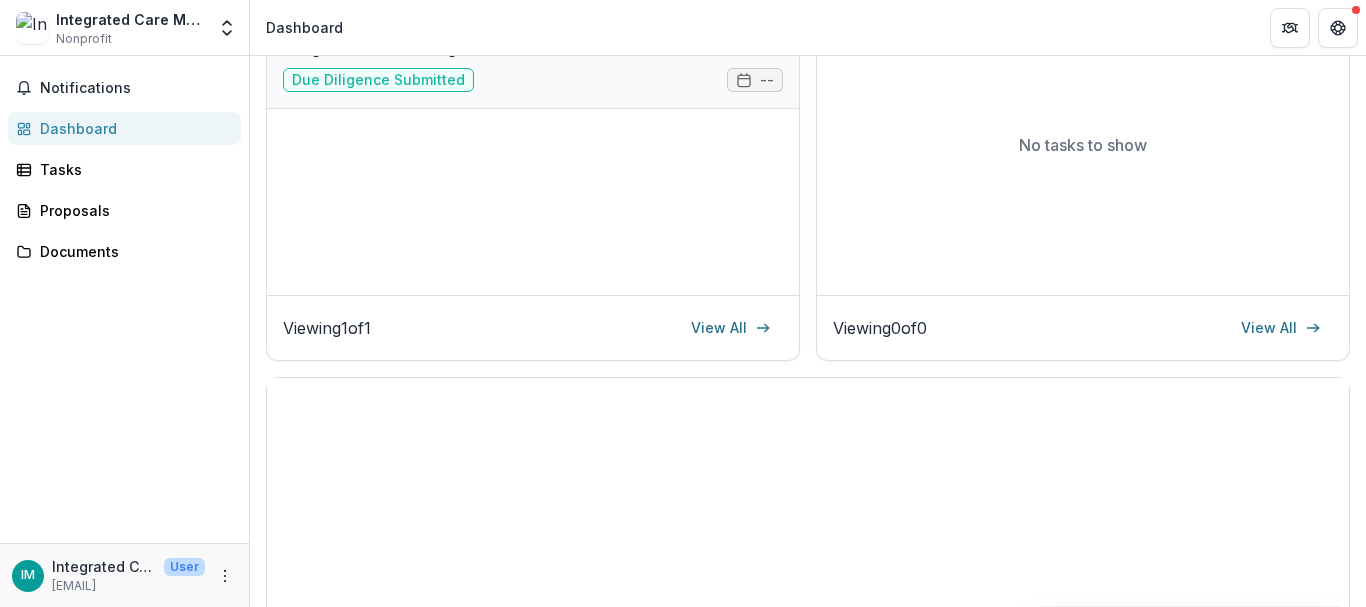 scroll, scrollTop: 182, scrollLeft: 0, axis: vertical 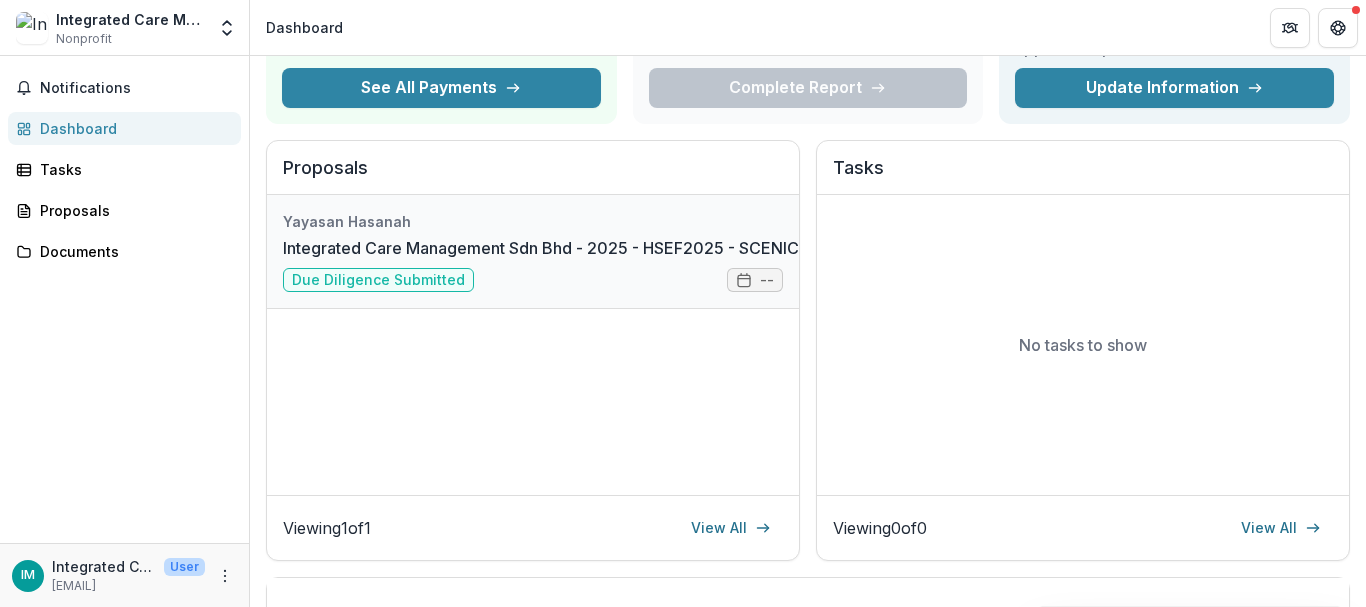 click on "Integrated Care Management Sdn Bhd - 2025 - HSEF2025 - SCENIC" at bounding box center (541, 248) 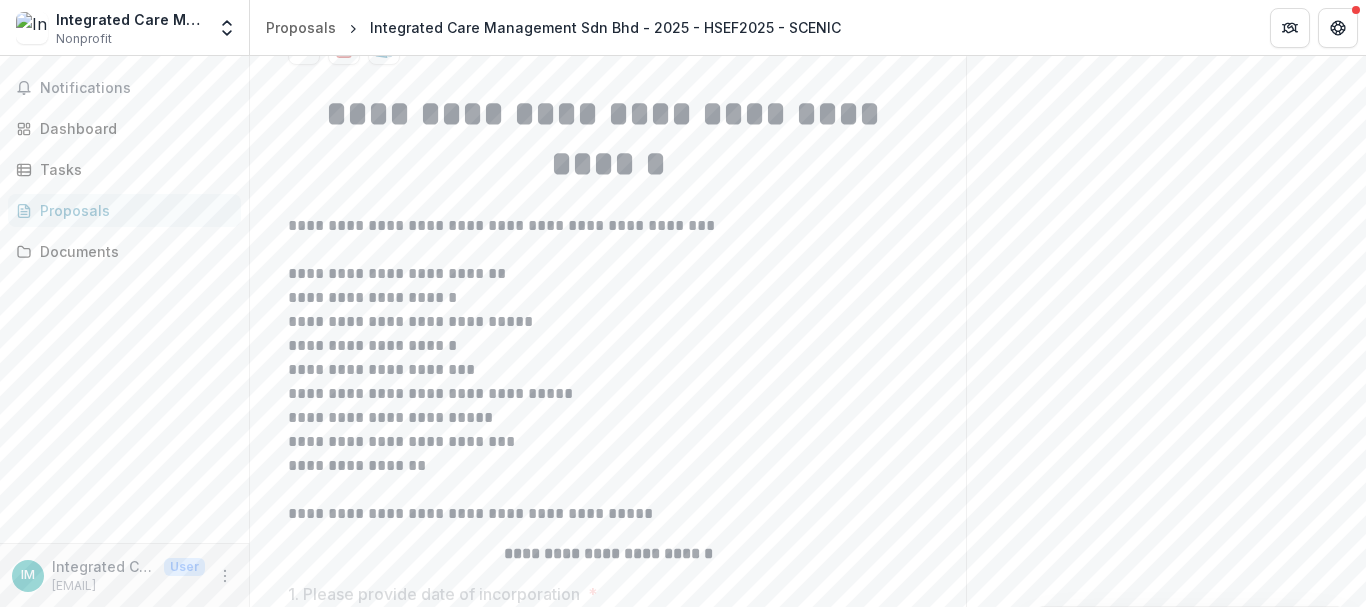 scroll, scrollTop: 0, scrollLeft: 0, axis: both 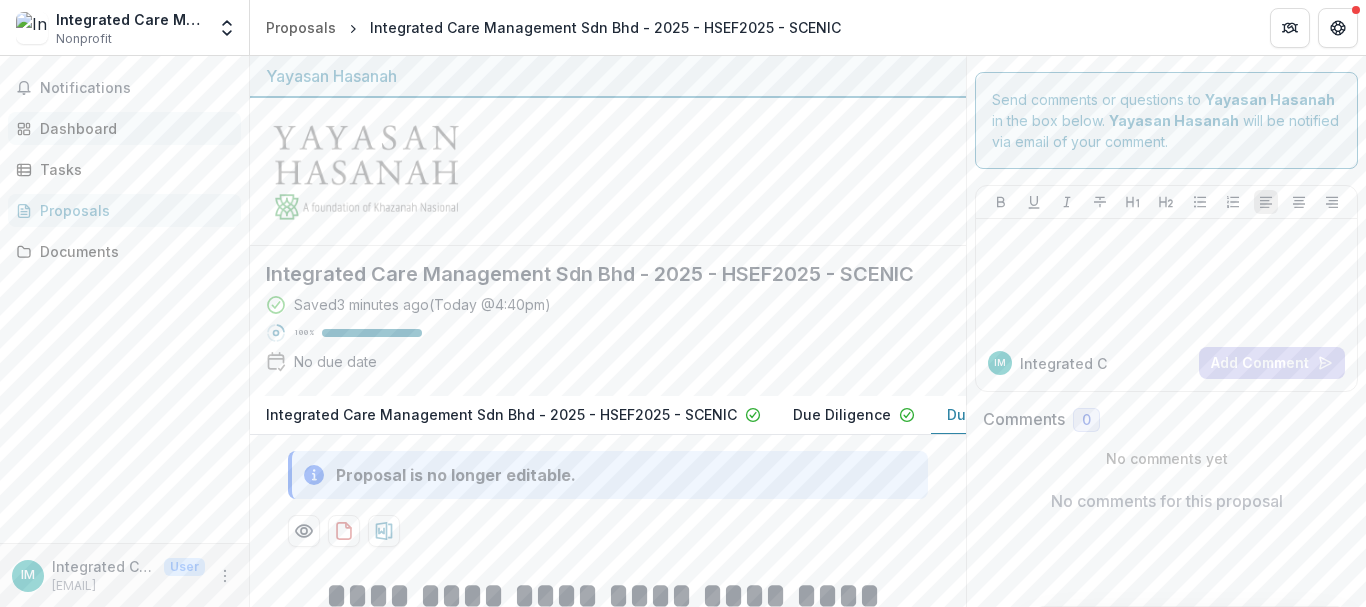 click on "Dashboard" at bounding box center [132, 128] 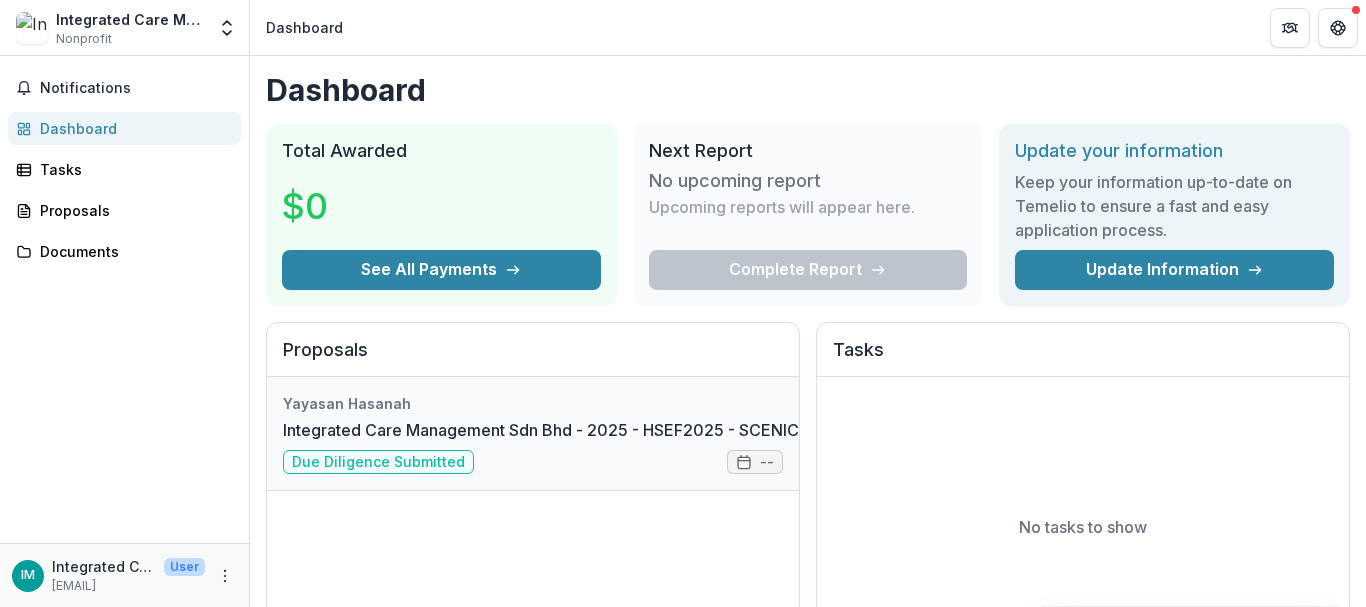 click on "Integrated Care Management Sdn Bhd - 2025 - HSEF2025 - SCENIC" at bounding box center (541, 430) 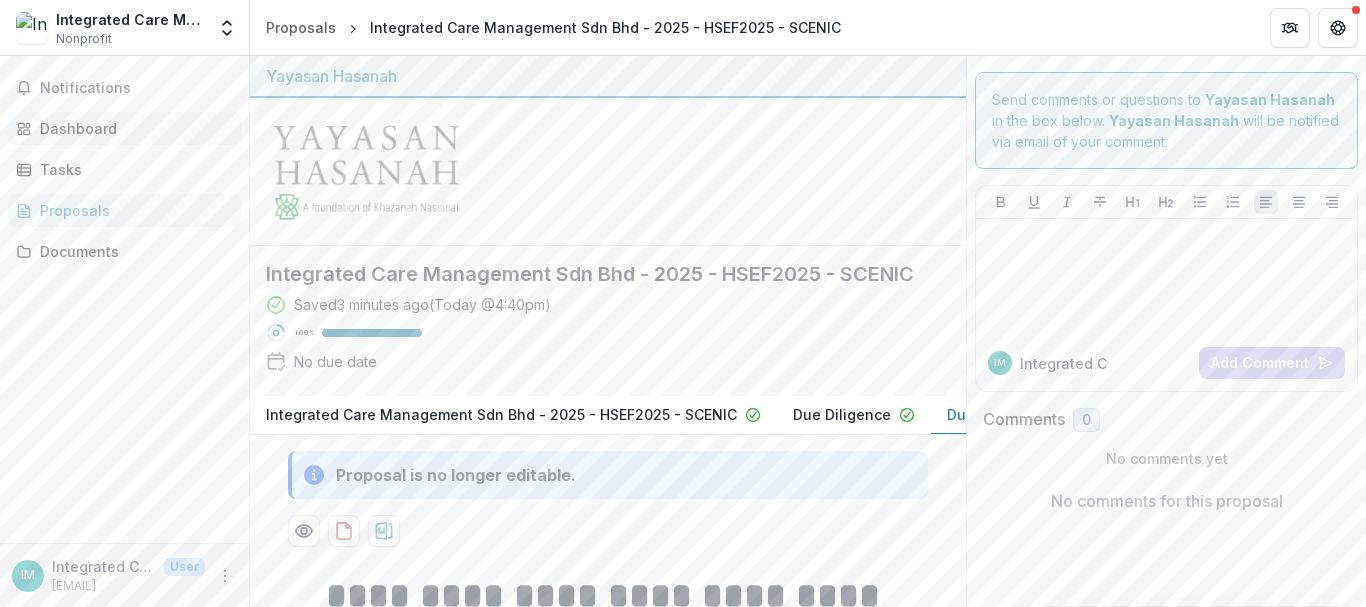 click on "Dashboard" at bounding box center [132, 128] 